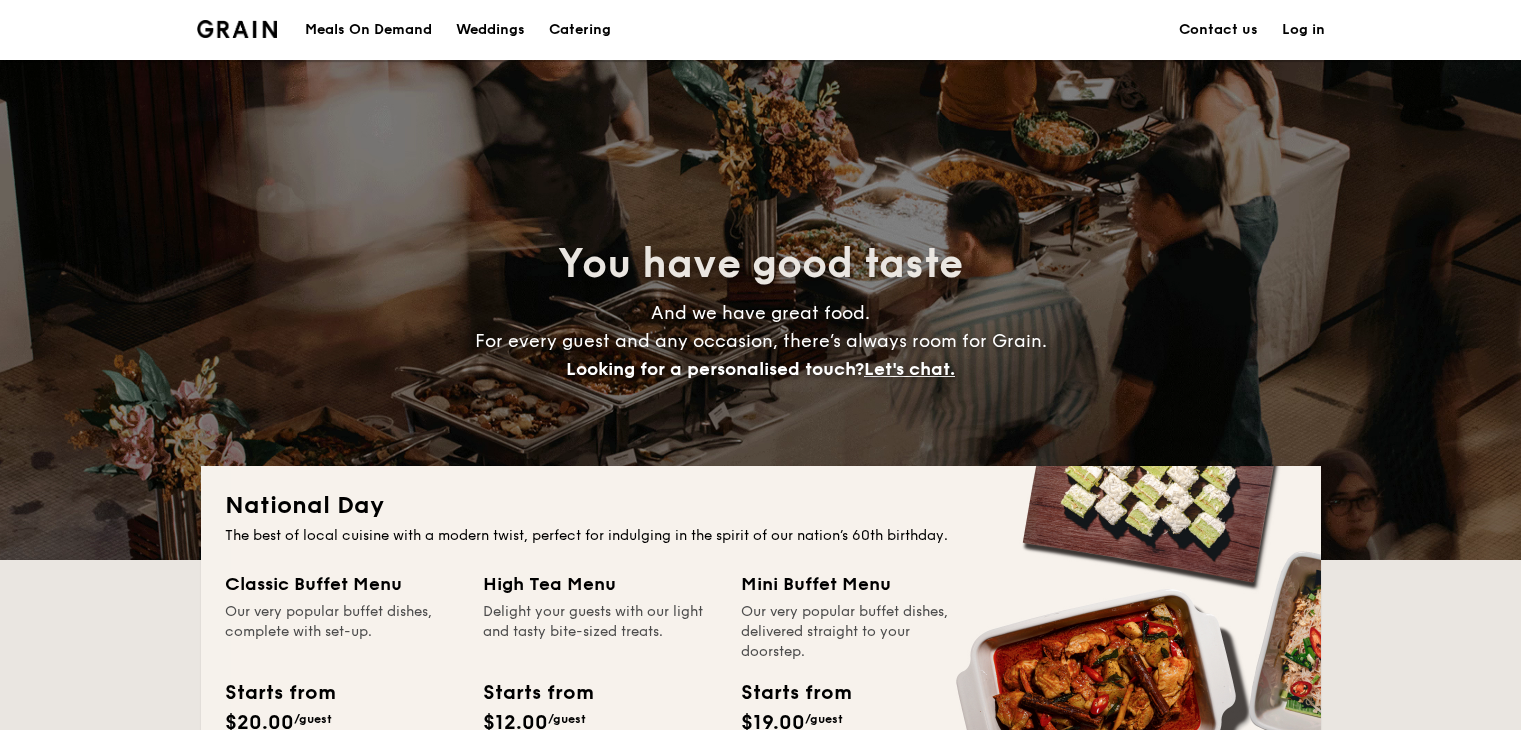 scroll, scrollTop: 0, scrollLeft: 0, axis: both 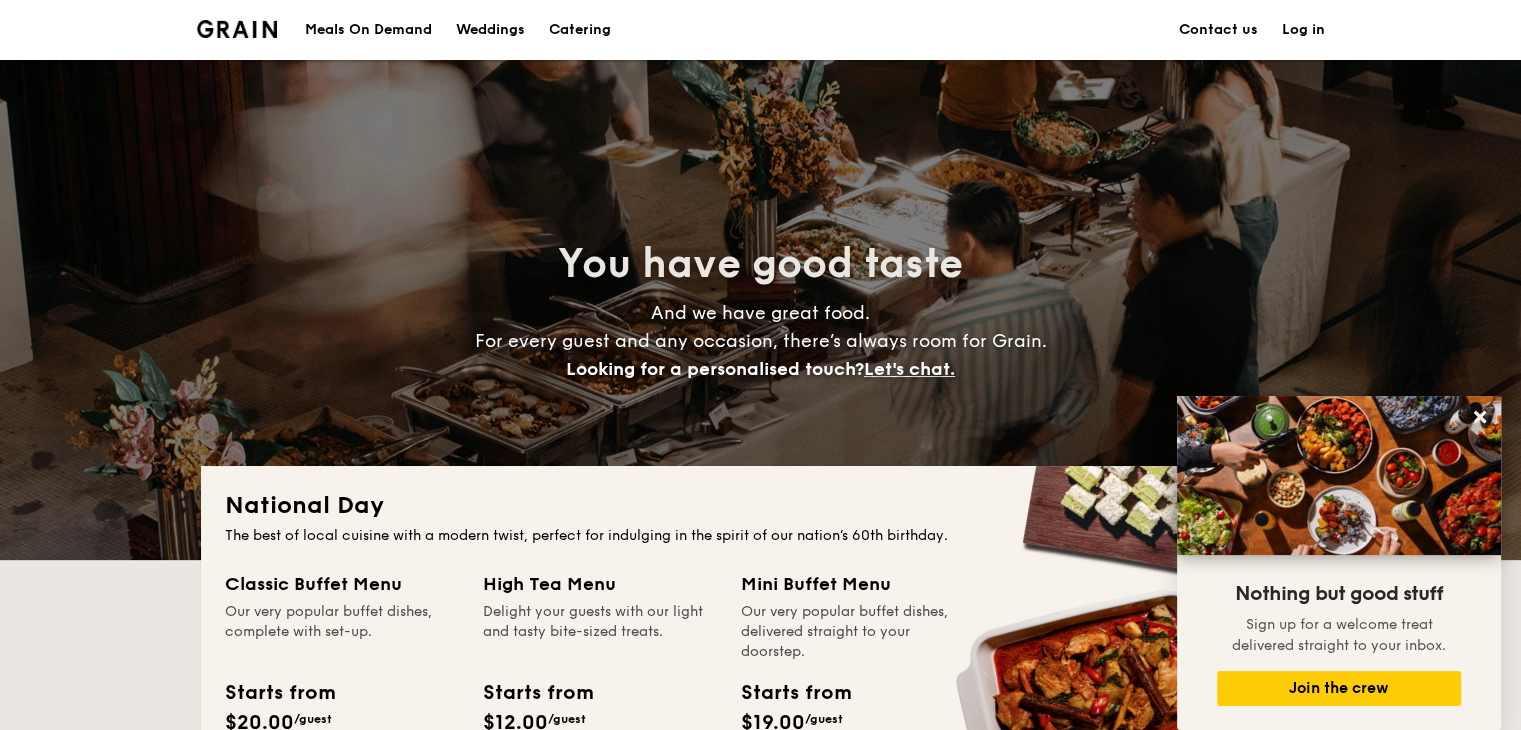 click on "Meals On Demand" at bounding box center [368, 30] 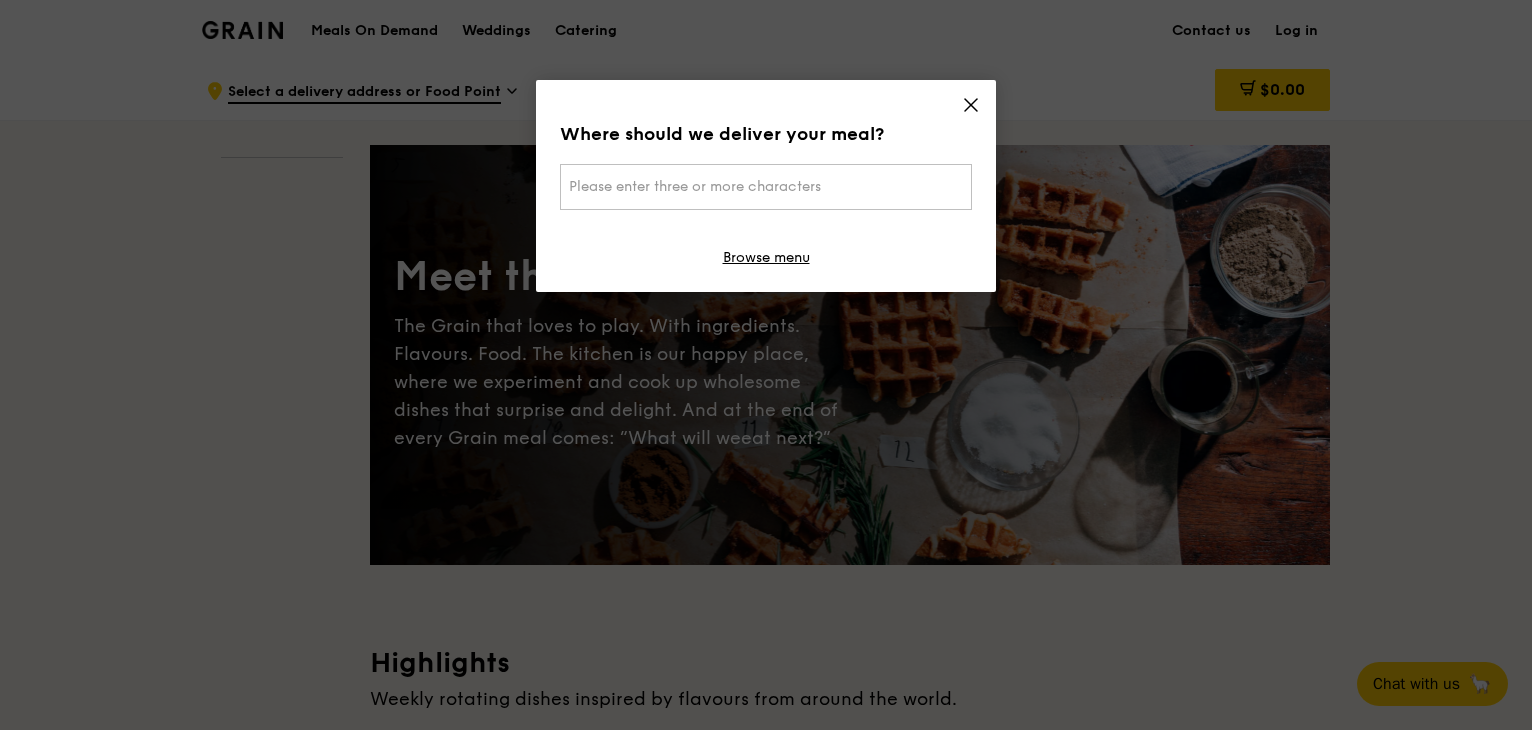scroll, scrollTop: 0, scrollLeft: 0, axis: both 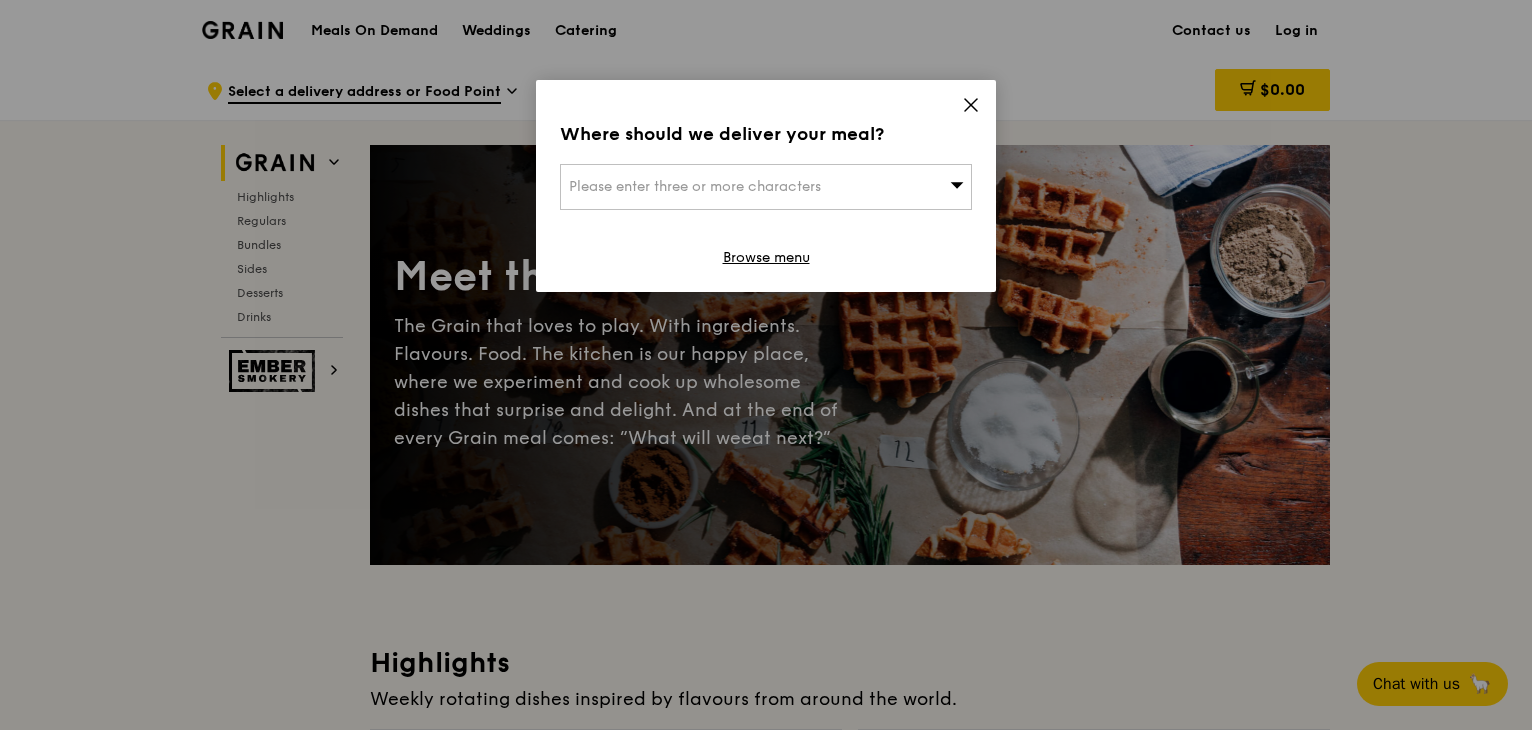 click 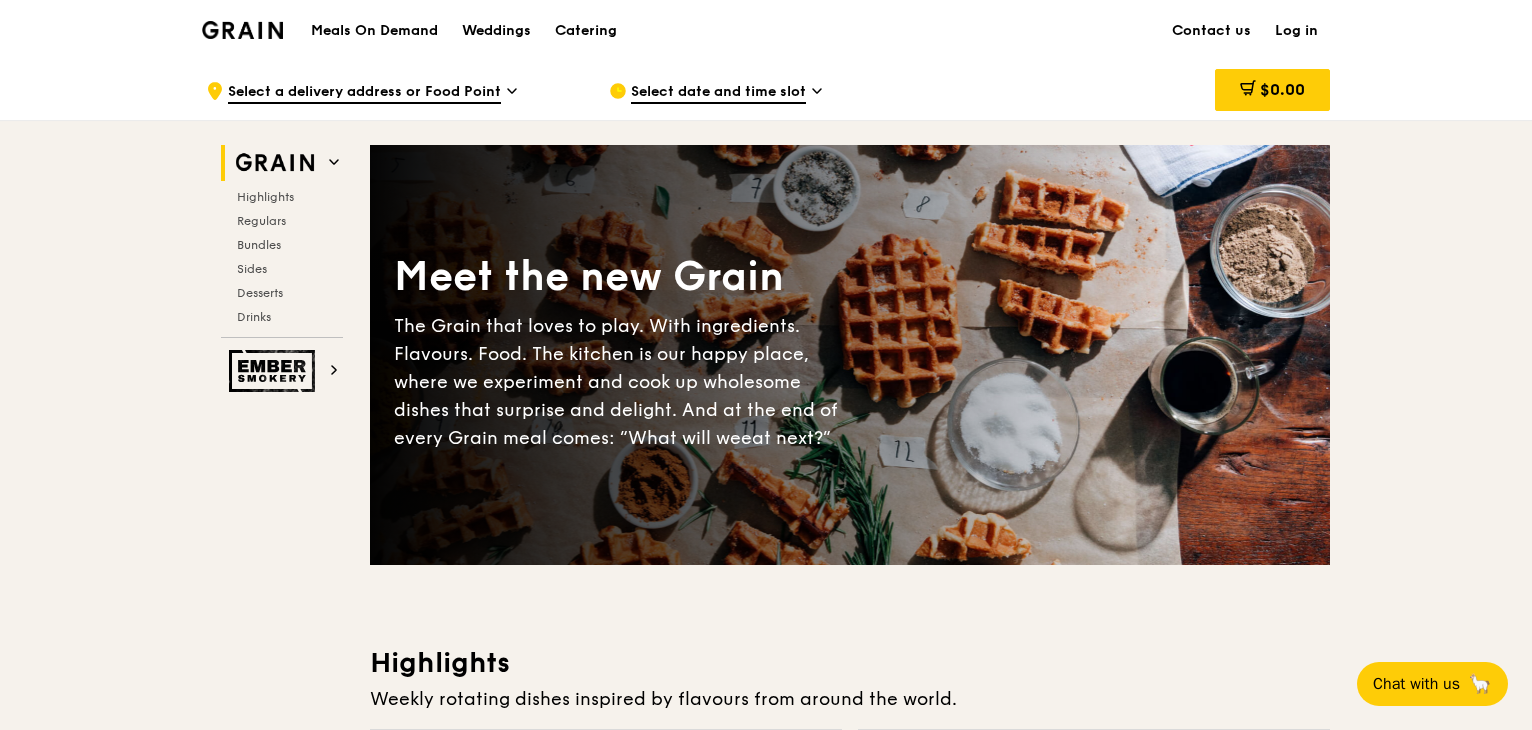 click on "Select a delivery address or Food Point" at bounding box center (364, 93) 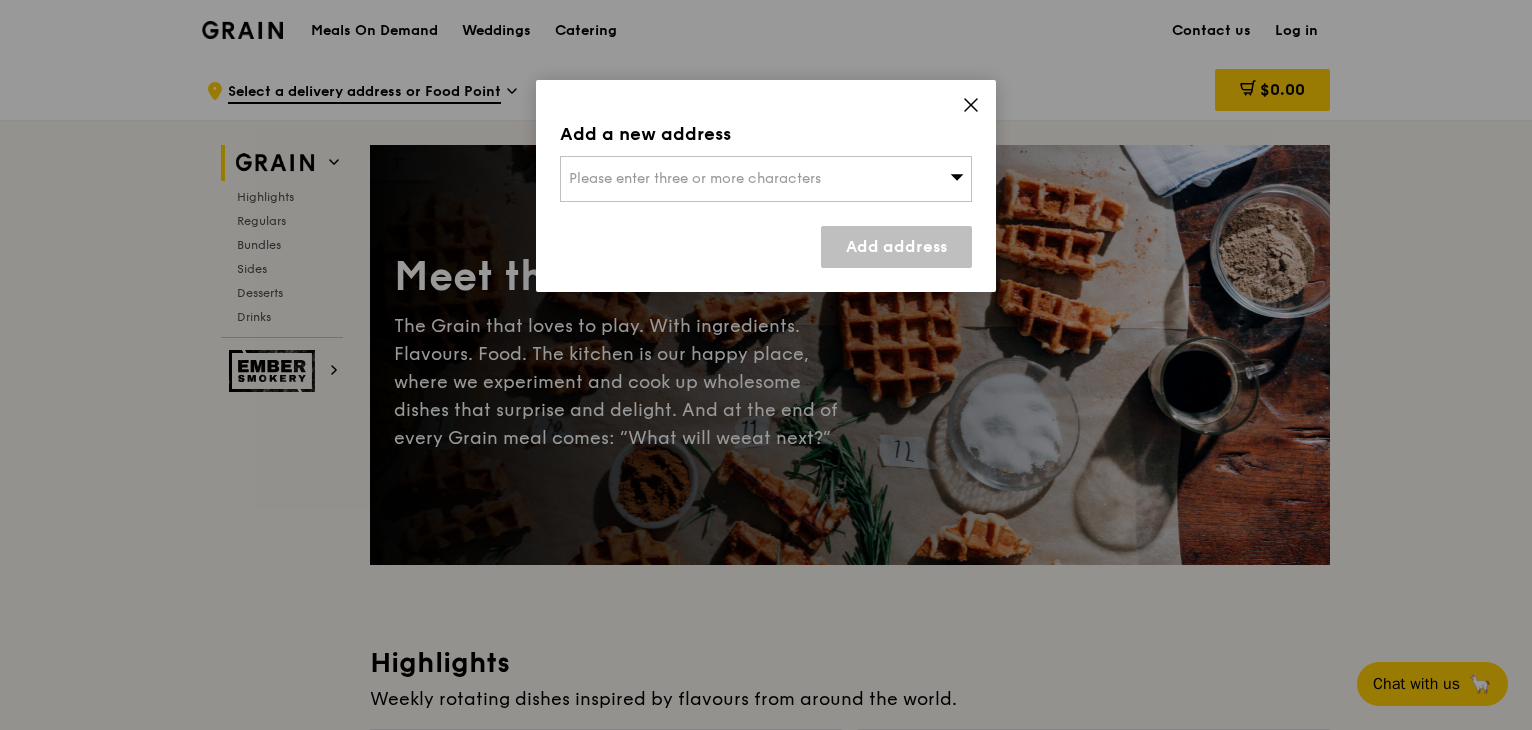 click on "Please enter three or more characters" at bounding box center (695, 178) 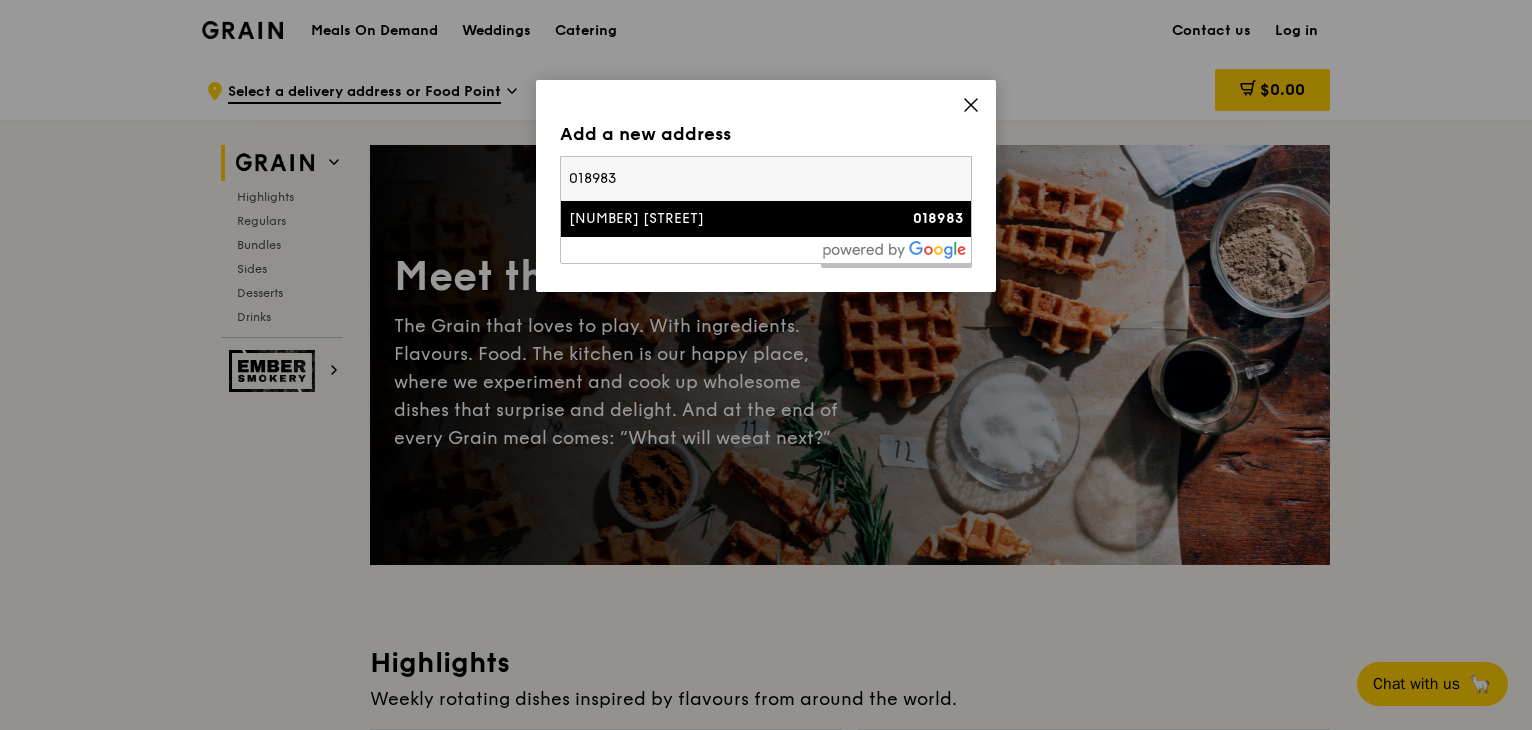 type on "018983" 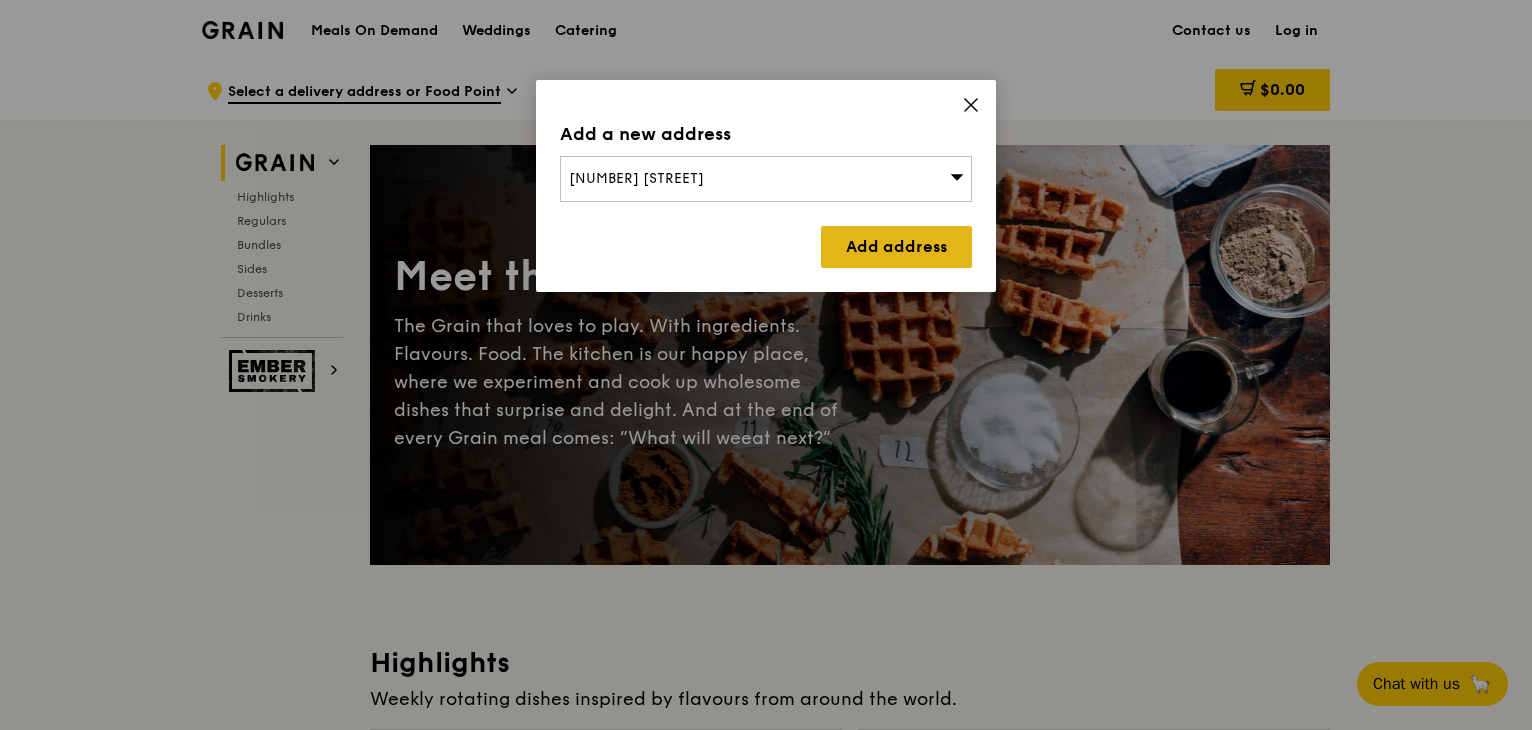 click on "Add address" at bounding box center [896, 247] 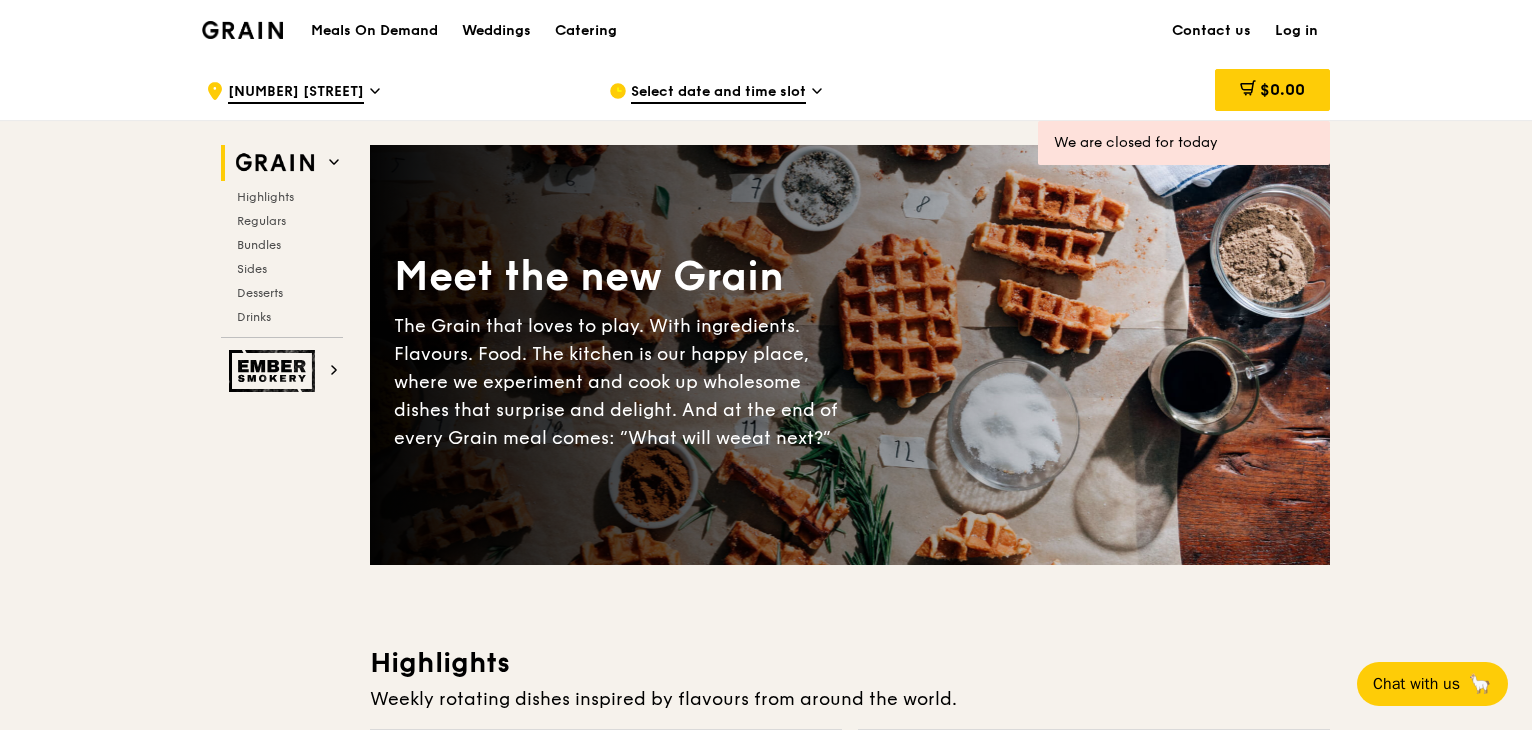 click on "Select date and time slot" at bounding box center [718, 93] 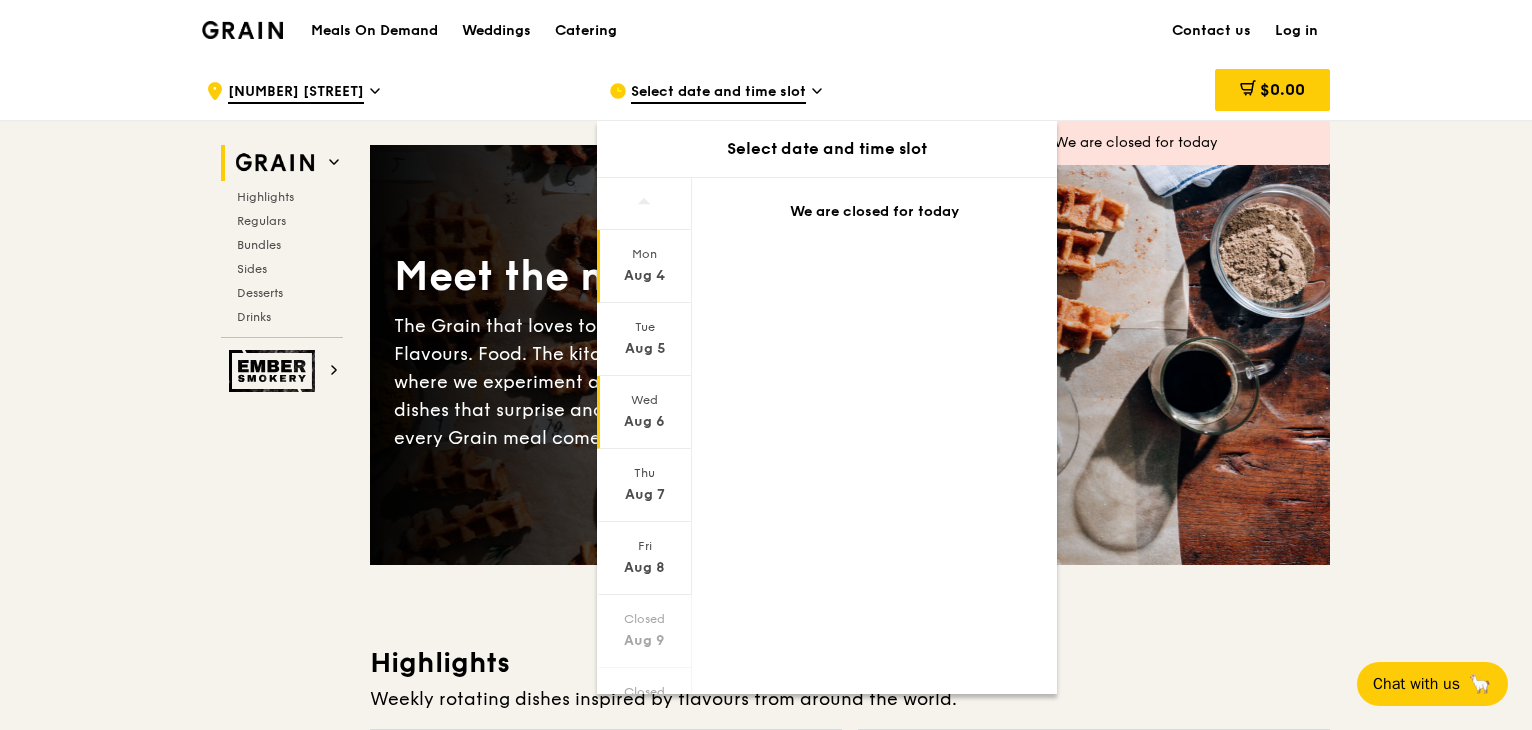 scroll, scrollTop: 96, scrollLeft: 0, axis: vertical 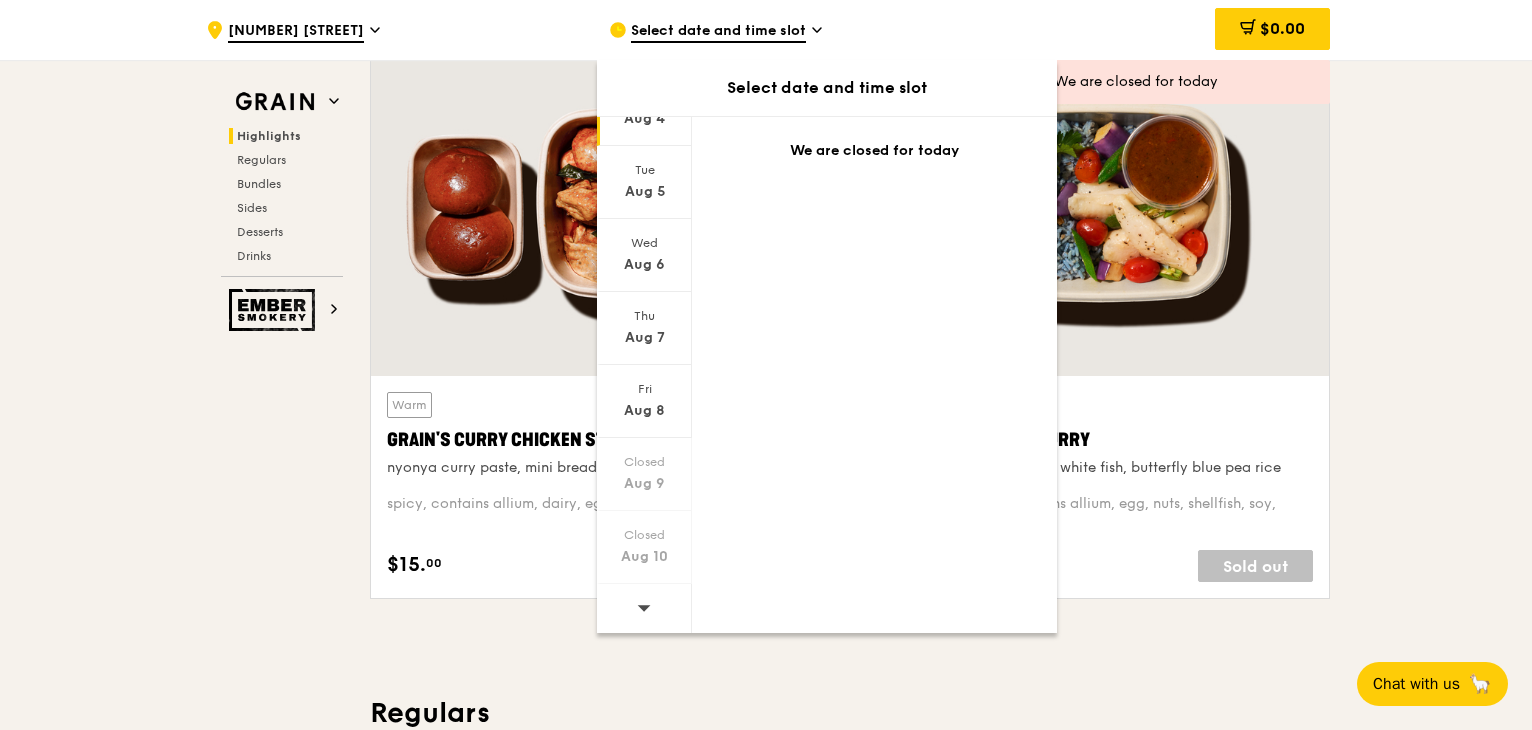 click 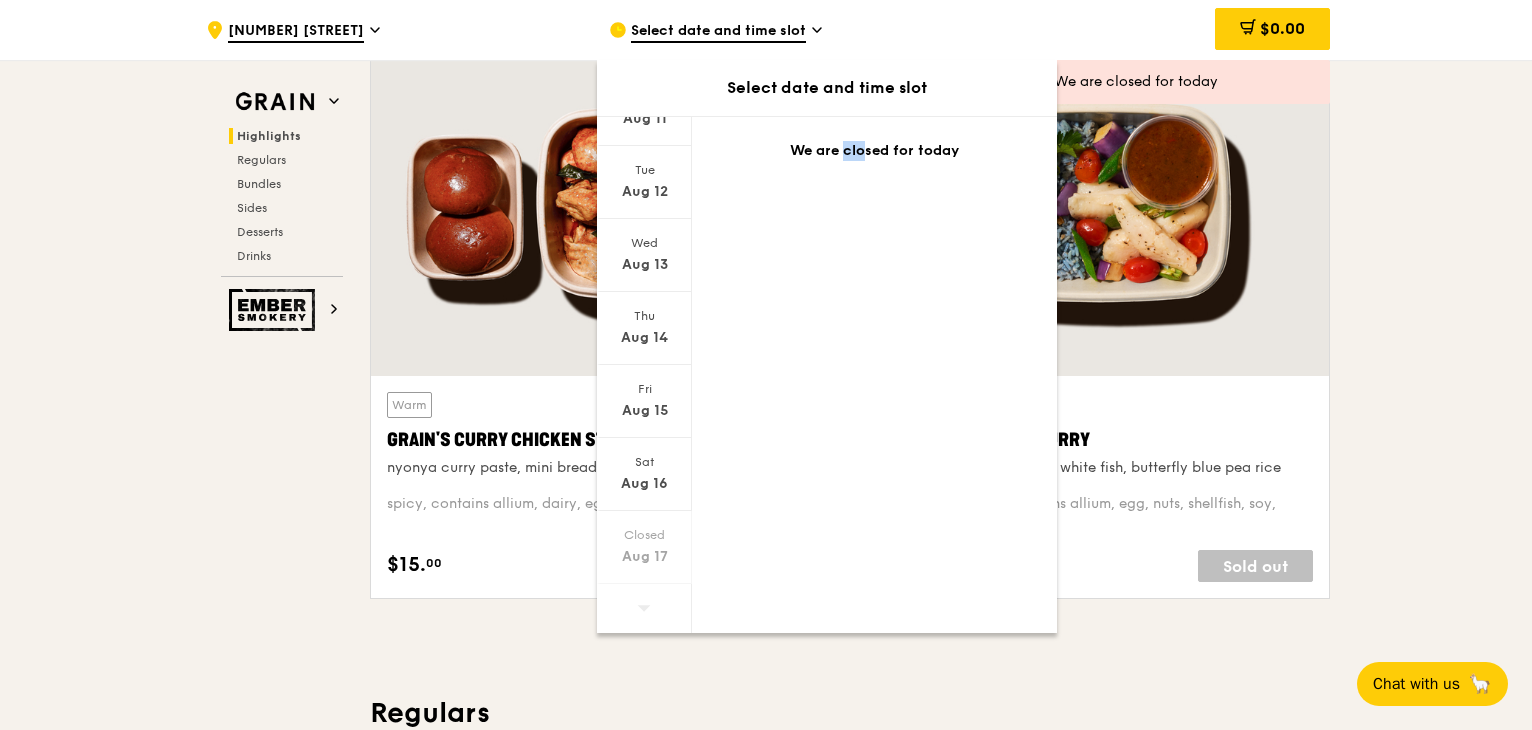 click 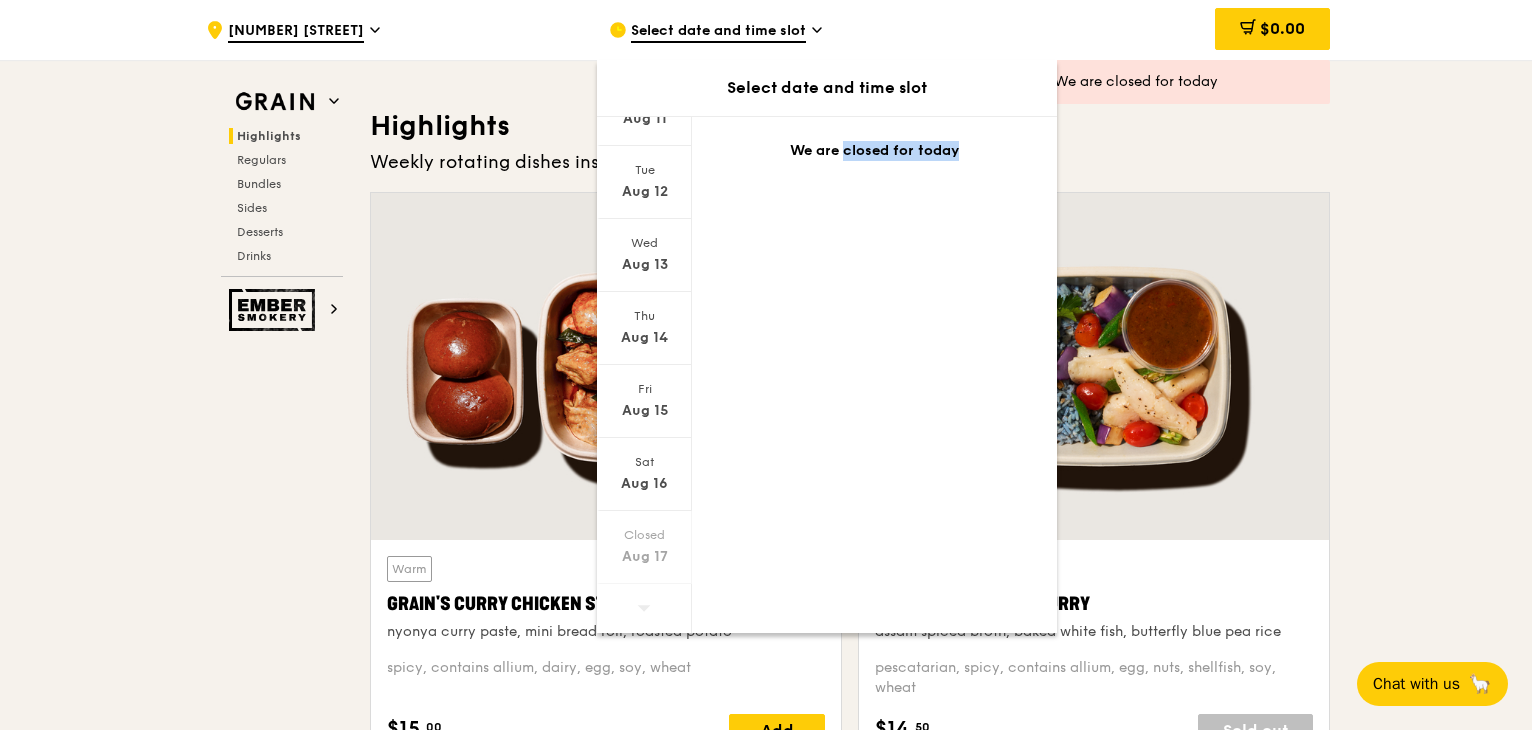 click 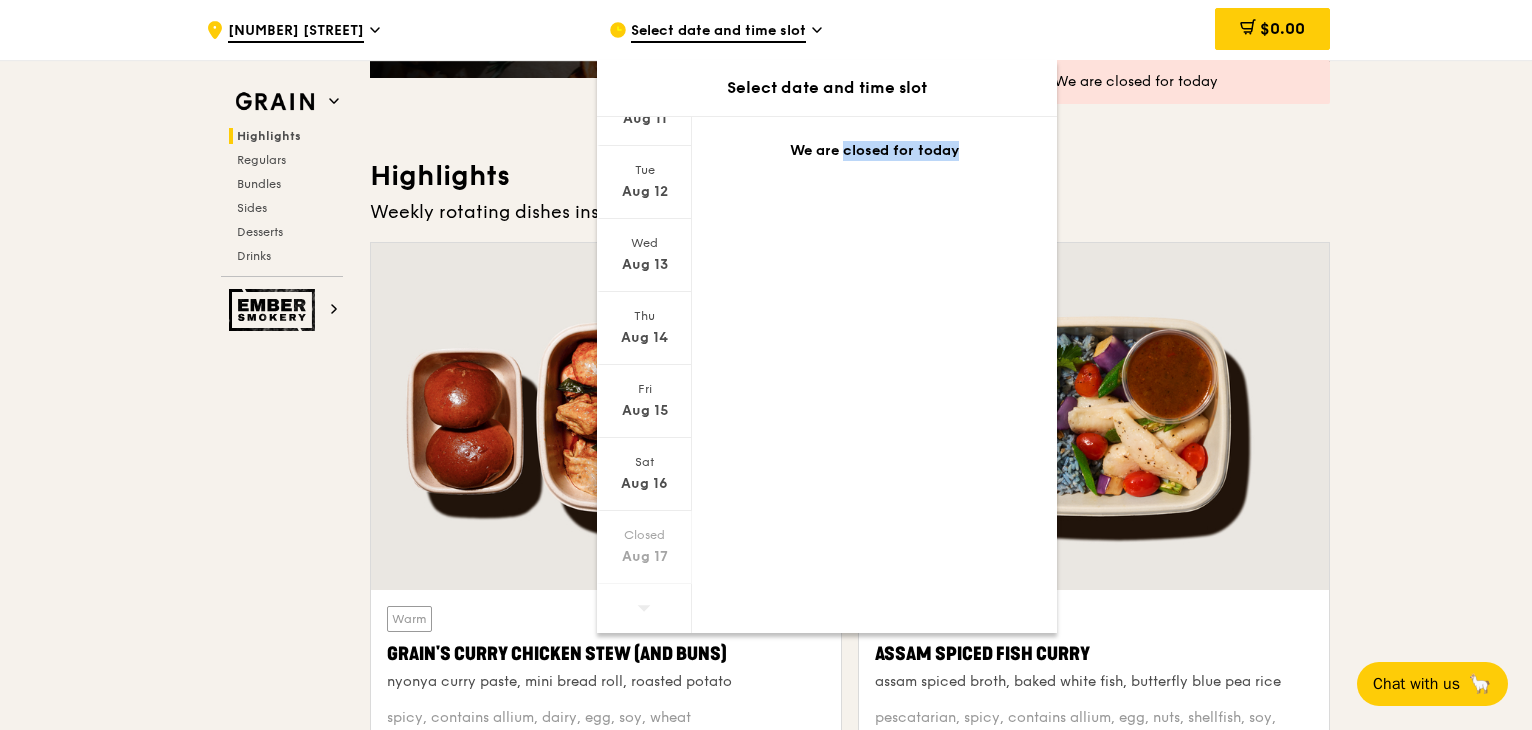 click 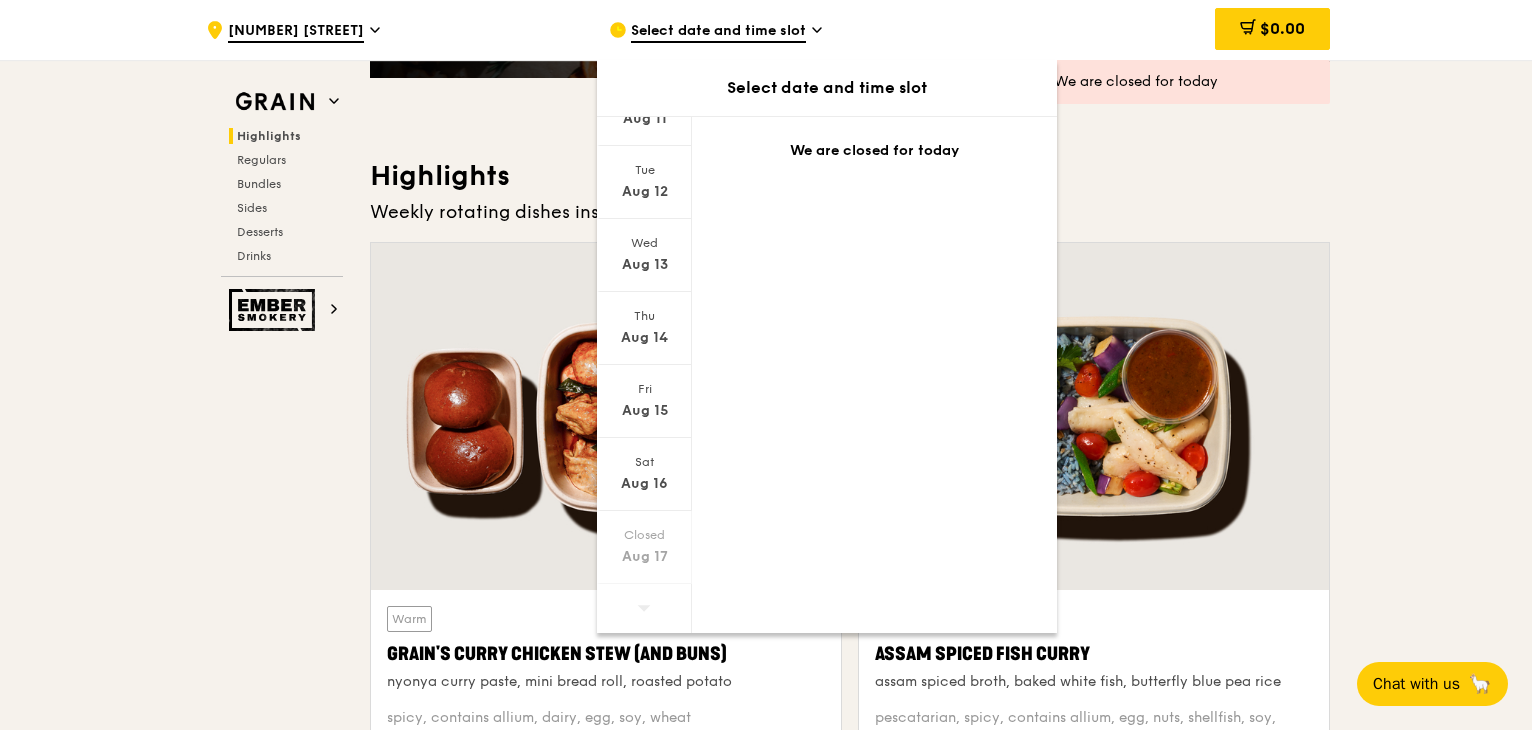 click 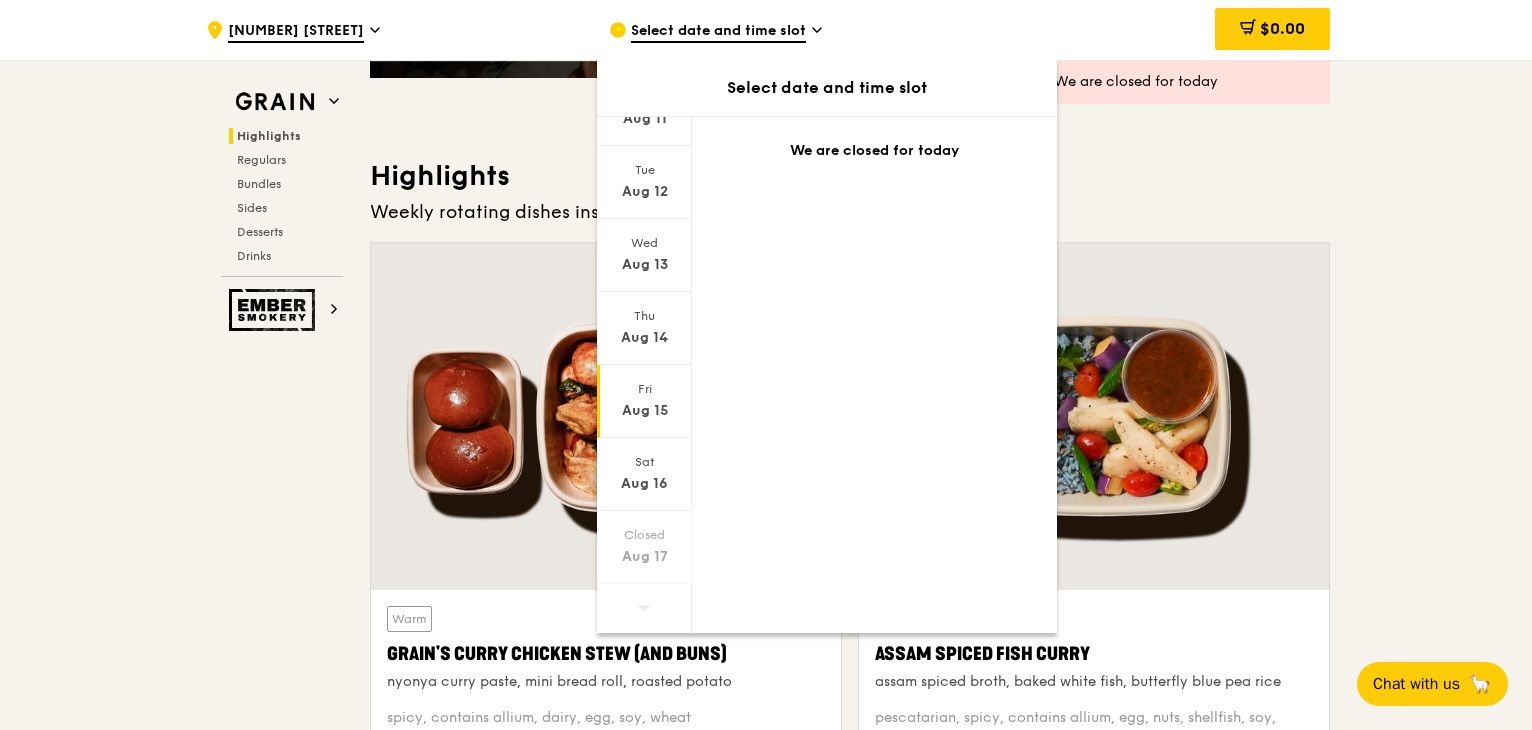 click on "Aug 15" at bounding box center [644, 411] 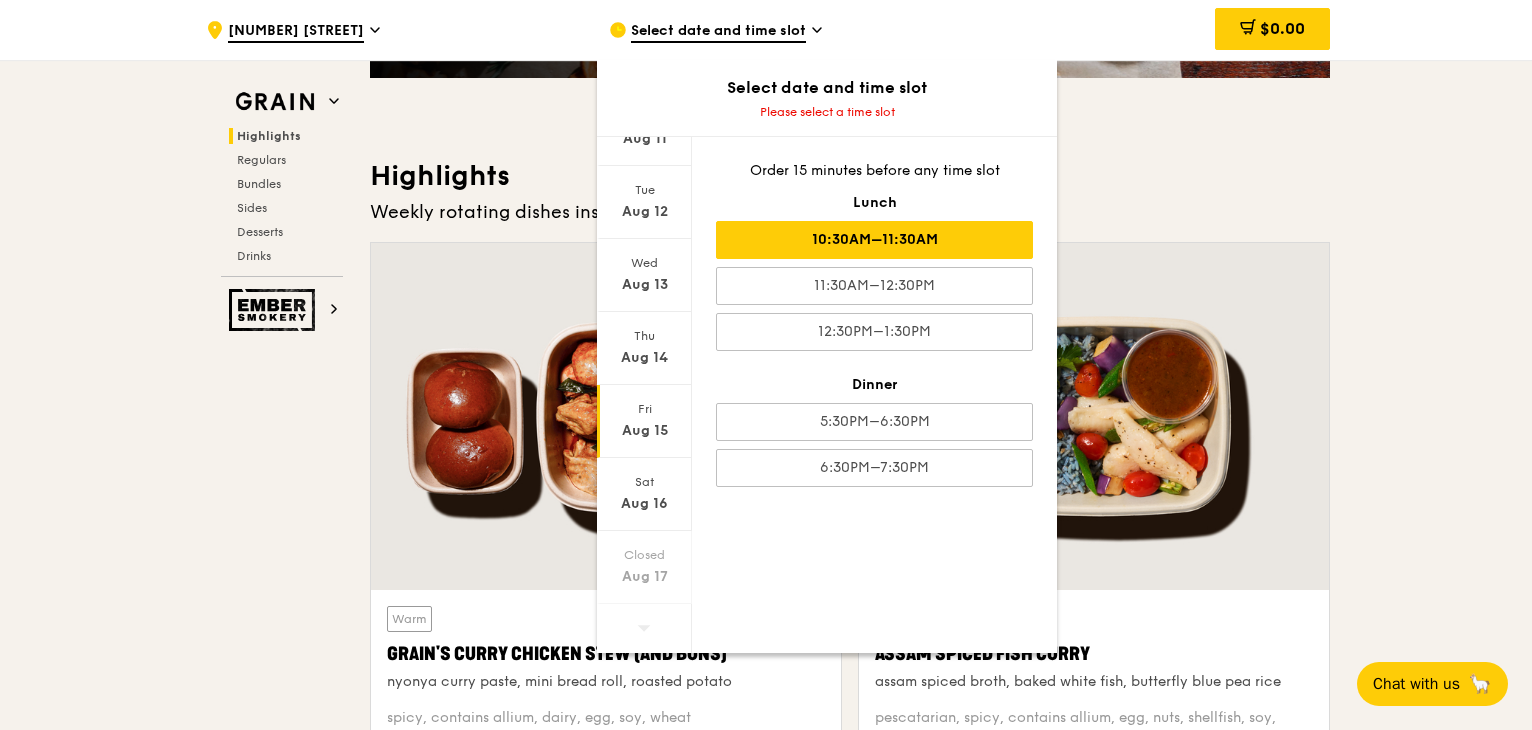 click on "10:30AM–11:30AM" at bounding box center (874, 240) 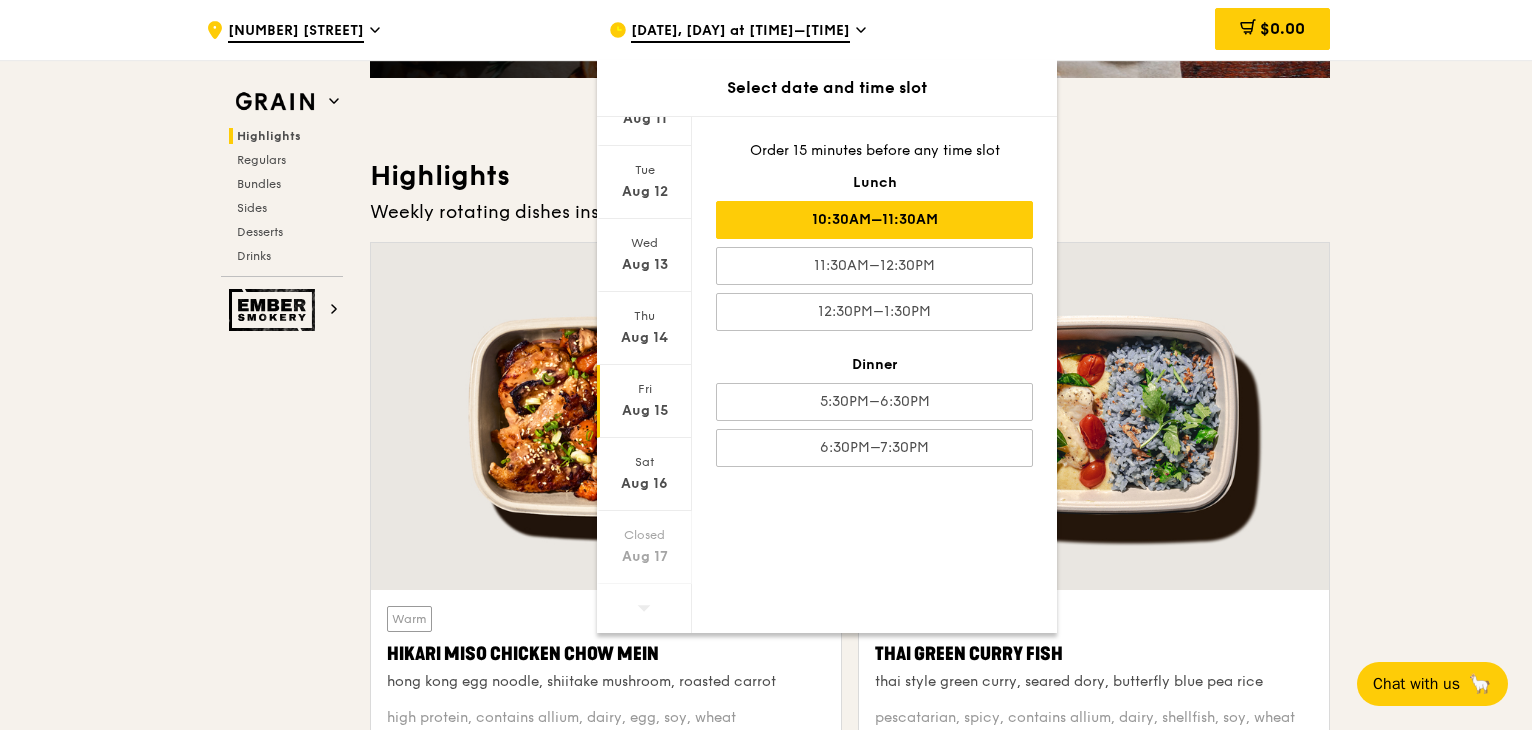 click on ".cls-1 {
fill: none;
stroke: #fff;
stroke-linecap: round;
stroke-linejoin: round;
stroke-width: 1.5px;
}
.cls-2 {
fill: #fecc07;
}
.cls-2, .cls-3 {
stroke-width: 0px;
}
.cls-3 {
fill: #fff;
fill-rule: evenodd;
}
10 Marina Boulevard
Aug 15, Fri at 10:30AM–11:30AM
Select date and time slot
Mon
Aug 11
Tue
Aug 12
Wed
Aug 13
Thu
Aug 14
Fri
Aug 15
Sat
Aug 16
Closed
Aug 17
Order 15 minutes before any time slot Lunch
10:30AM–11:30AM
11:30AM–12:30PM
12:30PM–1:30PM
Dinner
5:30PM–6:30PM
6:30PM–7:30PM
$0.00
Grain
Highlights
Regulars" at bounding box center (766, 3786) 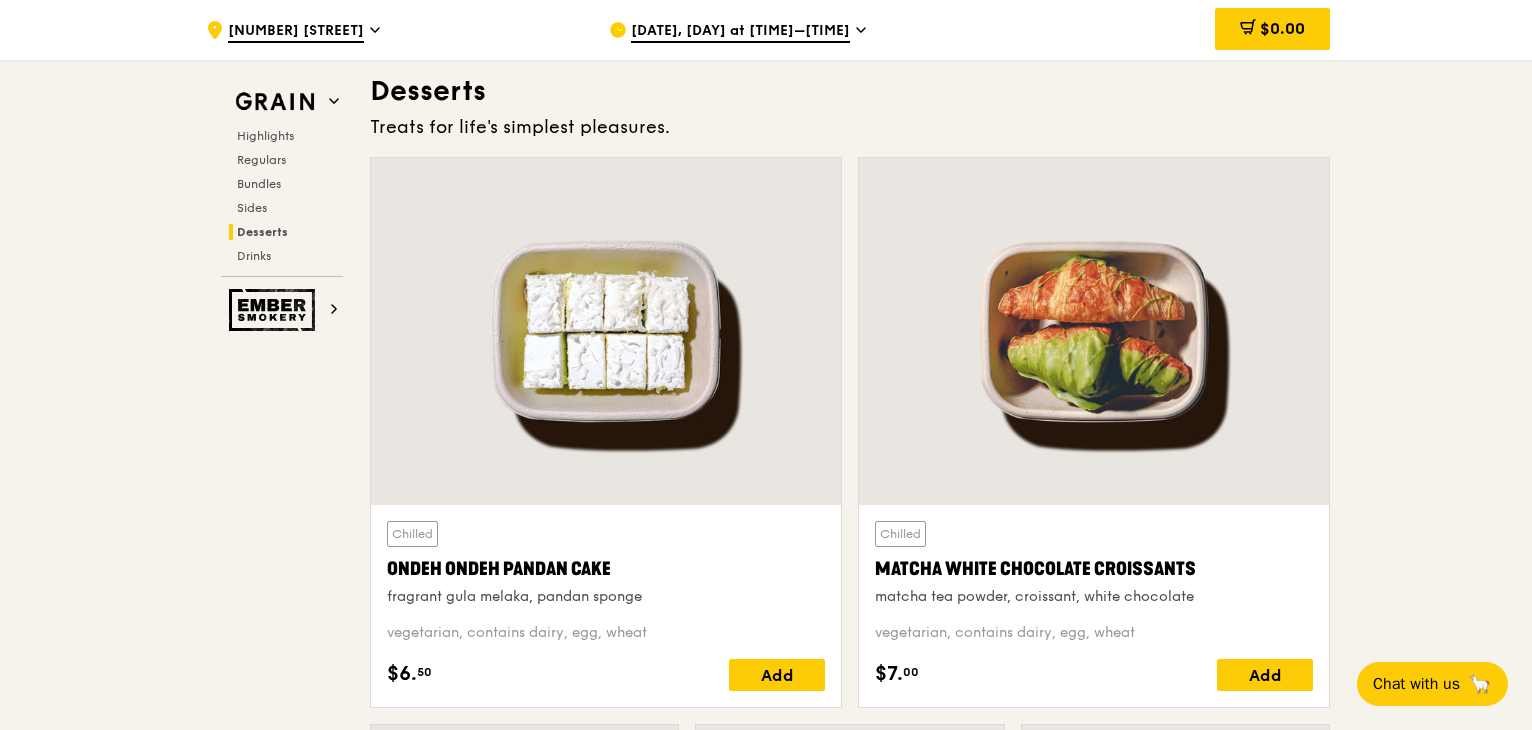 scroll, scrollTop: 6080, scrollLeft: 0, axis: vertical 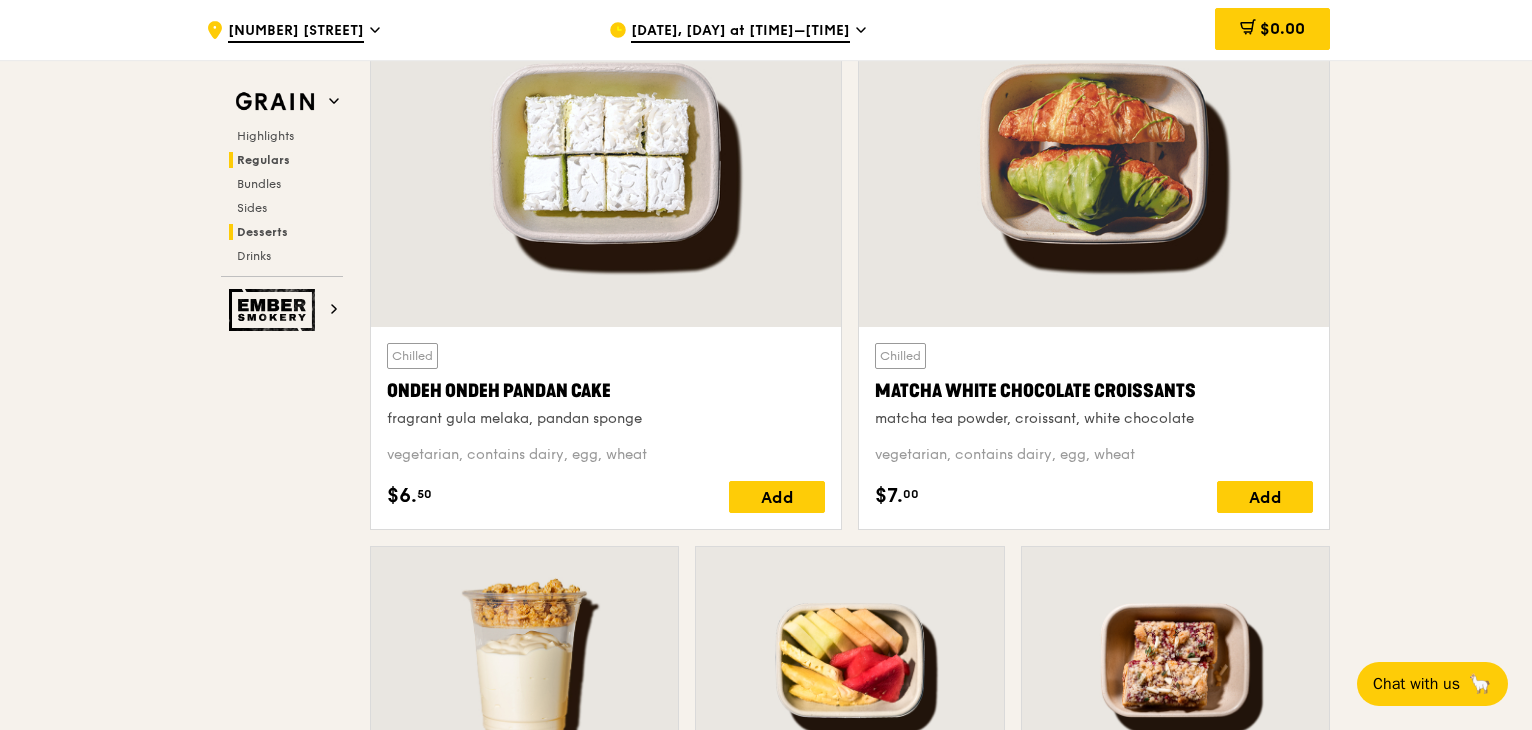 click on "Regulars" at bounding box center (263, 160) 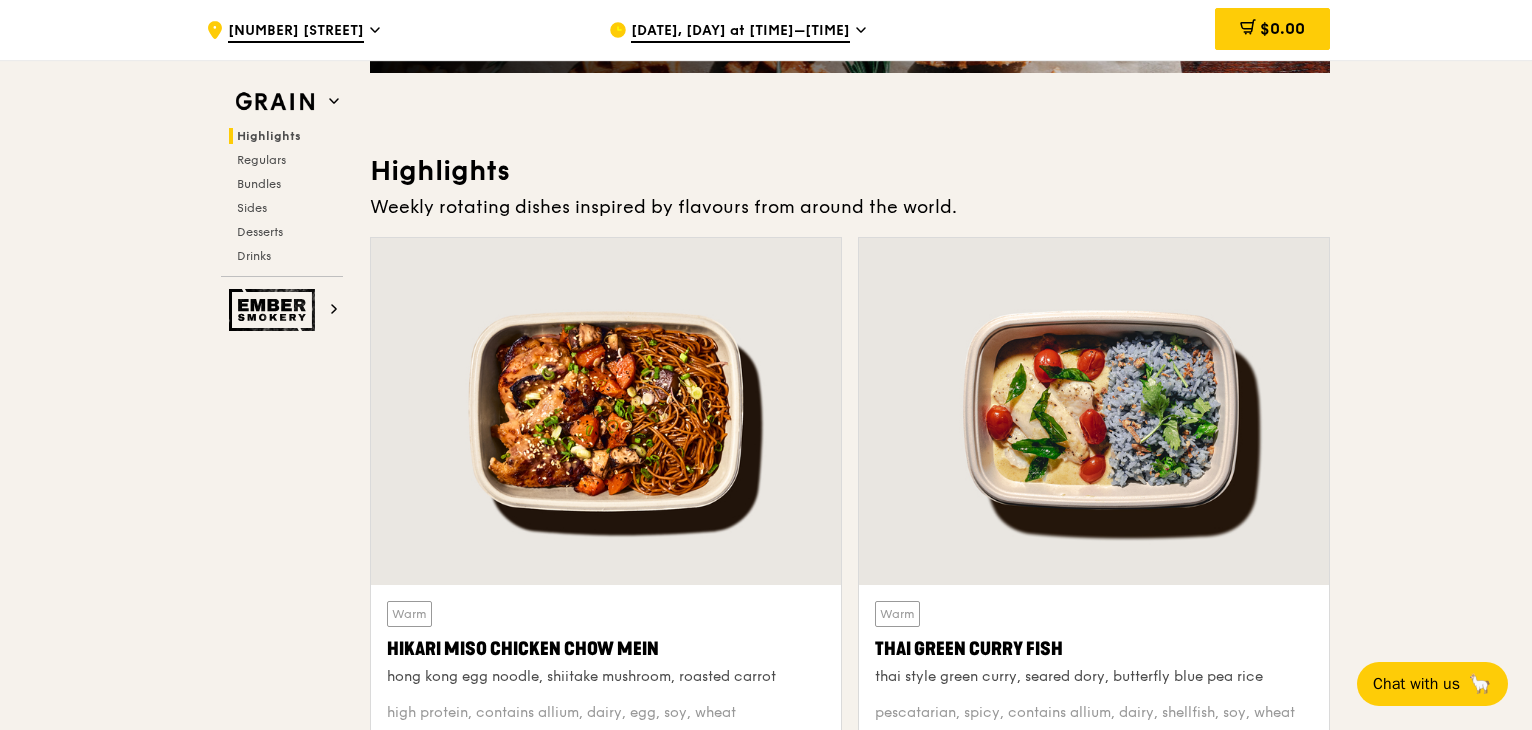 scroll, scrollTop: 800, scrollLeft: 0, axis: vertical 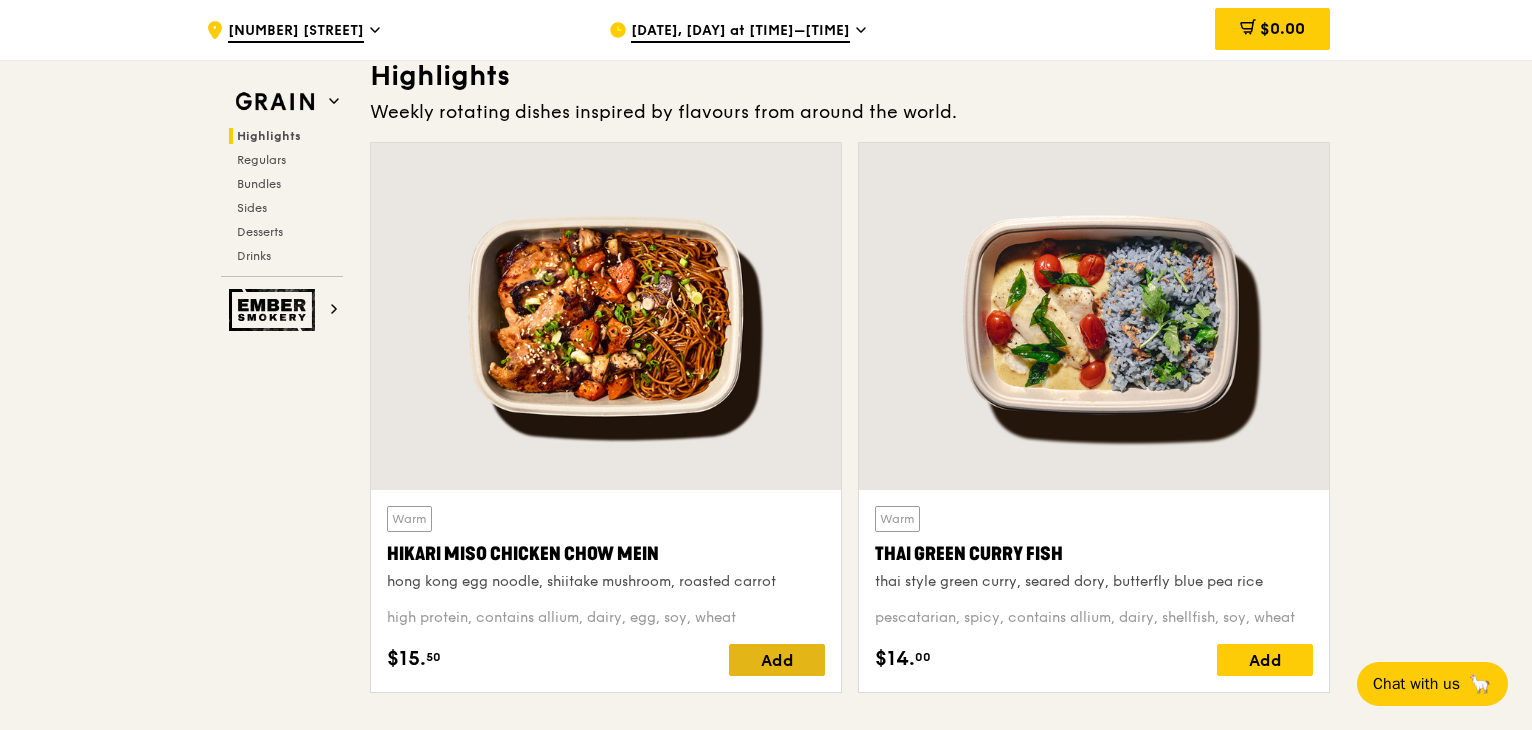 click on "Add" at bounding box center [777, 660] 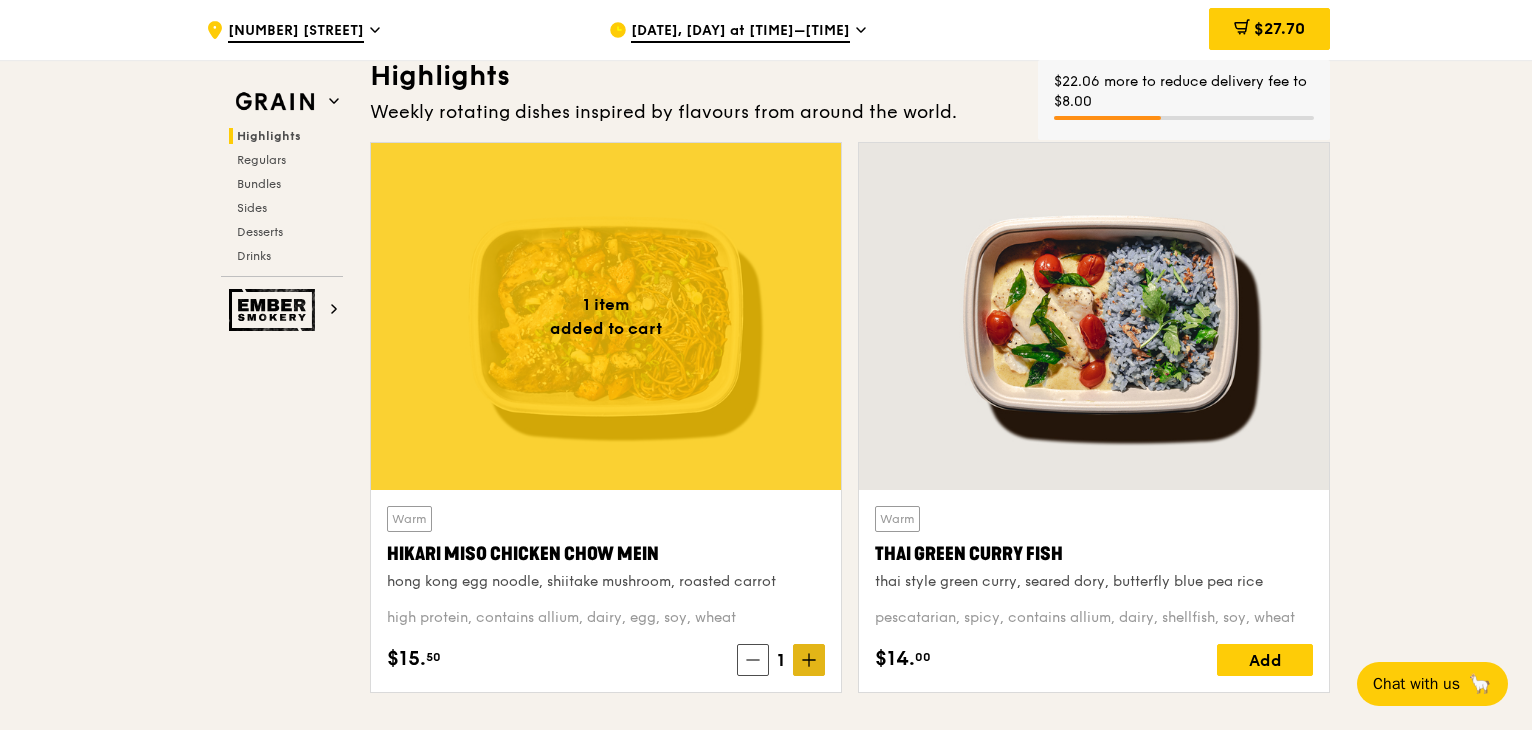 click 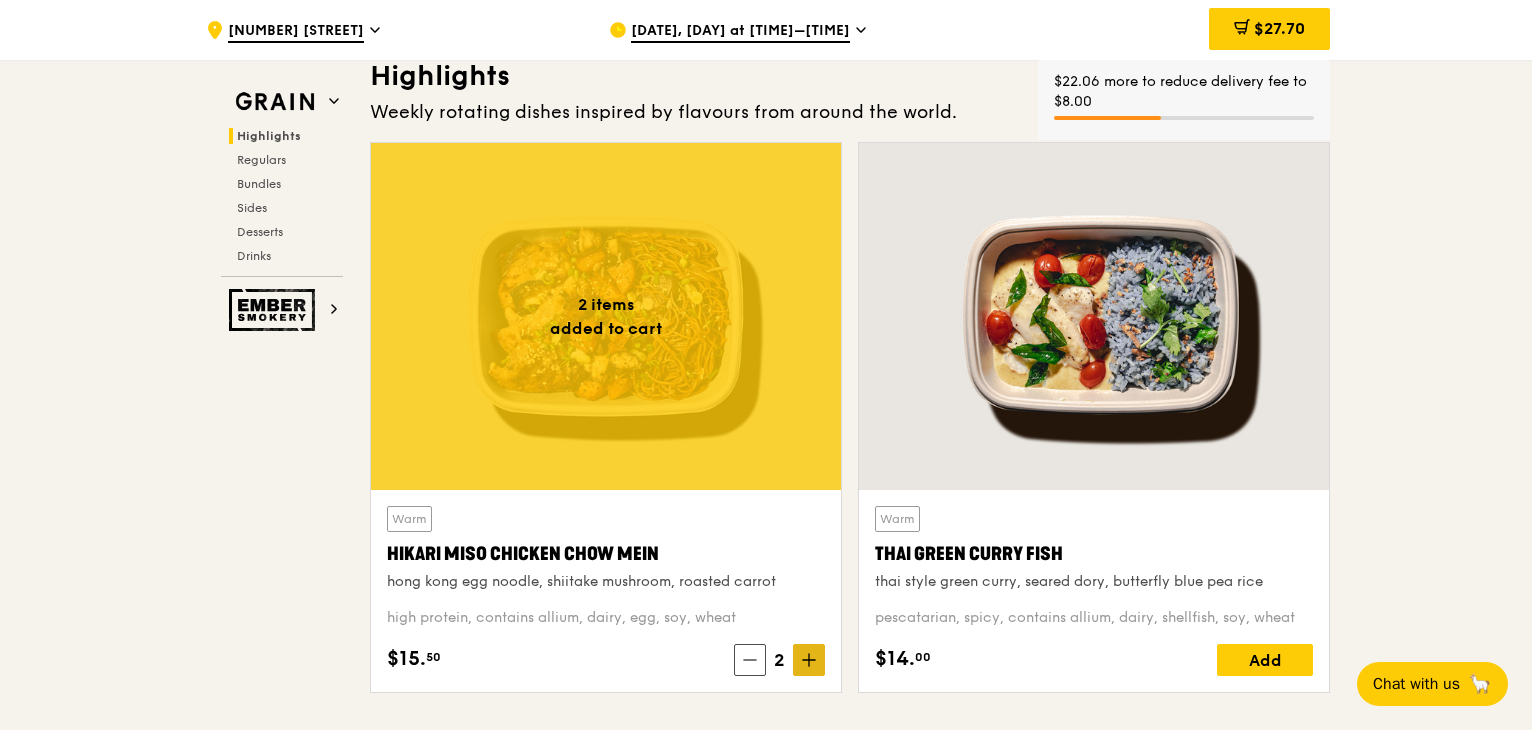 click on "Grain
Highlights
Regulars
Bundles
Sides
Desserts
Drinks
Ember Smokery
Meet the new Grain The Grain that loves to play. With ingredients. Flavours. Food. The kitchen is our happy place, where we experiment and cook up wholesome dishes that surprise and delight. And at the end of every Grain meal comes: “What will we  eat next?”
Highlights
Weekly rotating dishes inspired by flavours from around the world.
2 items added to cart
Warm
Hikari Miso Chicken Chow Mein
hong kong egg noodle, shiitake mushroom, roasted carrot
high protein, contains allium, dairy, egg, soy, wheat
$15.
50
2
Warm
Thai Green Curry Fish
thai style green curry, seared dory, butterfly blue pea rice
pescatarian, spicy, contains allium, dairy, shellfish, soy, wheat
$14.
00" at bounding box center [766, 3716] 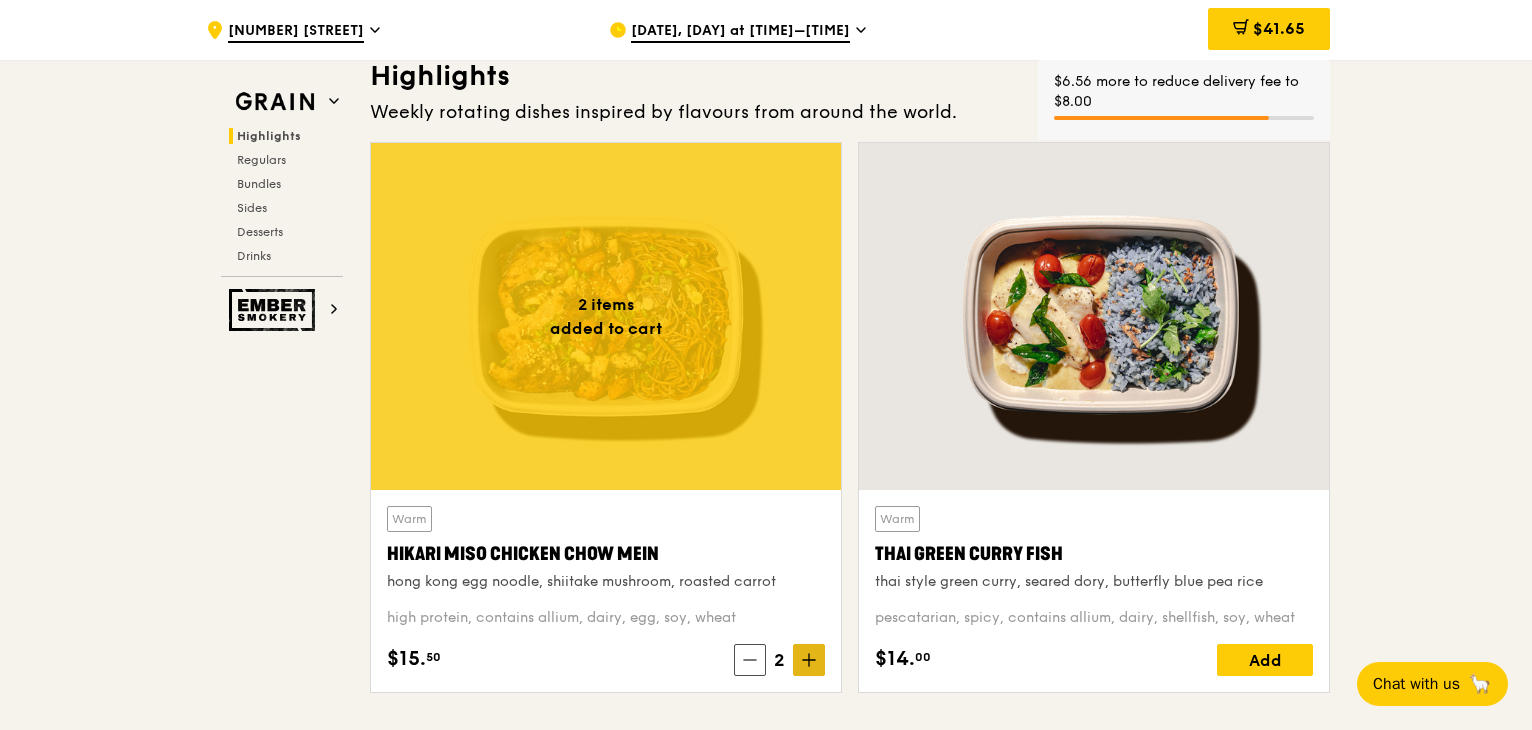 click 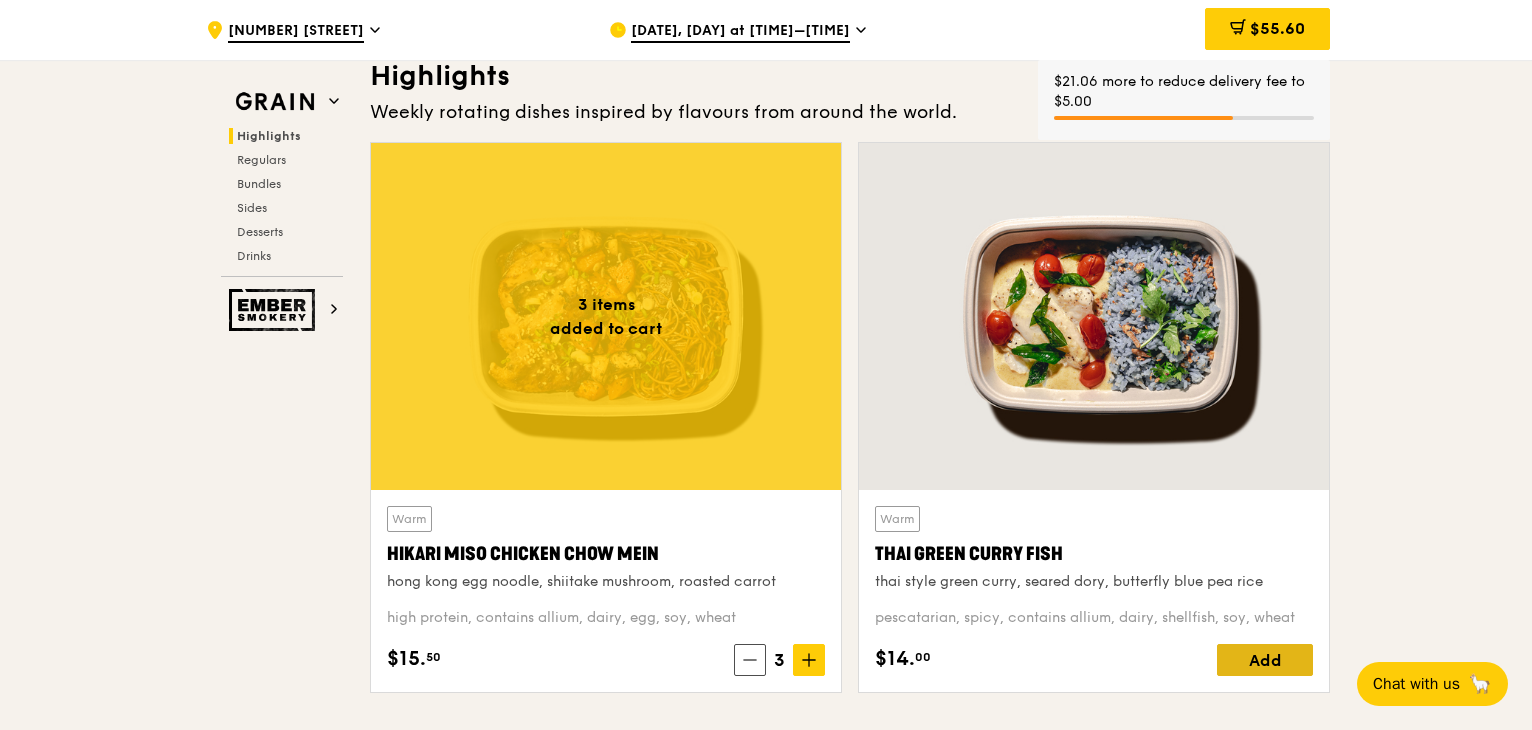 click on "Add" at bounding box center [1265, 660] 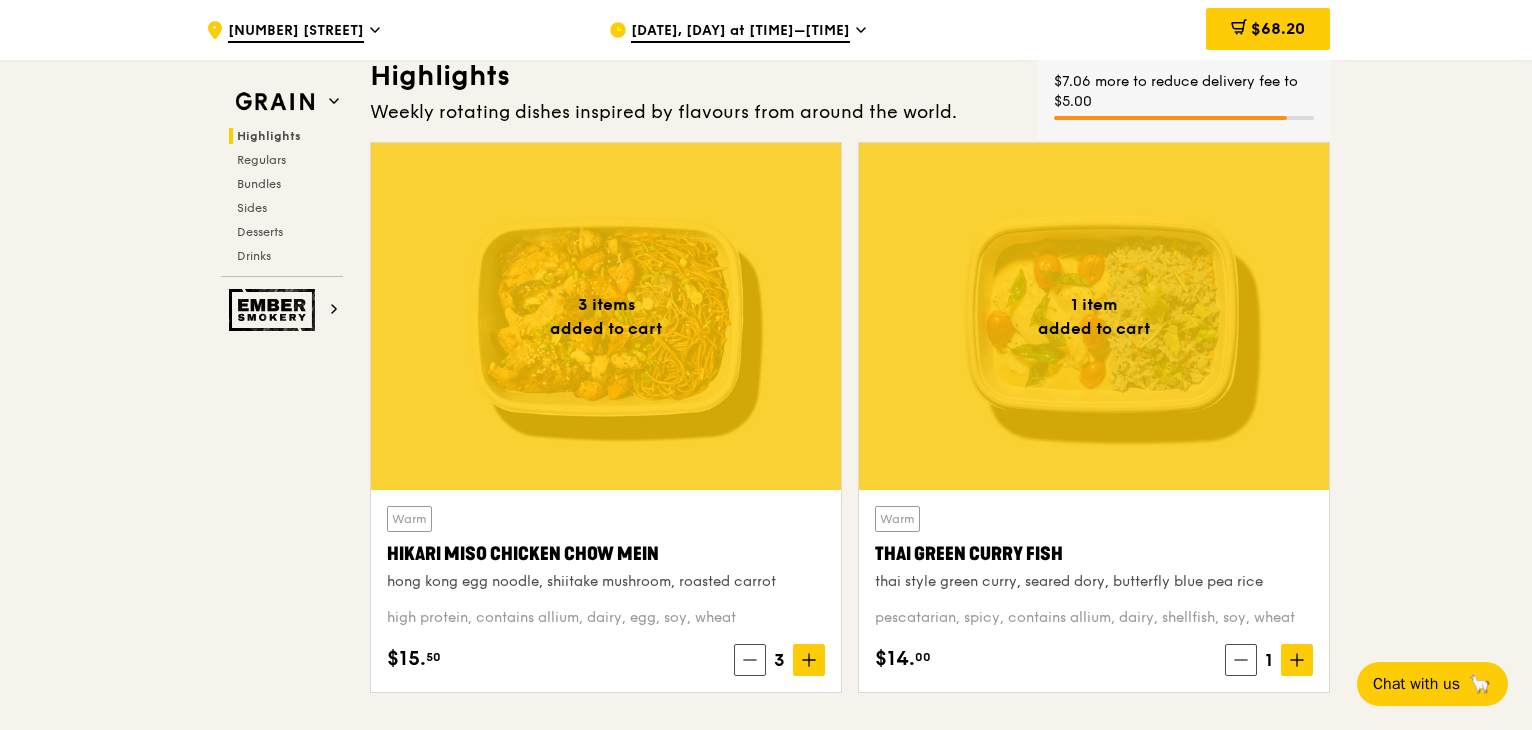 click 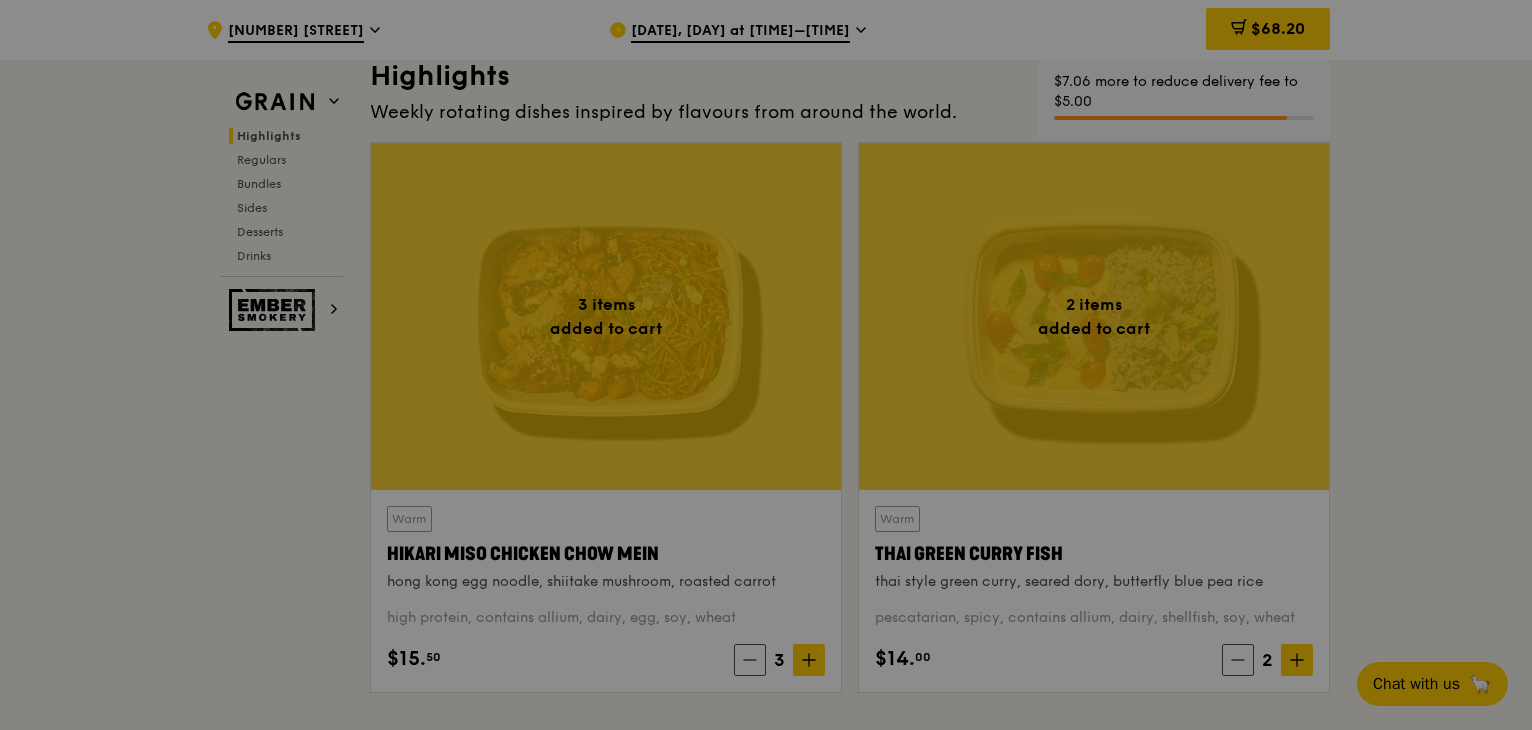 click on "Grain
Highlights
Regulars
Bundles
Sides
Desserts
Drinks
Ember Smokery
Meet the new Grain The Grain that loves to play. With ingredients. Flavours. Food. The kitchen is our happy place, where we experiment and cook up wholesome dishes that surprise and delight. And at the end of every Grain meal comes: “What will we  eat next?”
Highlights
Weekly rotating dishes inspired by flavours from around the world.
3 items added to cart
Warm
Hikari Miso Chicken Chow Mein
hong kong egg noodle, shiitake mushroom, roasted carrot
high protein, contains allium, dairy, egg, soy, wheat
$15.
50
3
2 items added to cart
Warm
Thai Green Curry Fish
thai style green curry, seared dory, butterfly blue pea rice
pescatarian, spicy, contains allium, dairy, shellfish, soy, wheat" at bounding box center [766, 3716] 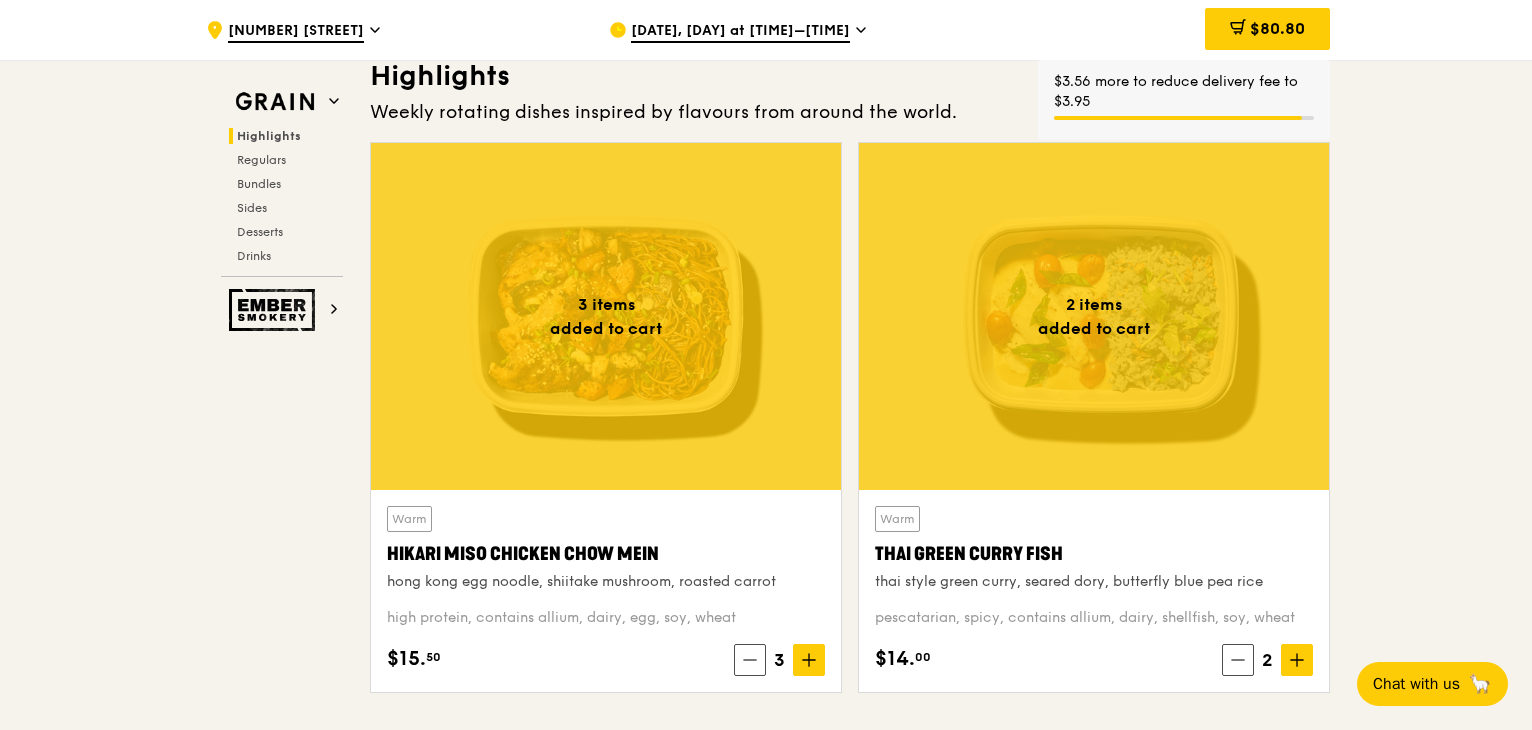 click 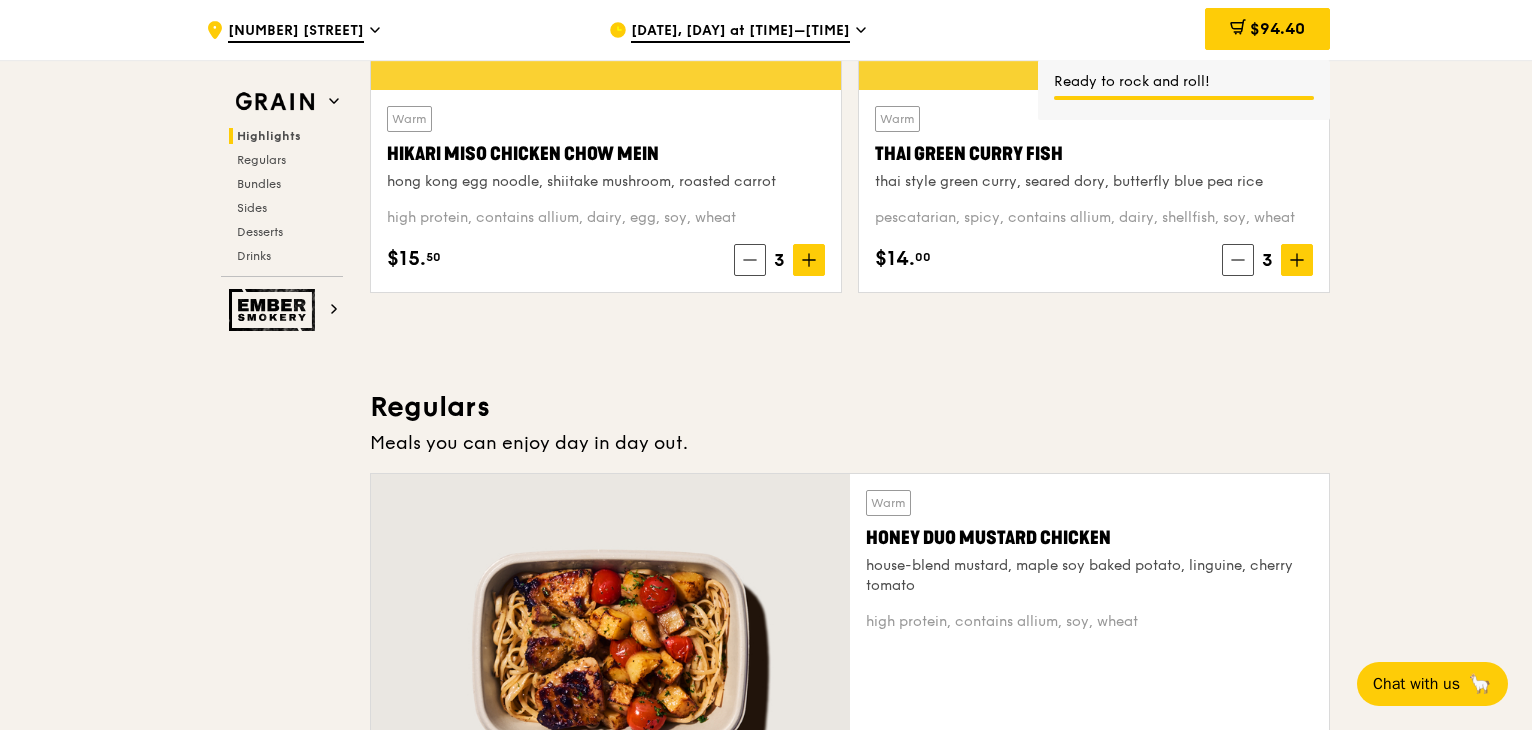scroll, scrollTop: 1300, scrollLeft: 0, axis: vertical 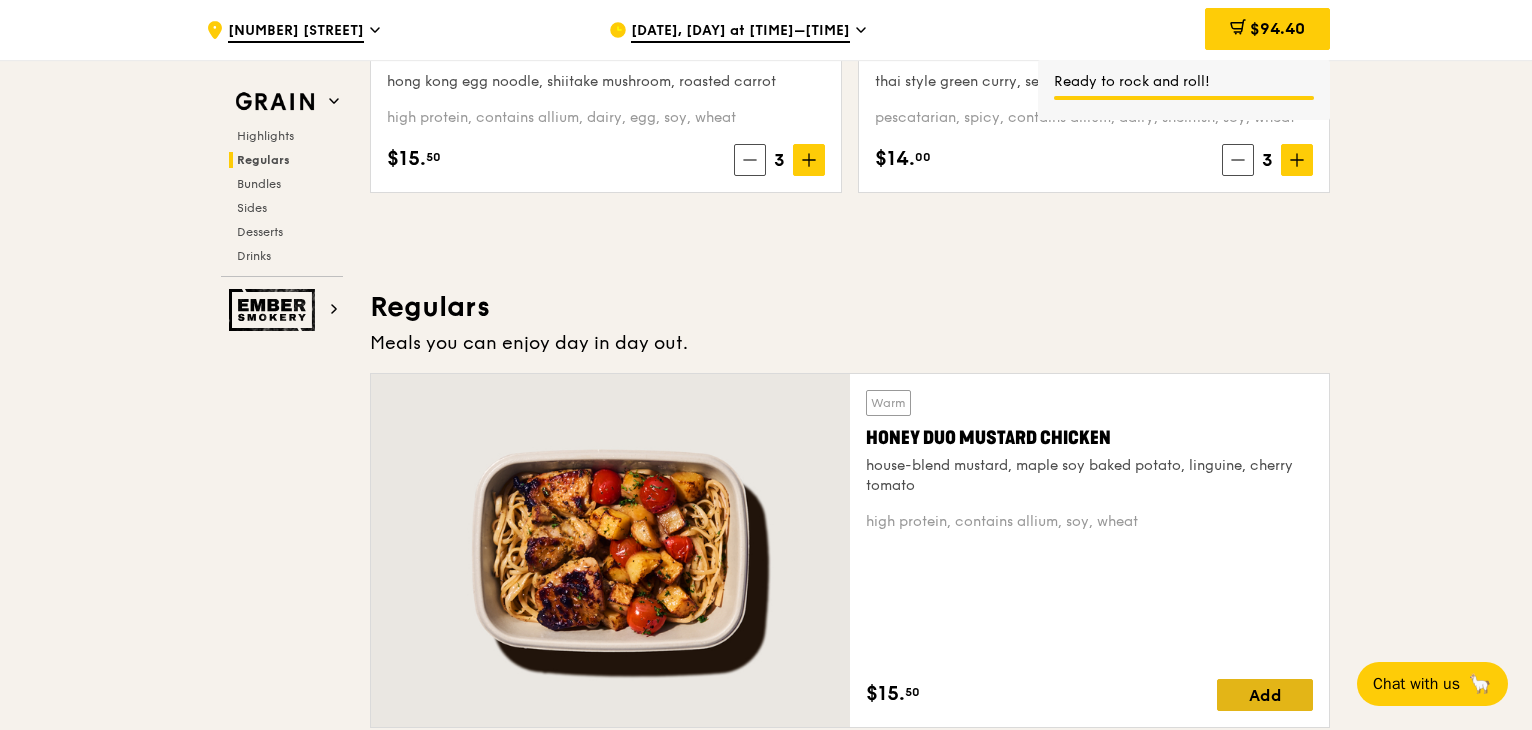 click on "Add" at bounding box center [1265, 695] 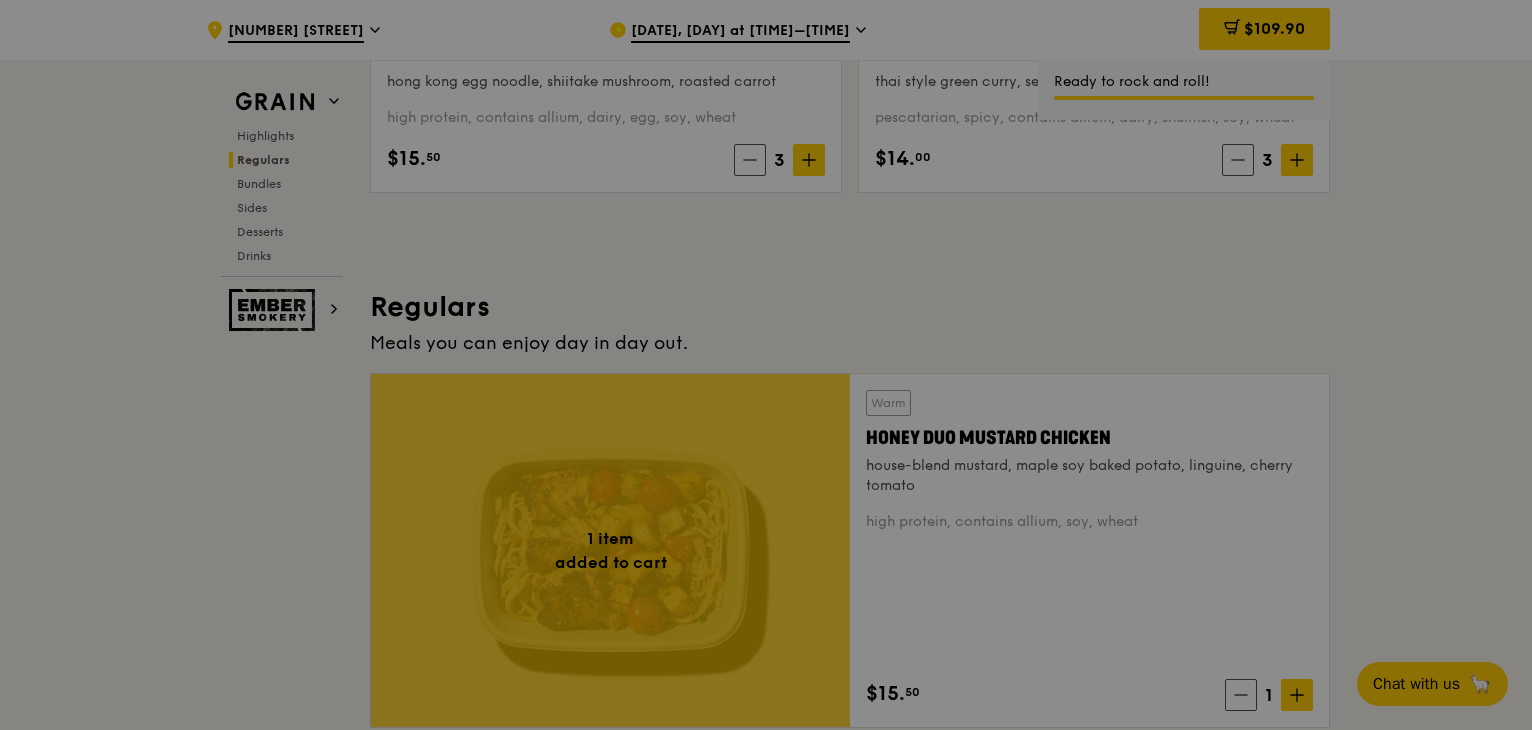 click at bounding box center [766, 365] 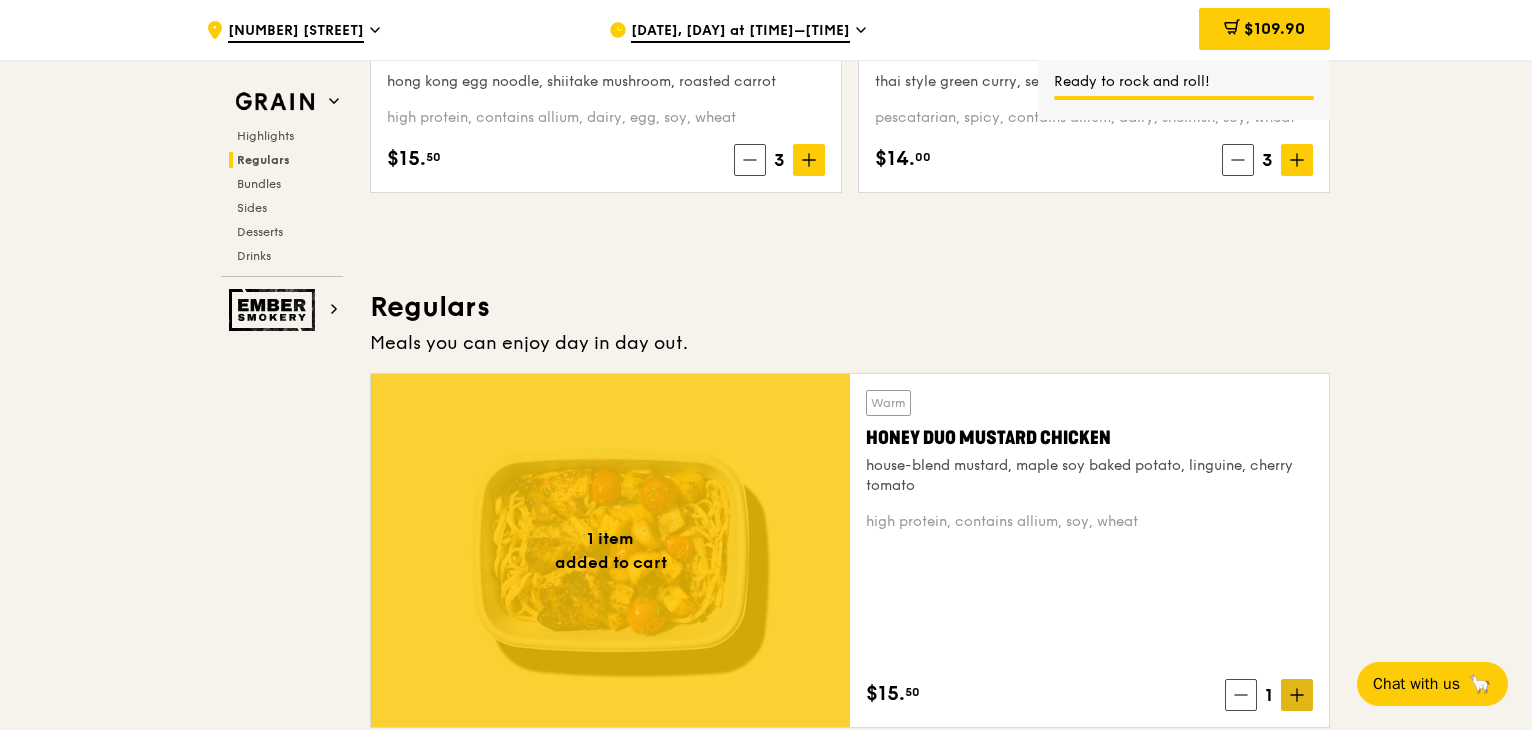 click 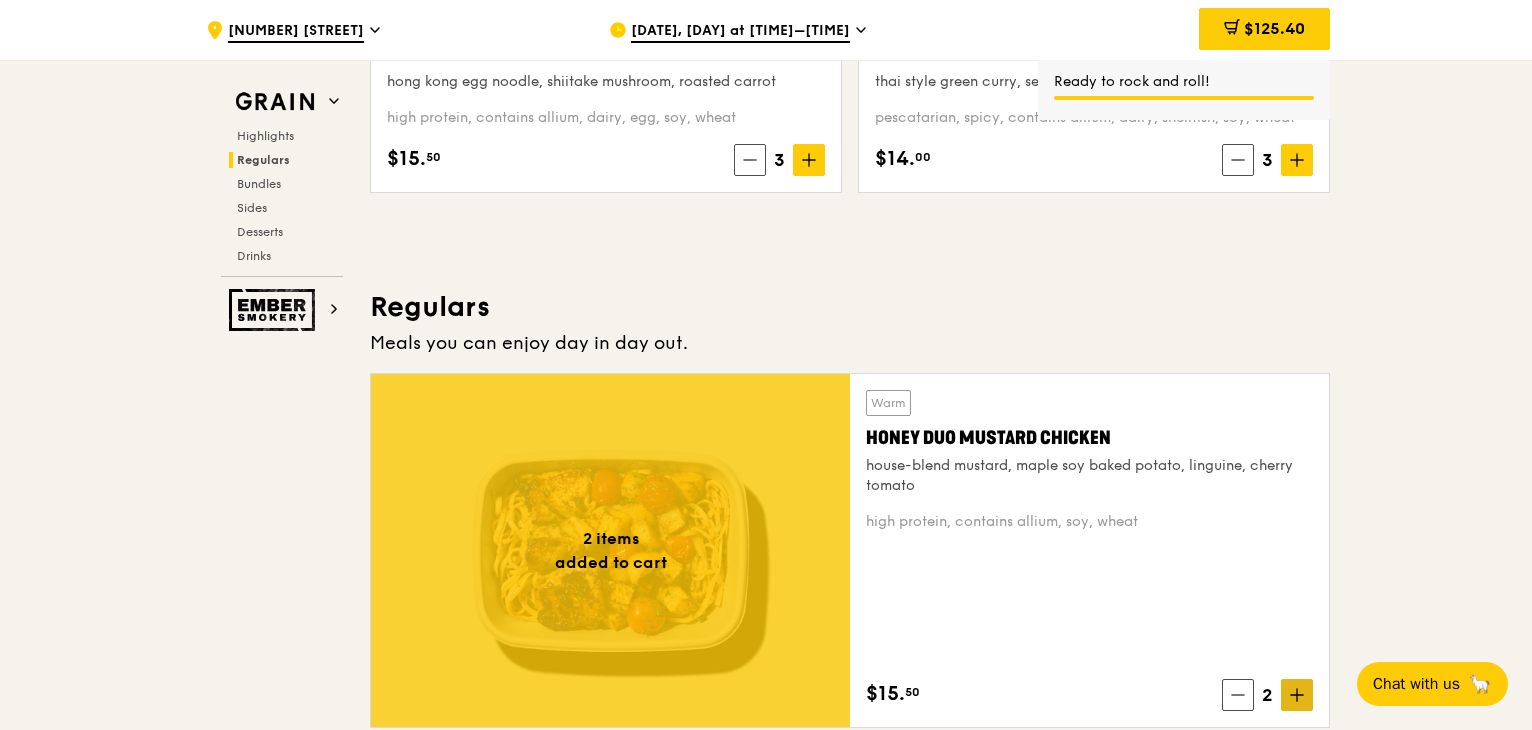 click 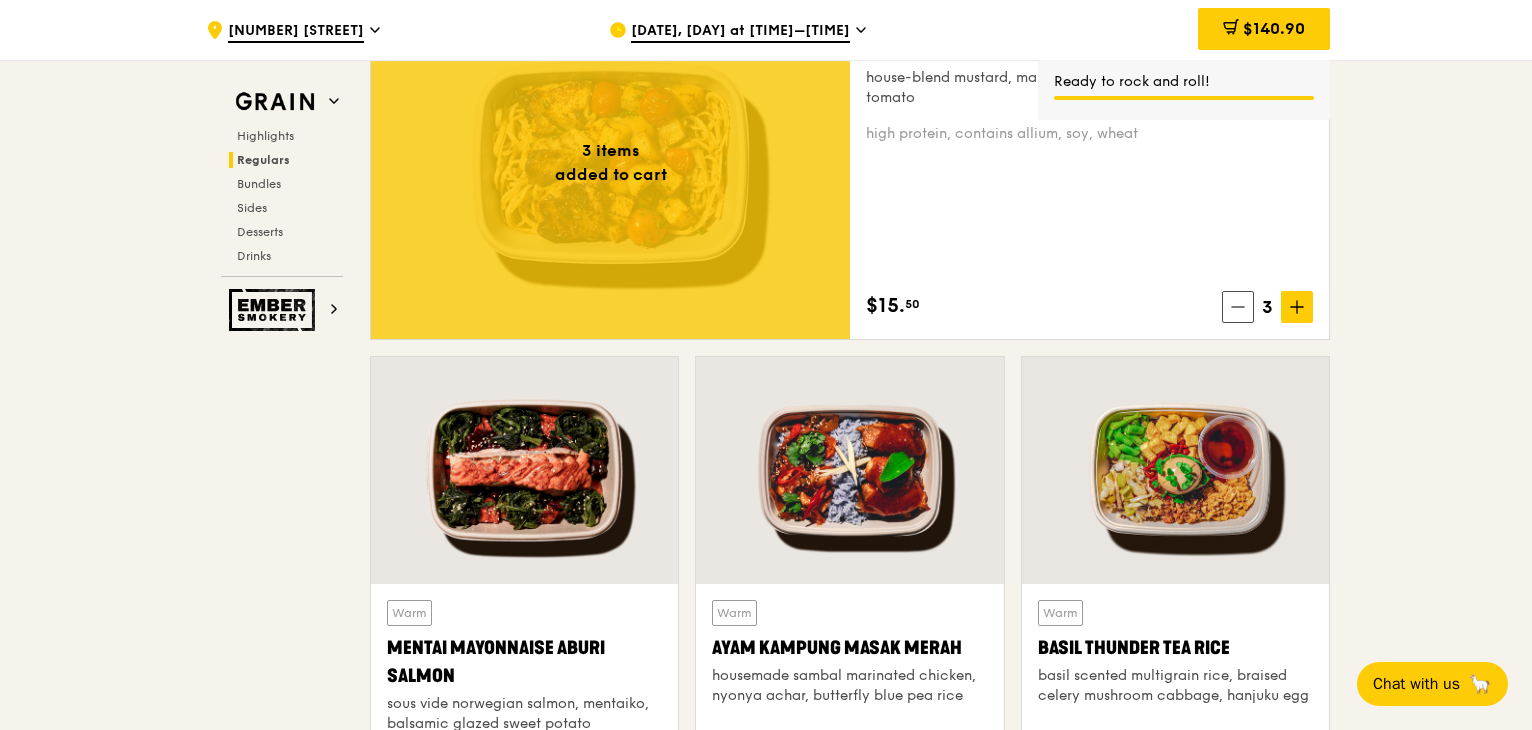 scroll, scrollTop: 1700, scrollLeft: 0, axis: vertical 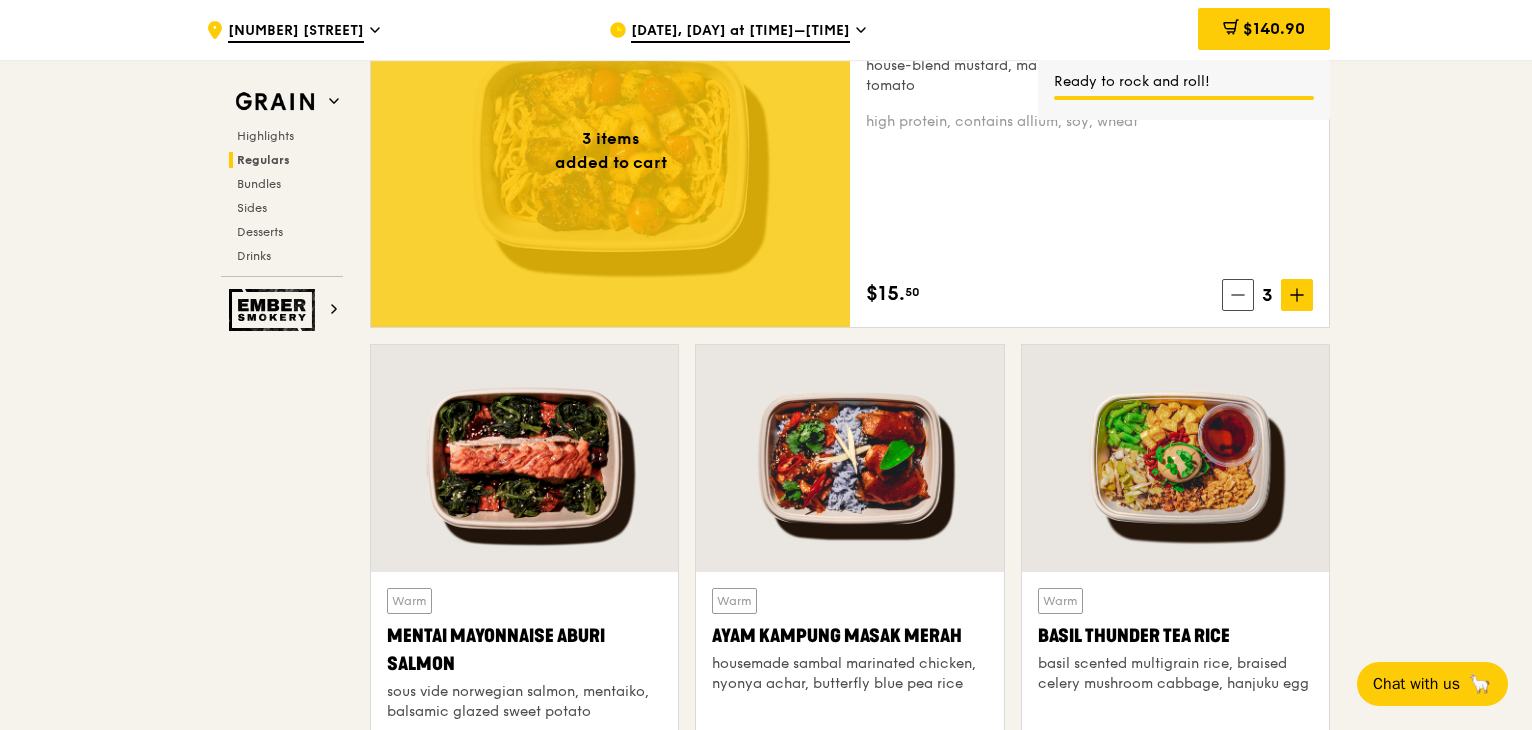 click on "Add" at bounding box center (614, 810) 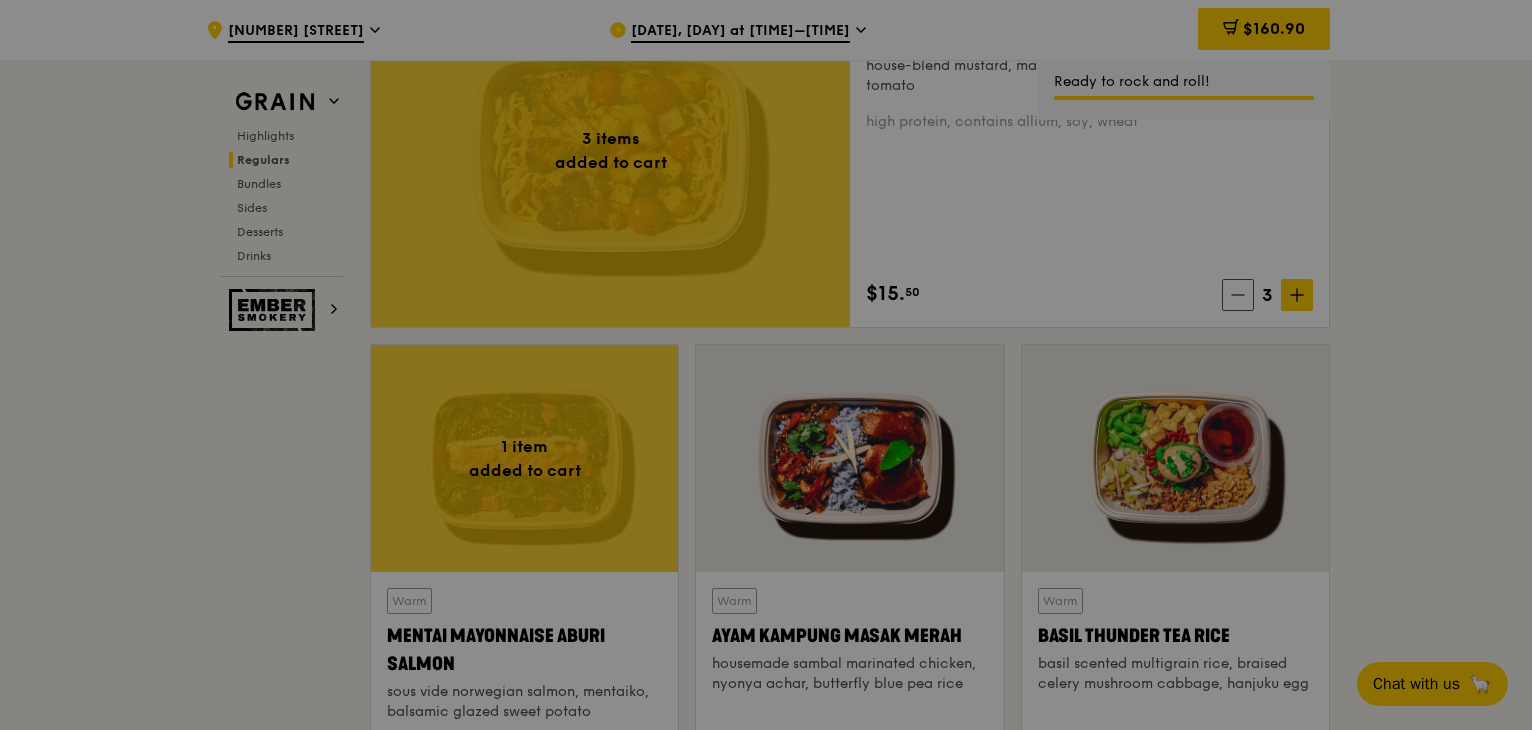 click at bounding box center [766, 365] 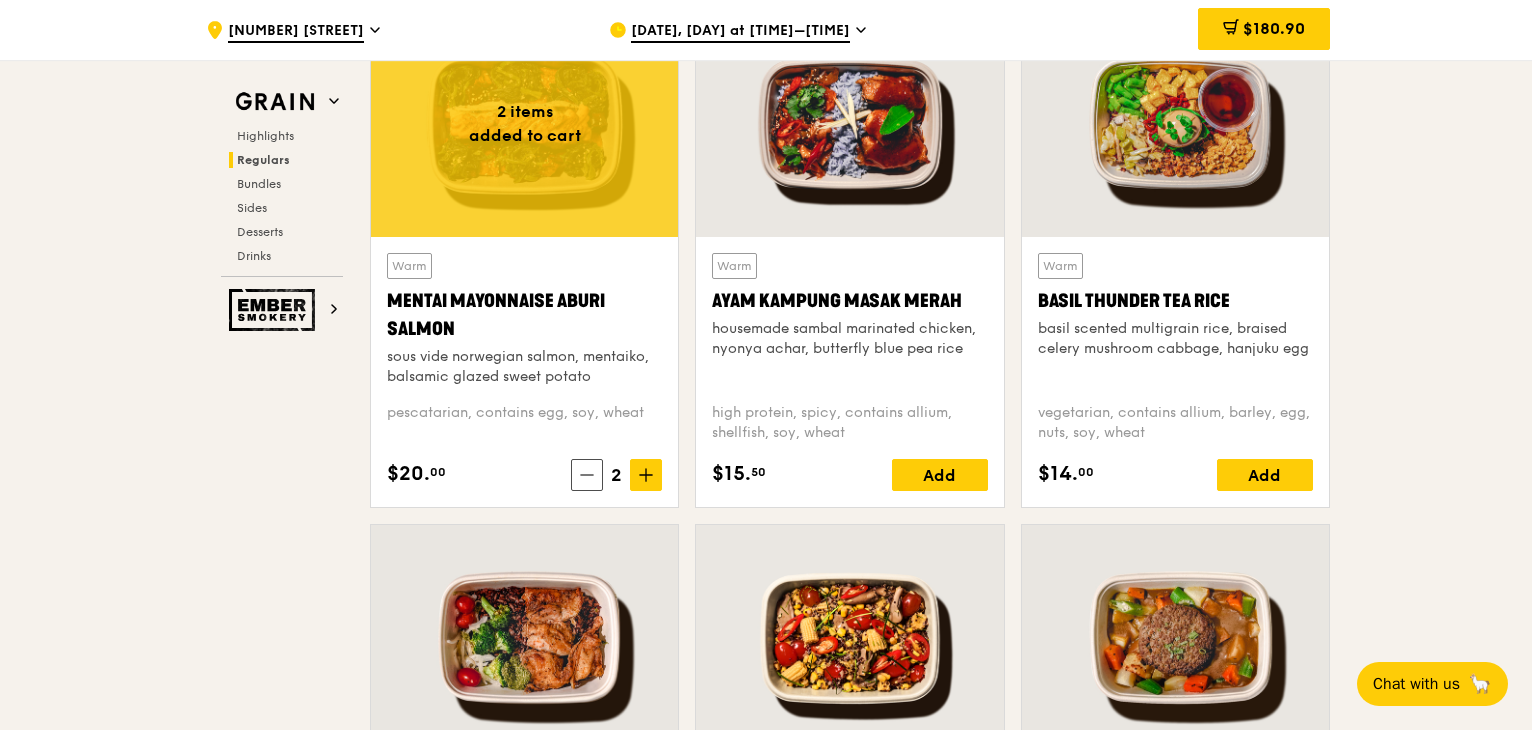 scroll, scrollTop: 2300, scrollLeft: 0, axis: vertical 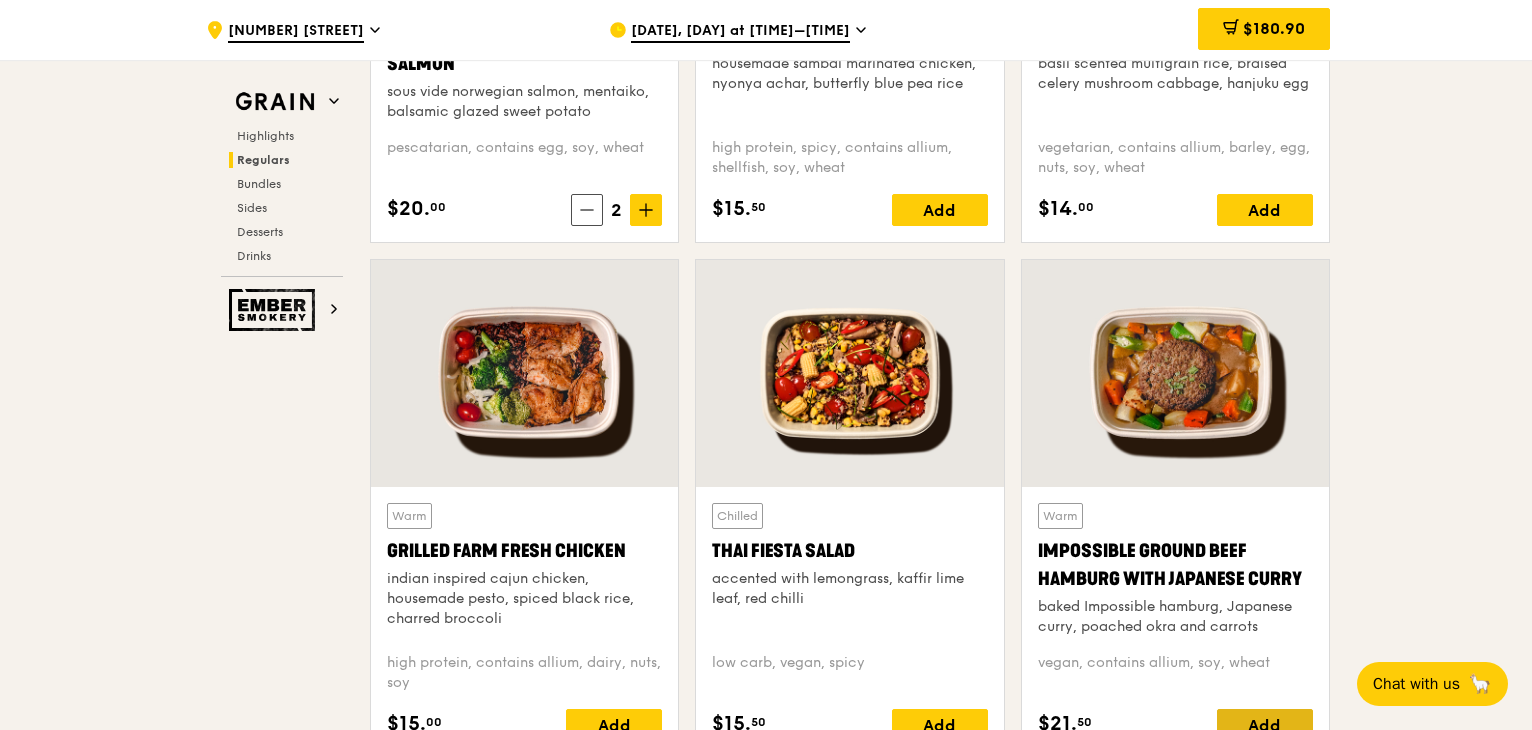 click on "Add" at bounding box center (1265, 725) 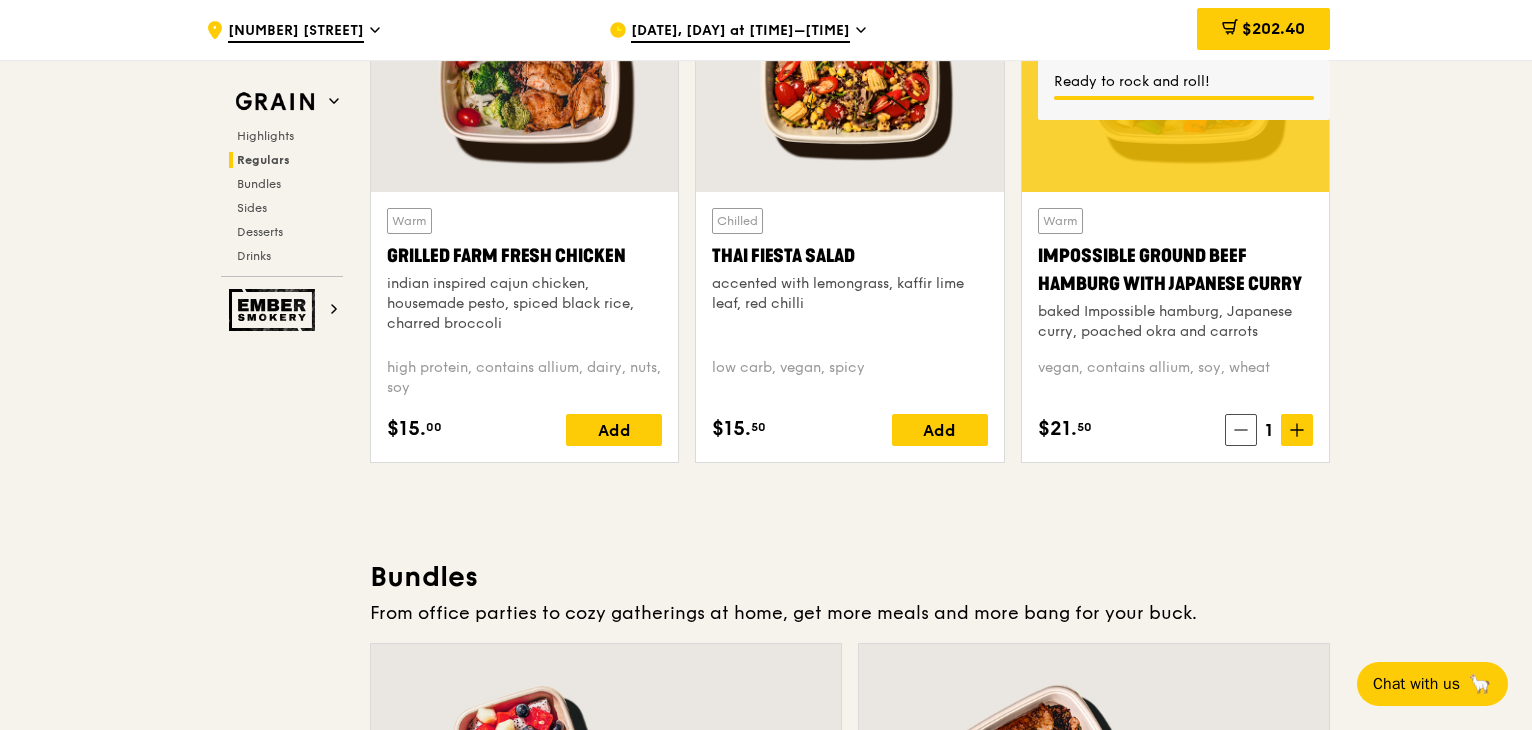 scroll, scrollTop: 2600, scrollLeft: 0, axis: vertical 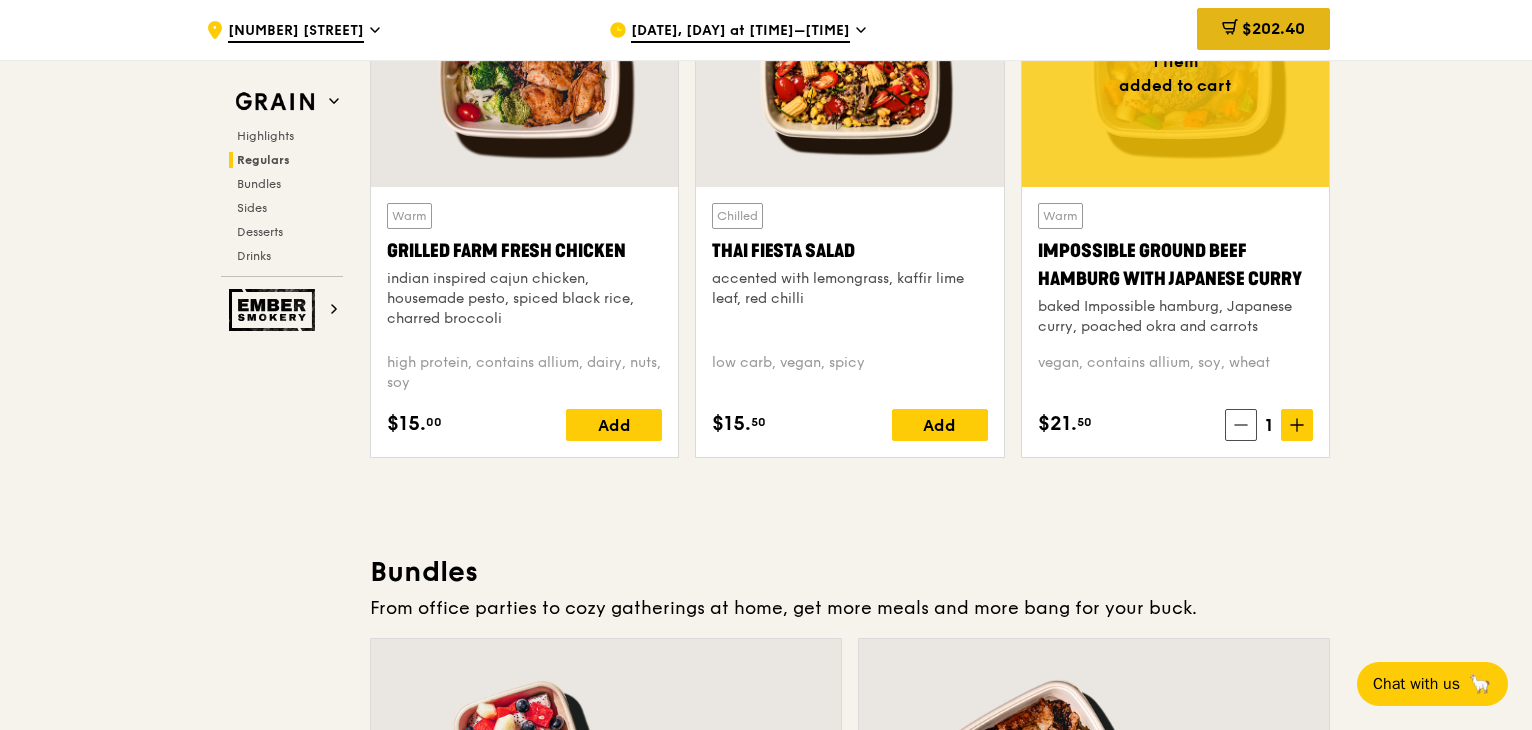 click on "$202.40" at bounding box center (1273, 28) 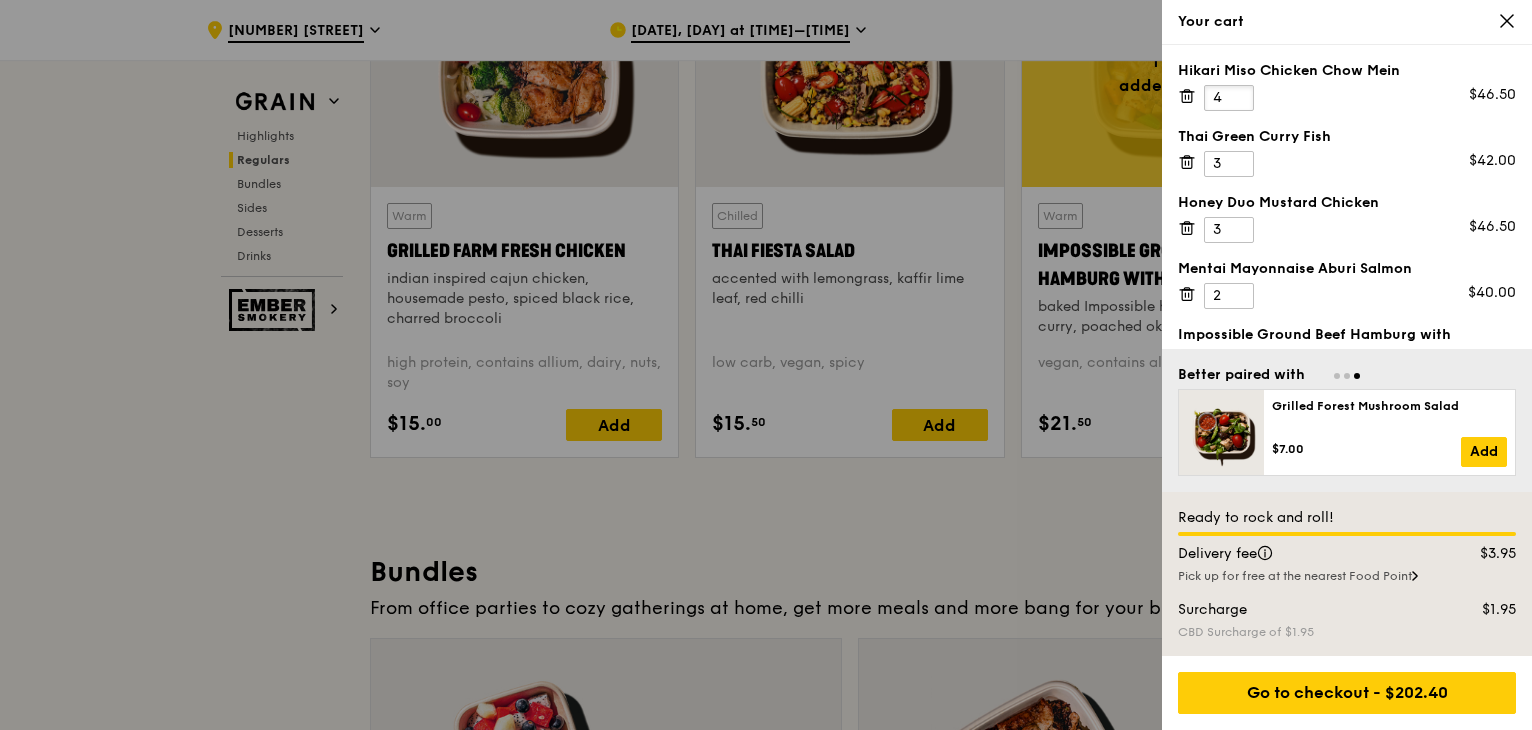 click on "4" at bounding box center (1229, 98) 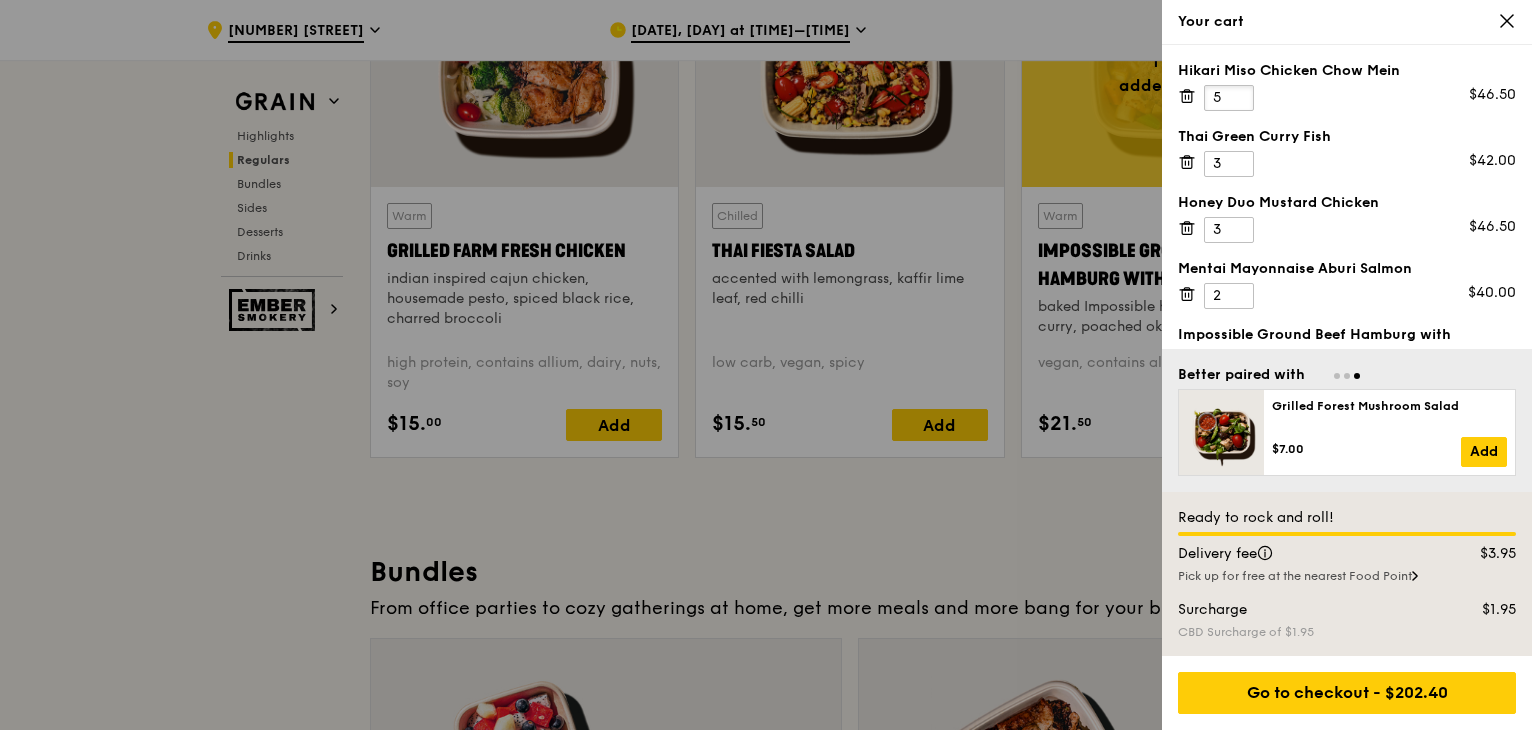 type on "5" 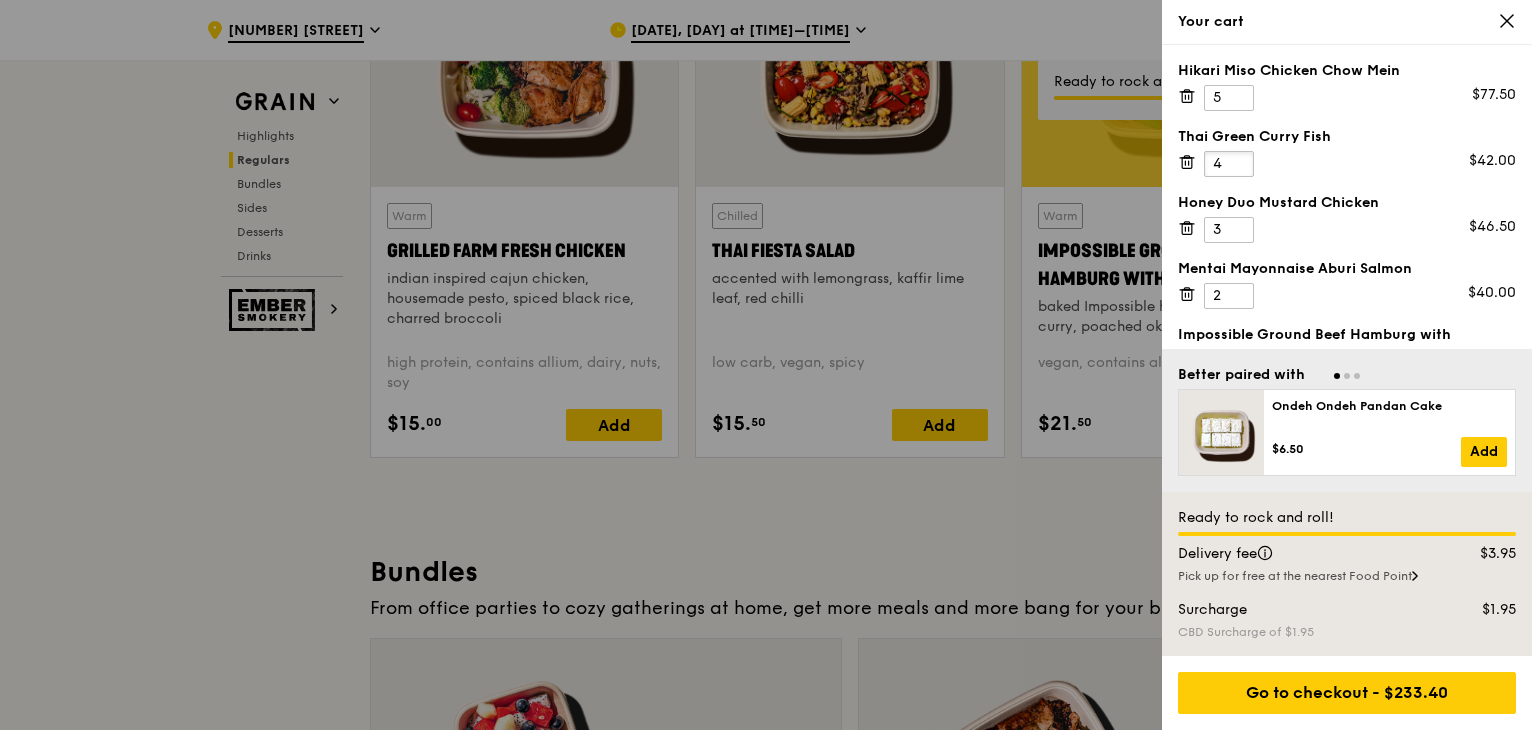 click on "4" at bounding box center (1229, 164) 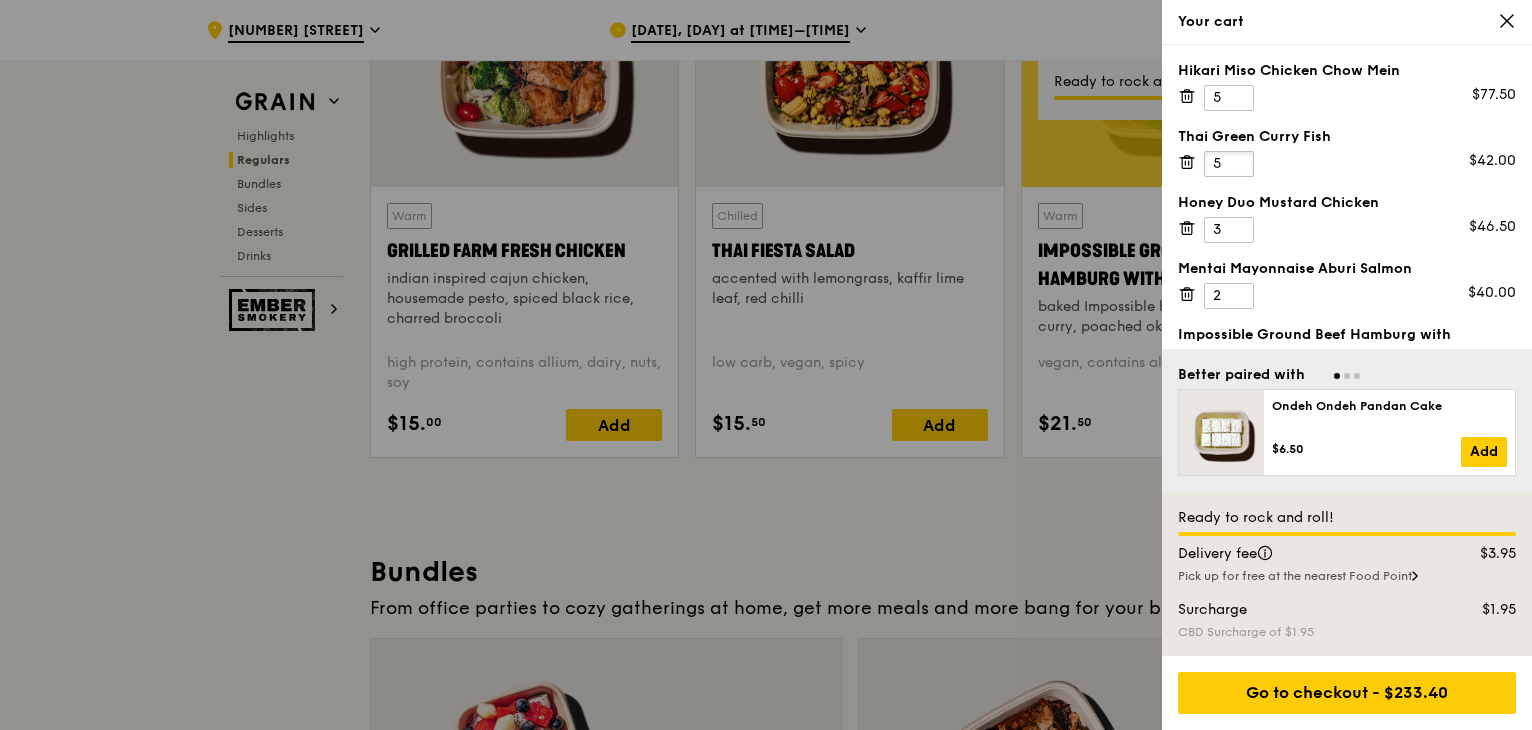 type on "5" 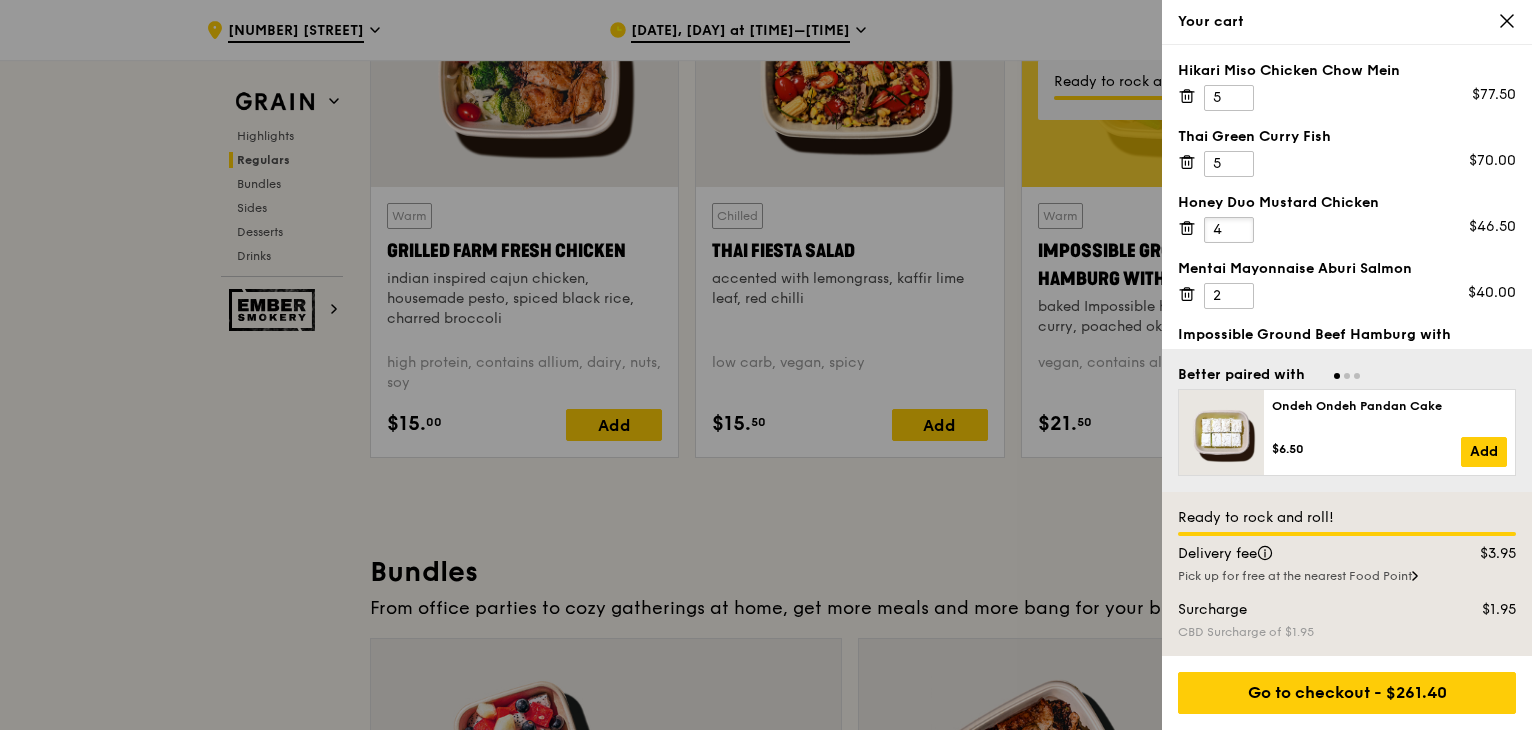 click on "4" at bounding box center [1229, 230] 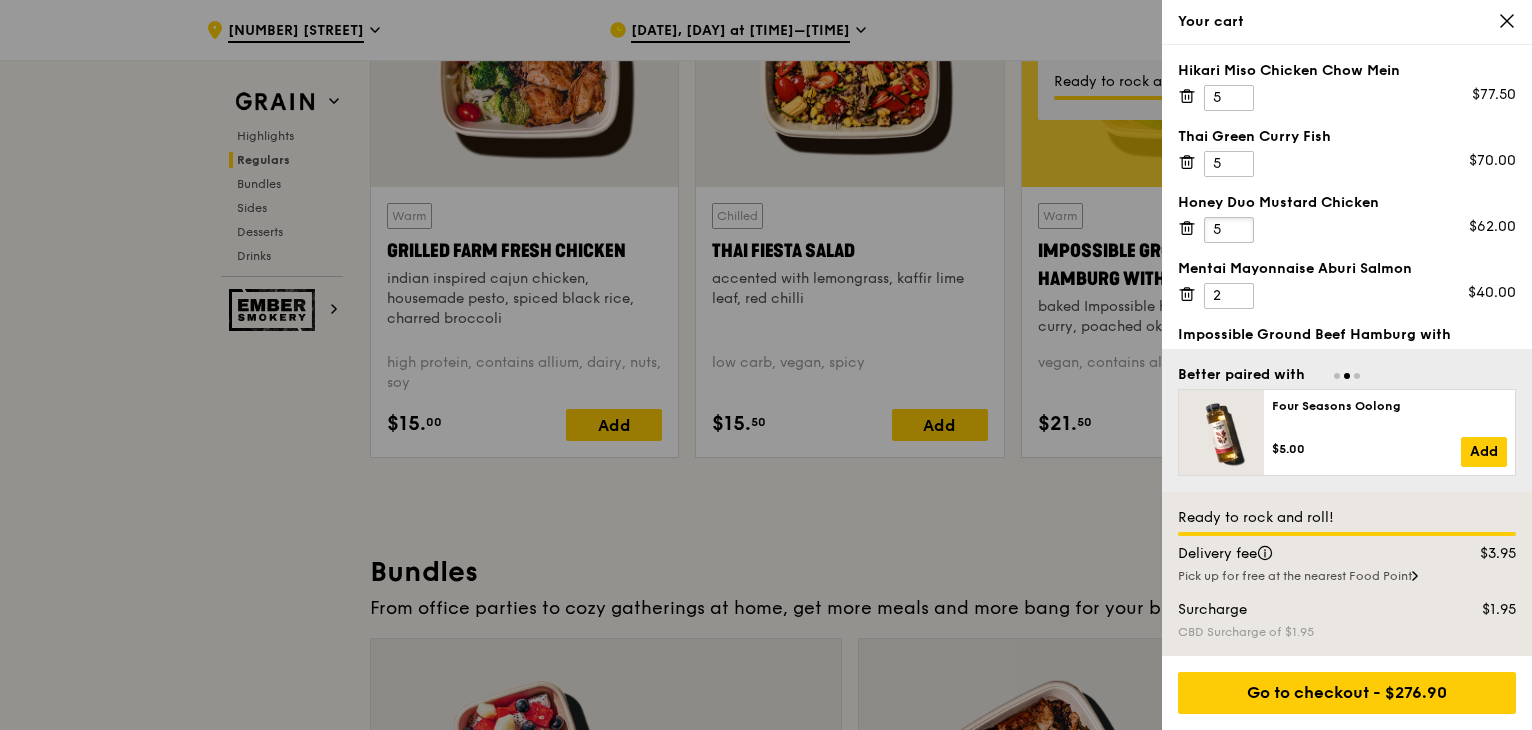 type on "5" 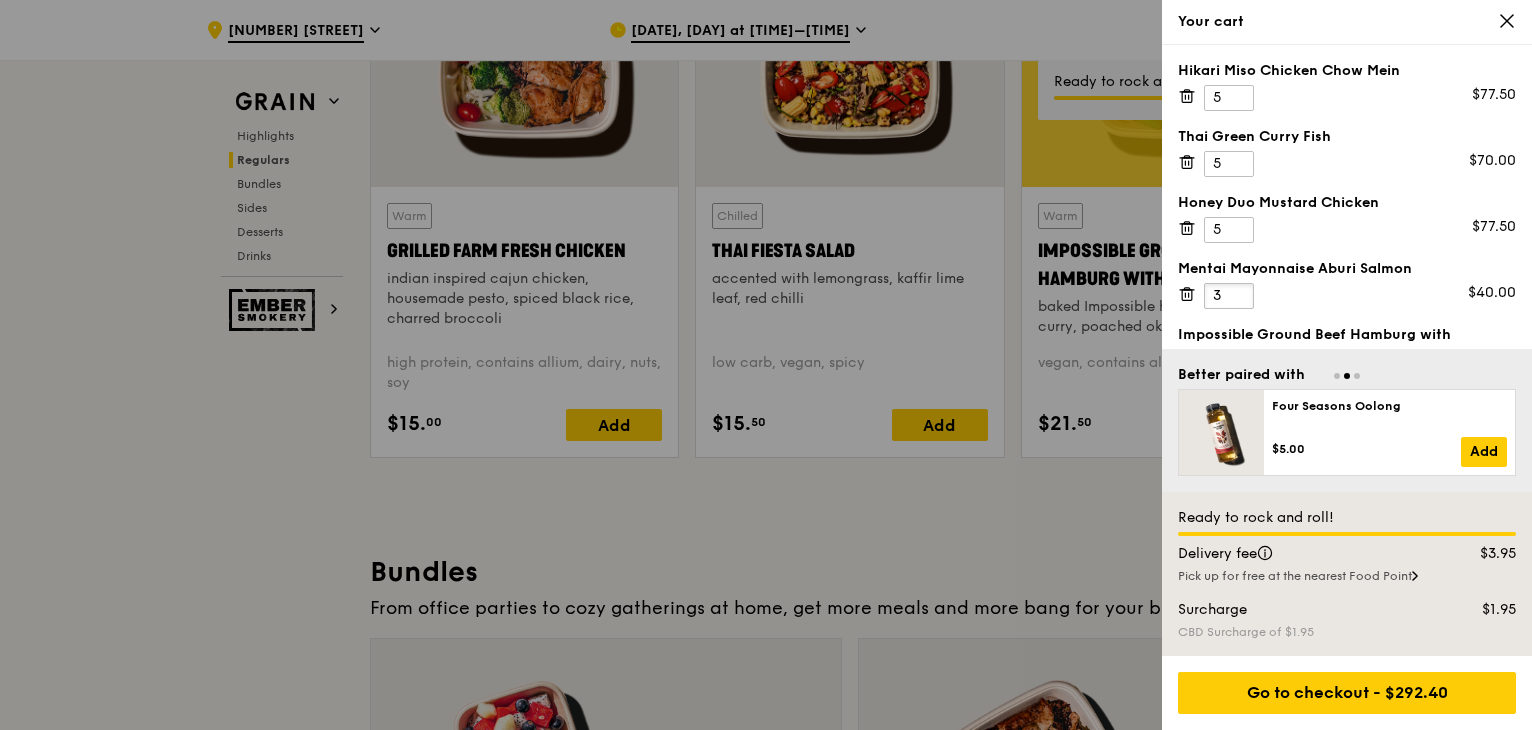 click on "3" at bounding box center (1229, 296) 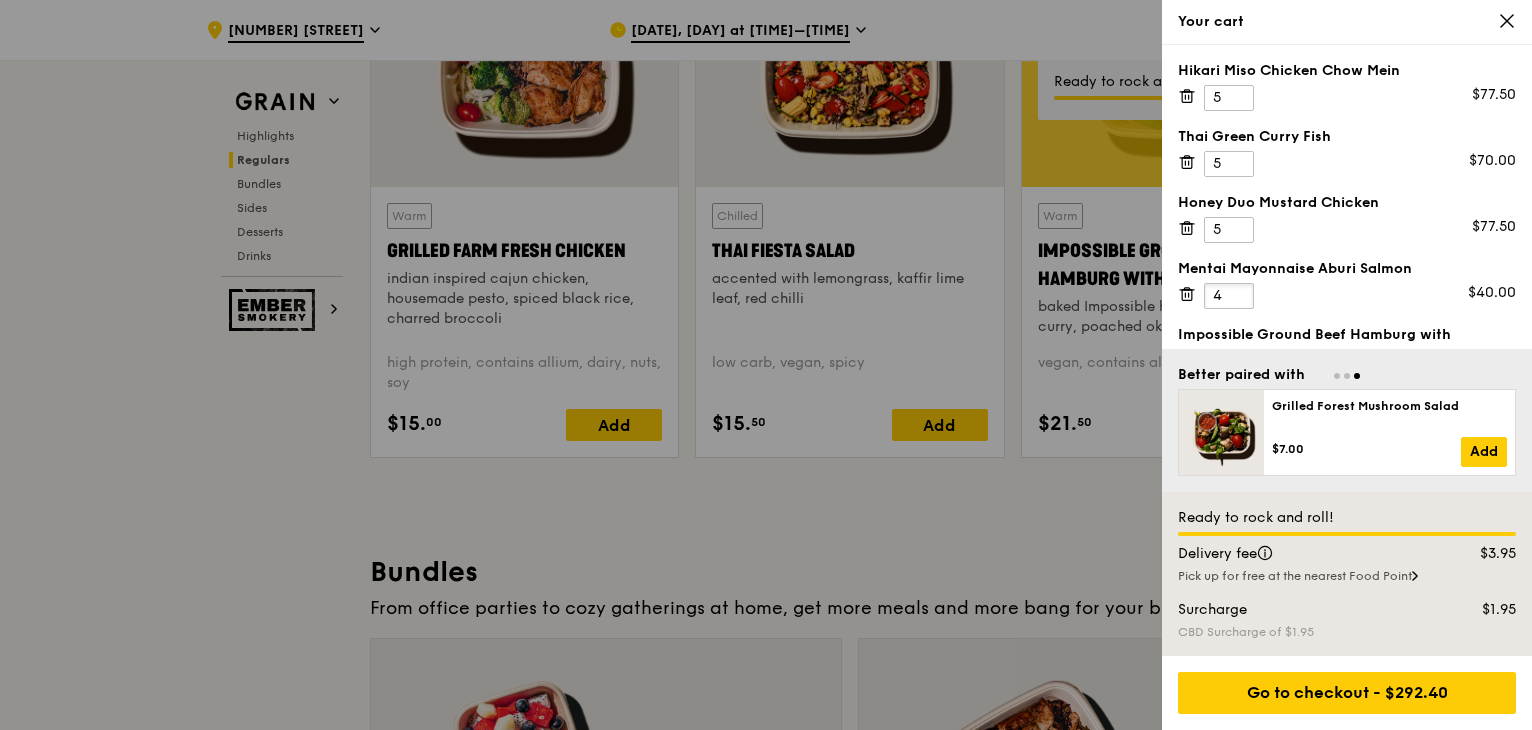 click on "4" at bounding box center (1229, 296) 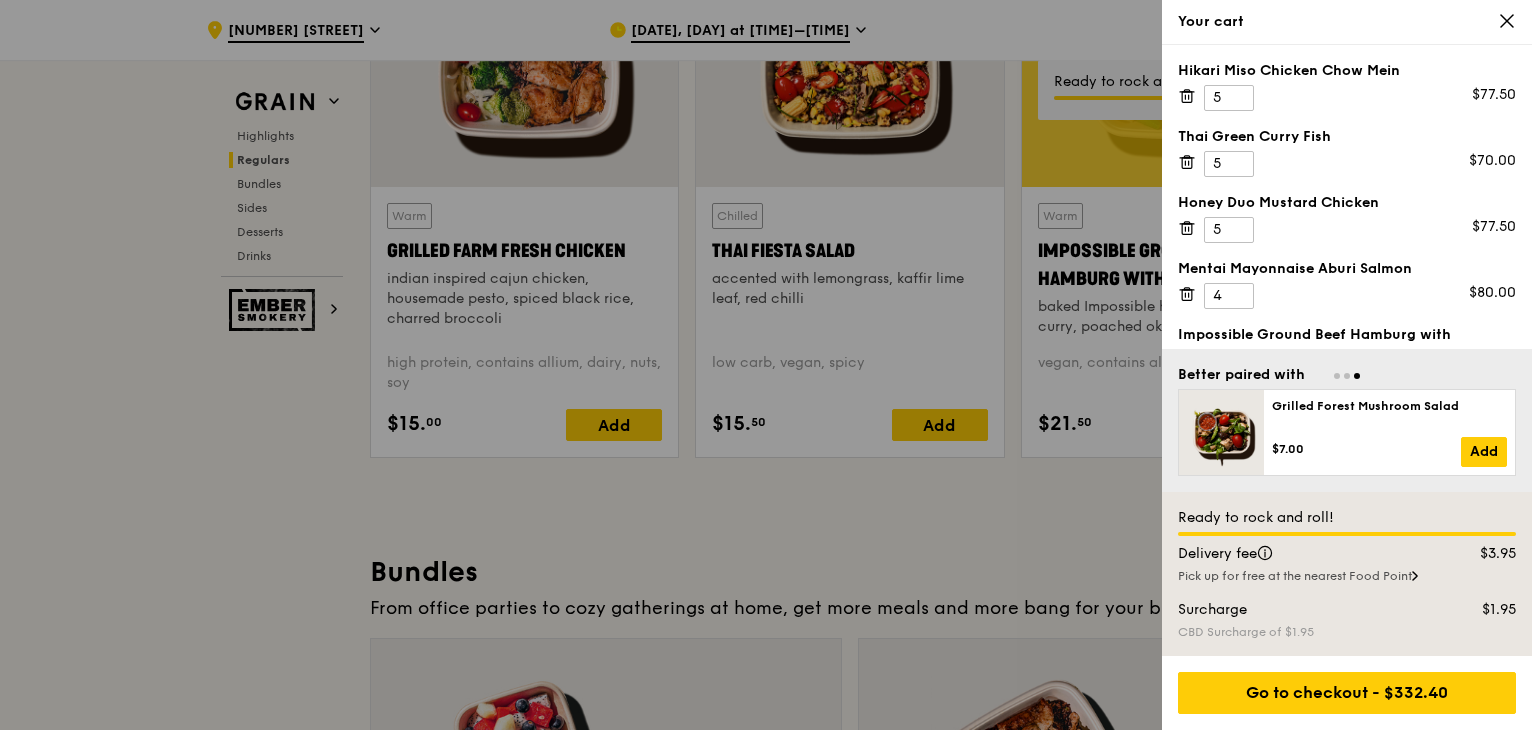 click on "Impossible Ground Beef Hamburg with Japanese Curry" at bounding box center [1347, 345] 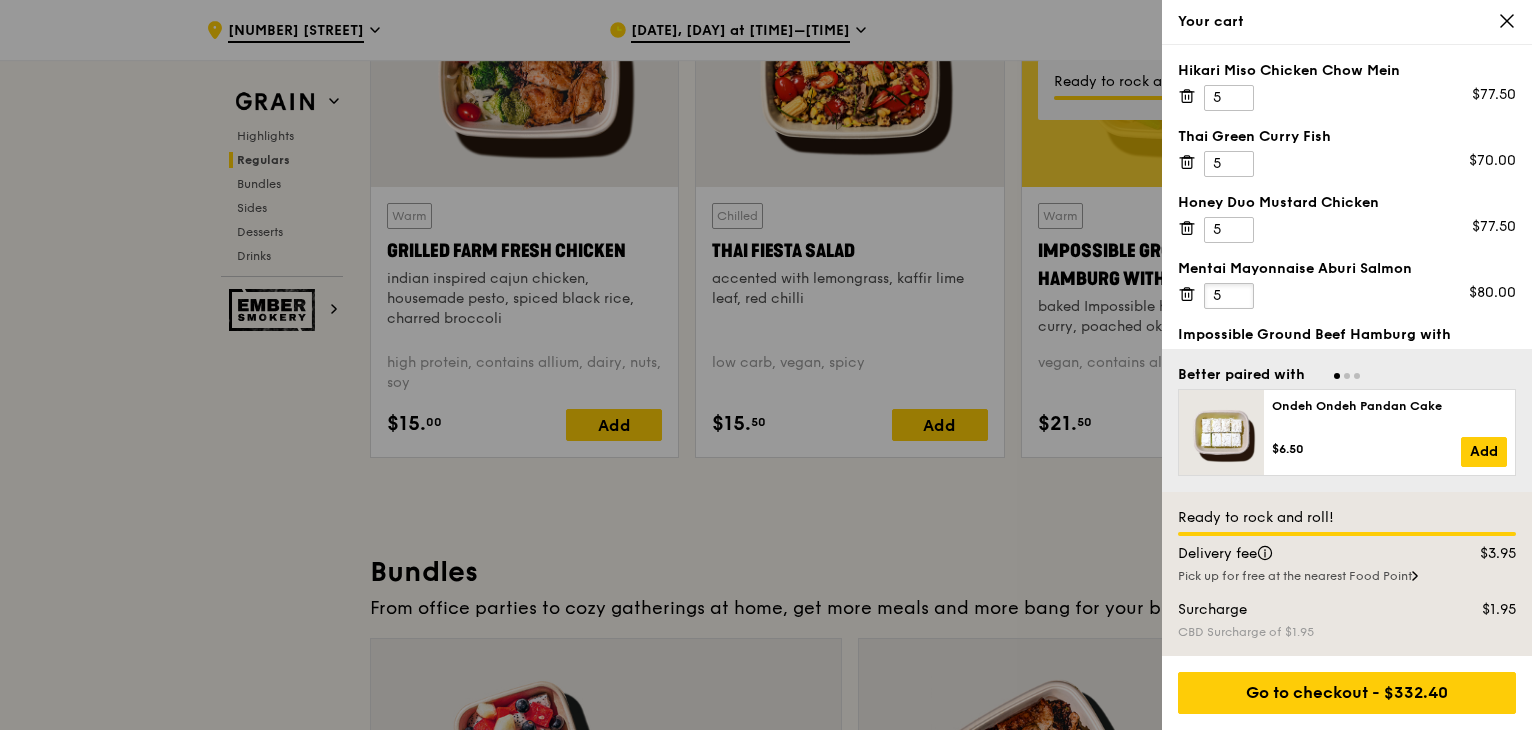 type on "5" 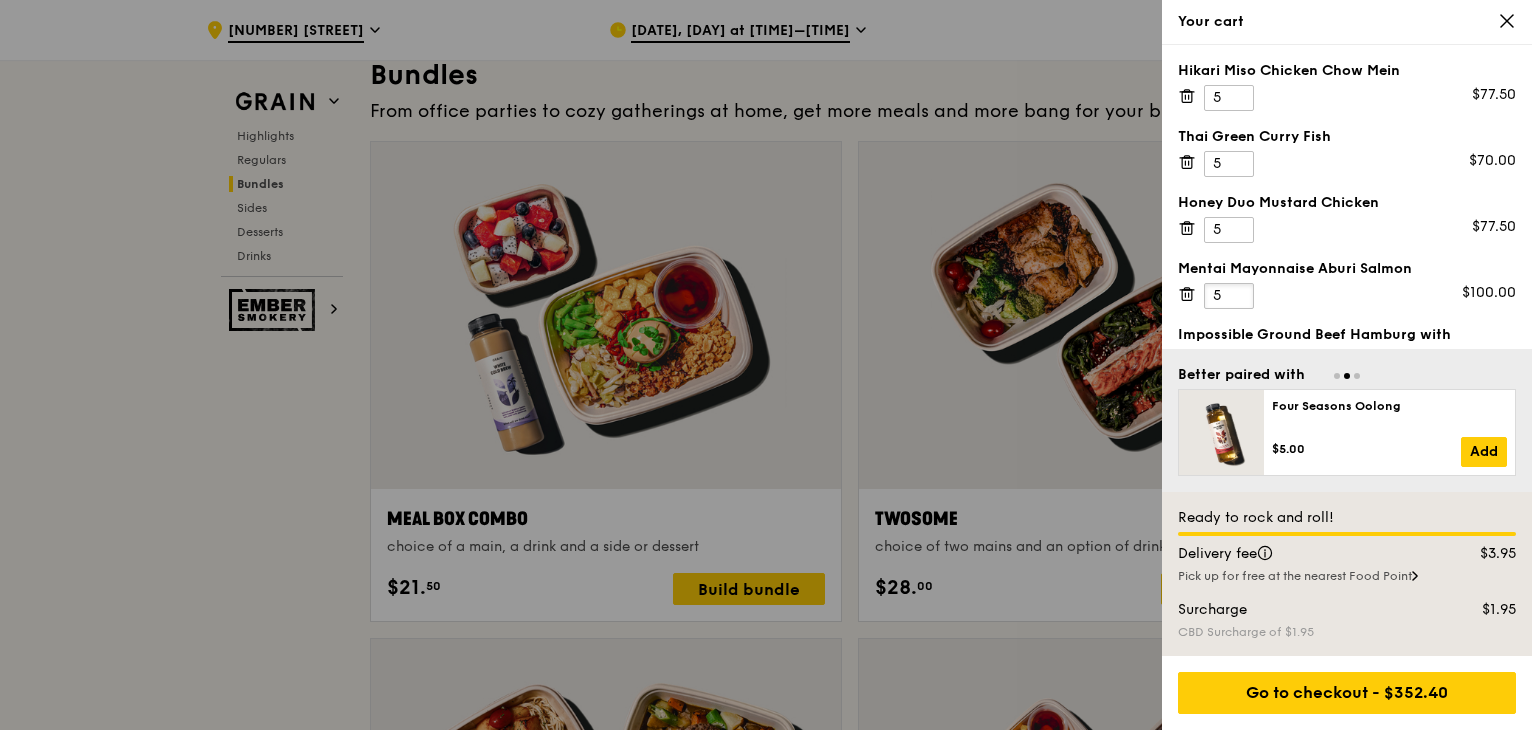 scroll, scrollTop: 3100, scrollLeft: 0, axis: vertical 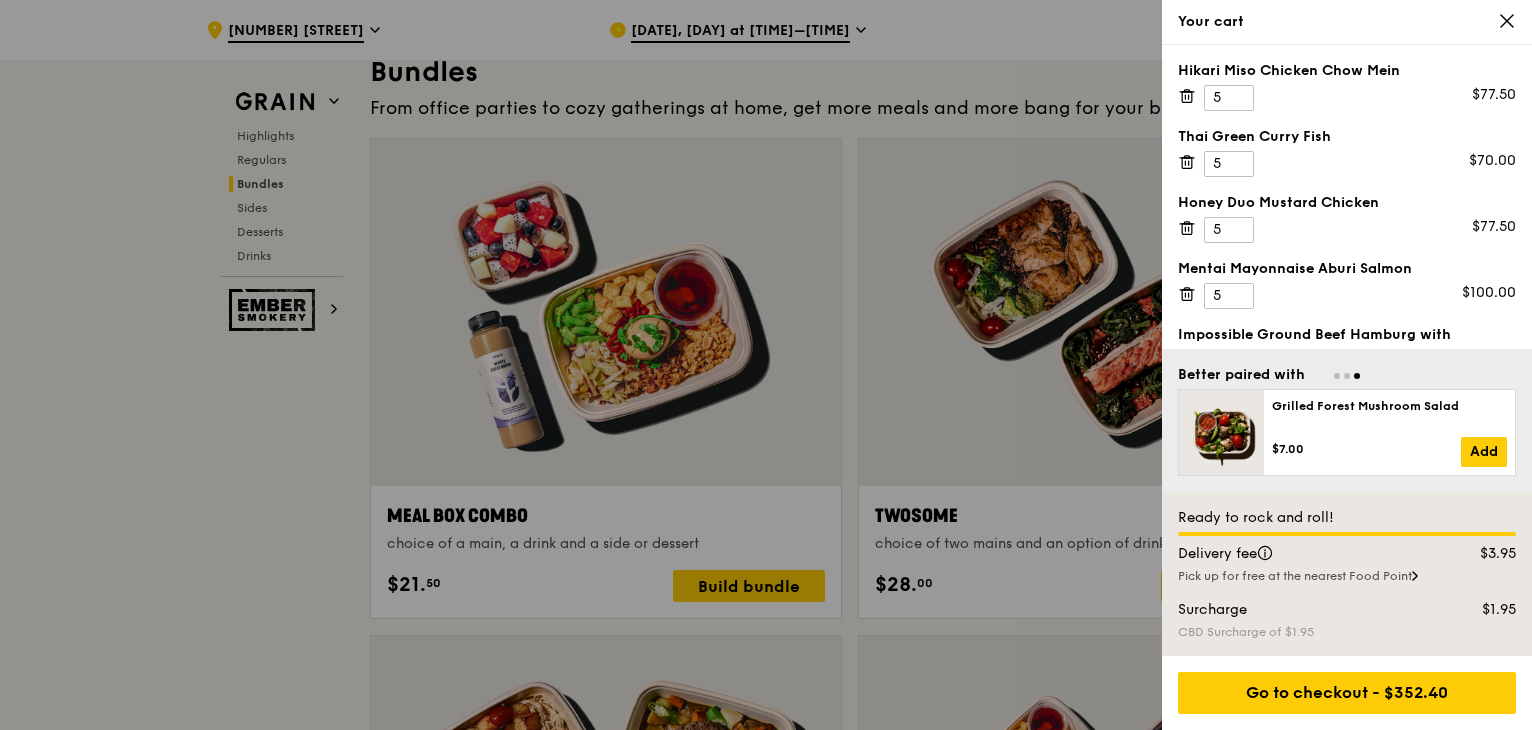 click on "Delivery fee
$3.95" at bounding box center [1347, 556] 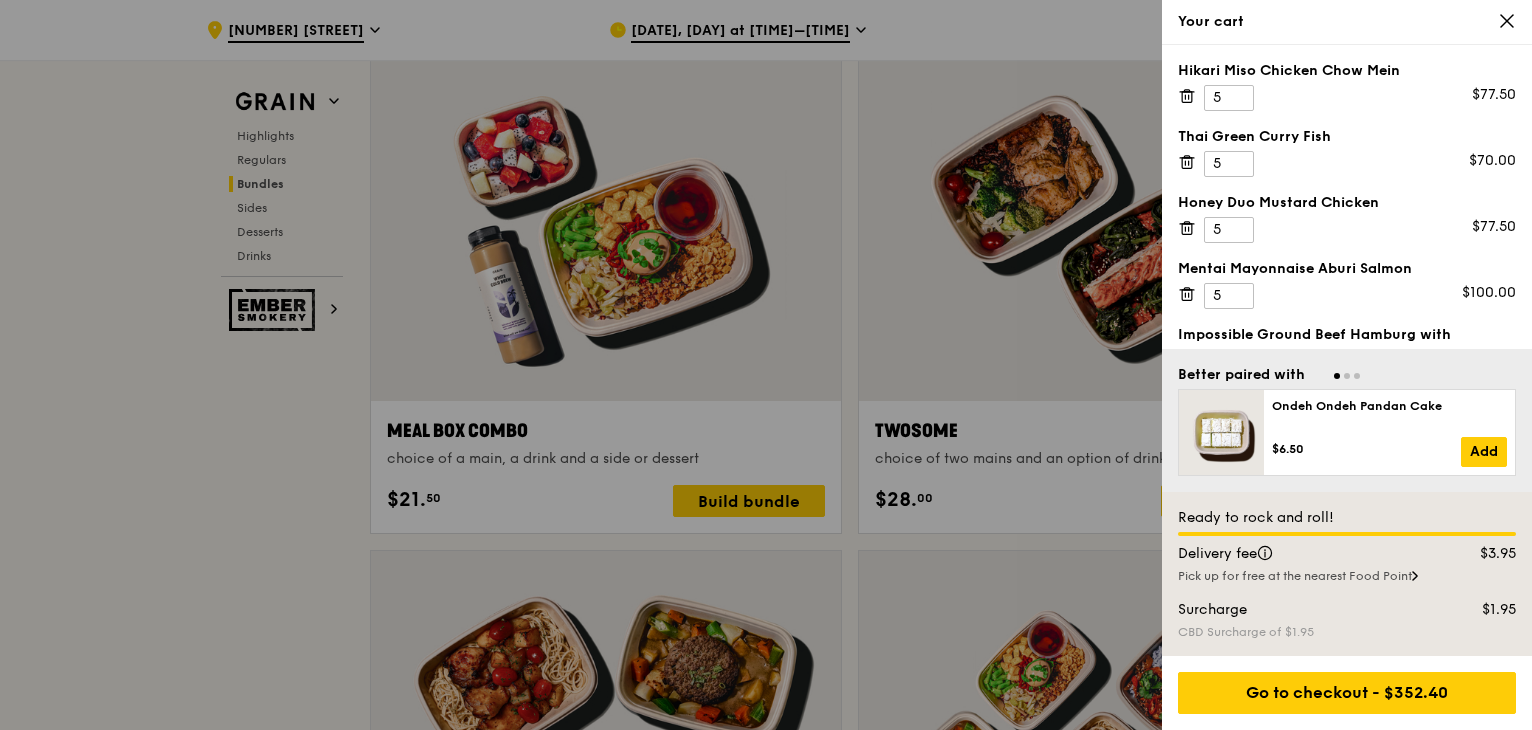 scroll, scrollTop: 3300, scrollLeft: 0, axis: vertical 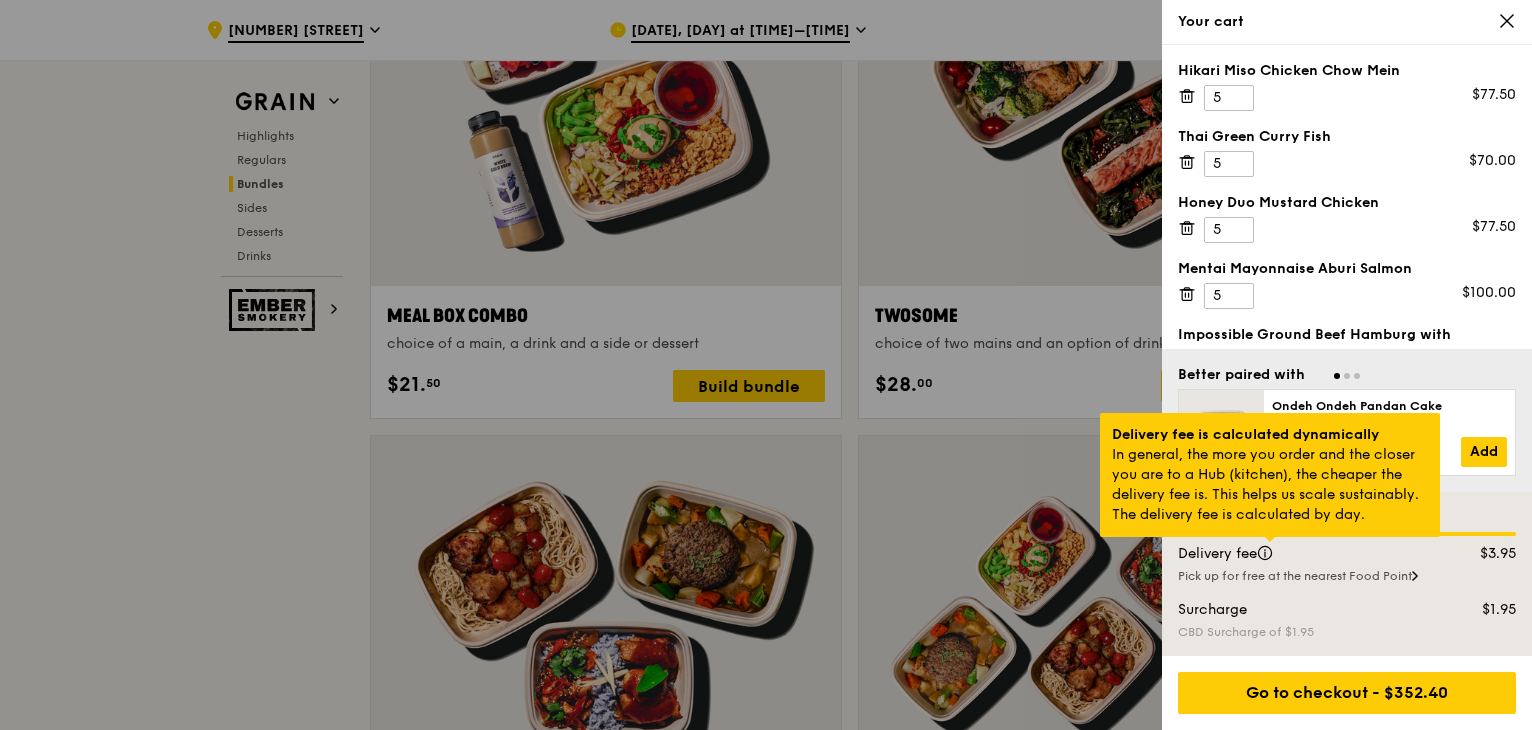 click at bounding box center [1270, 539] 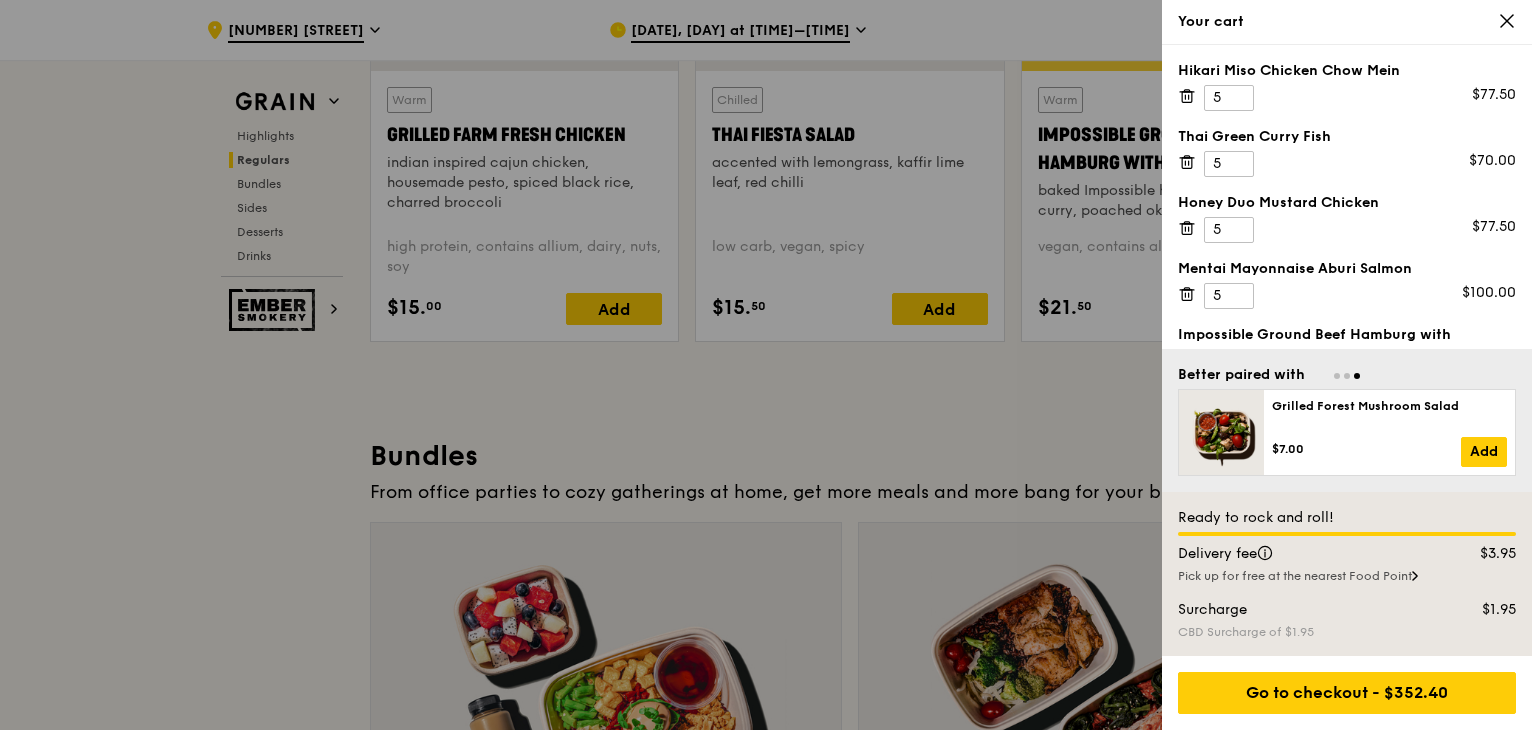 scroll, scrollTop: 2700, scrollLeft: 0, axis: vertical 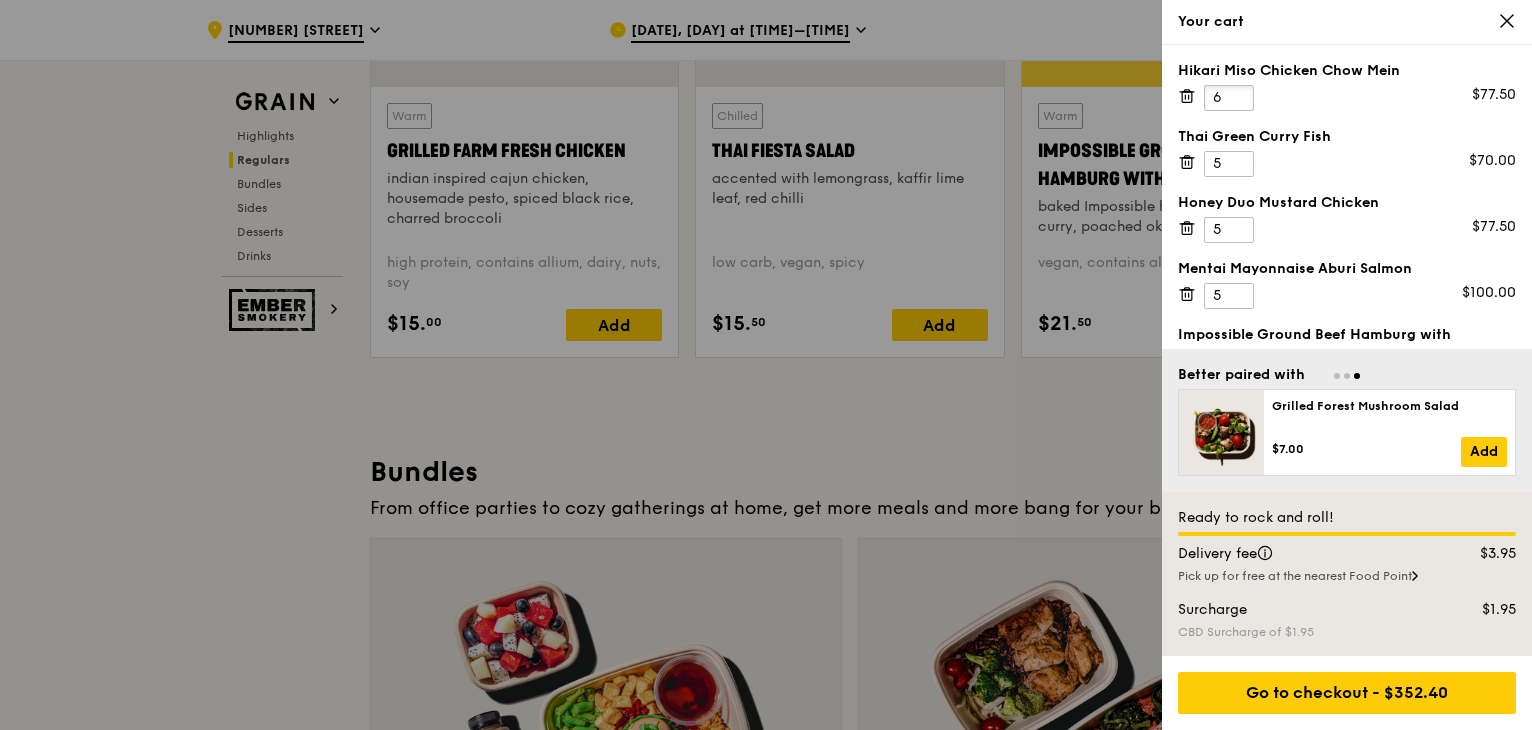type on "6" 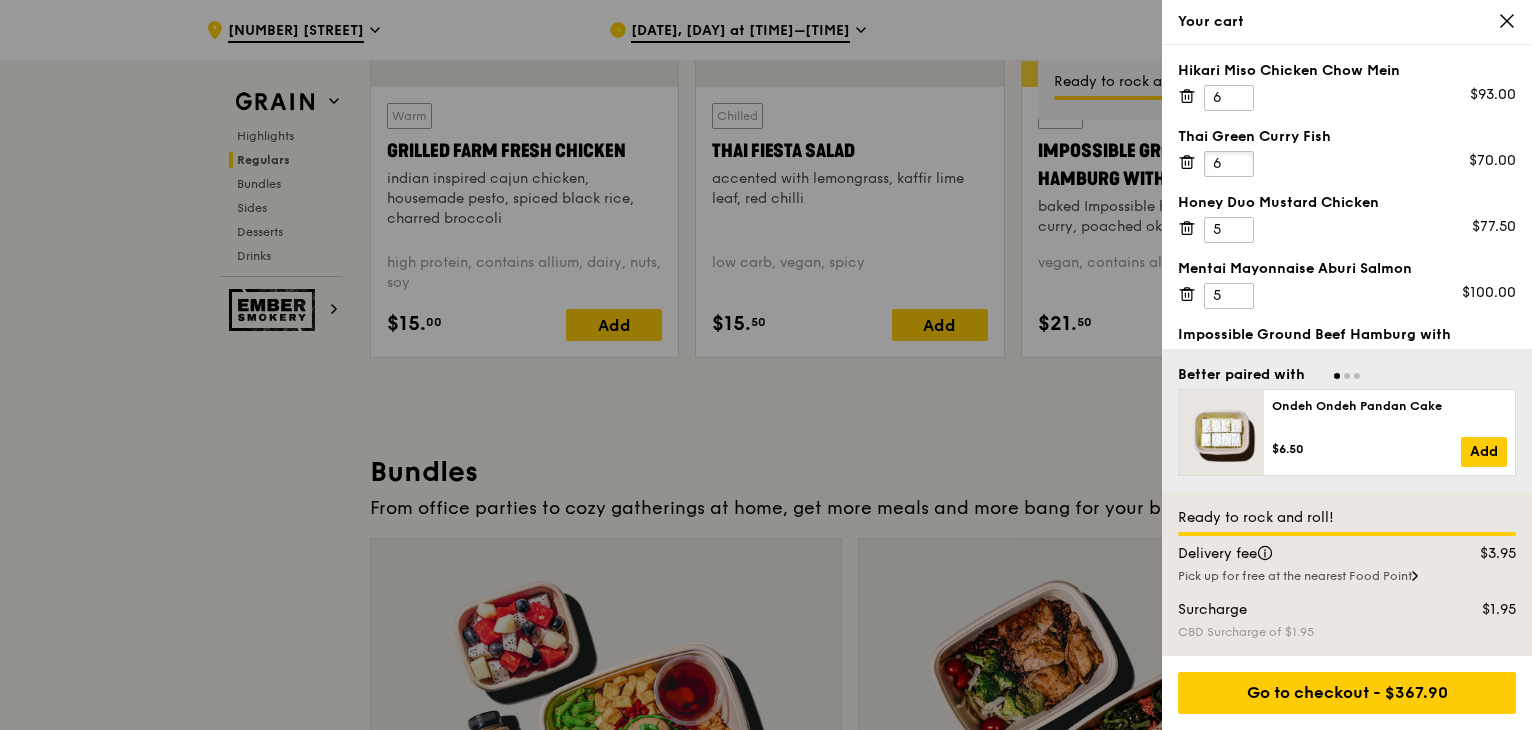 type on "6" 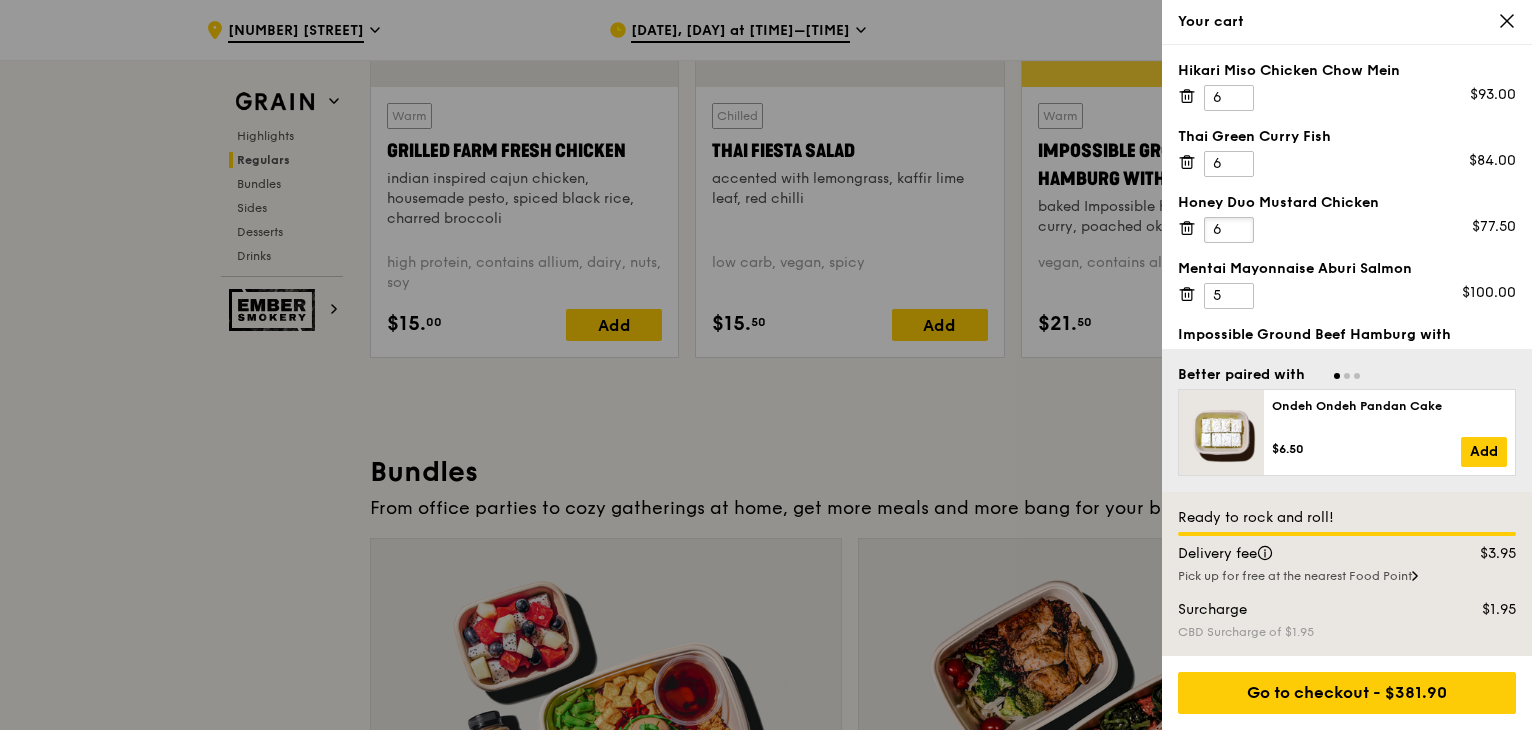 type on "6" 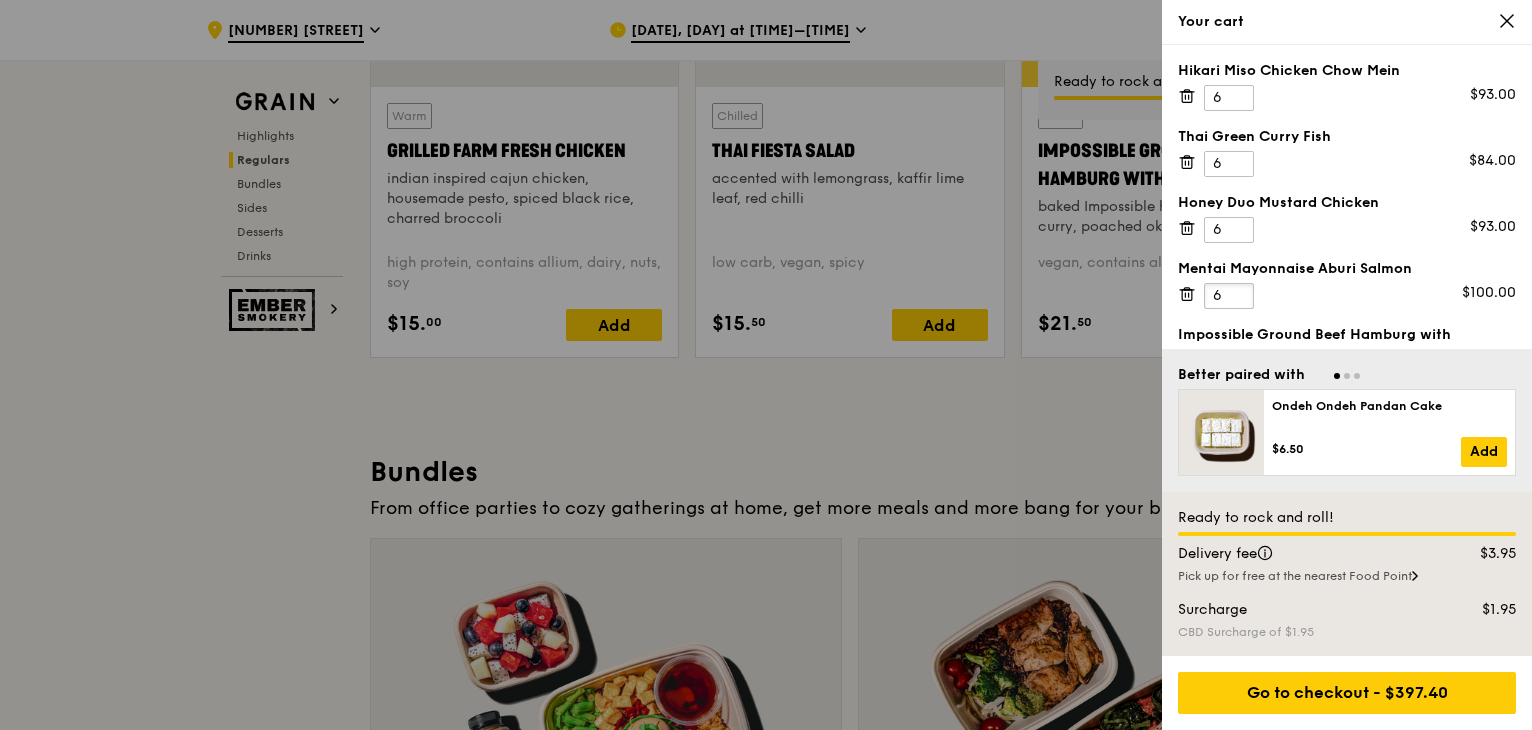 click on "6" at bounding box center (1229, 296) 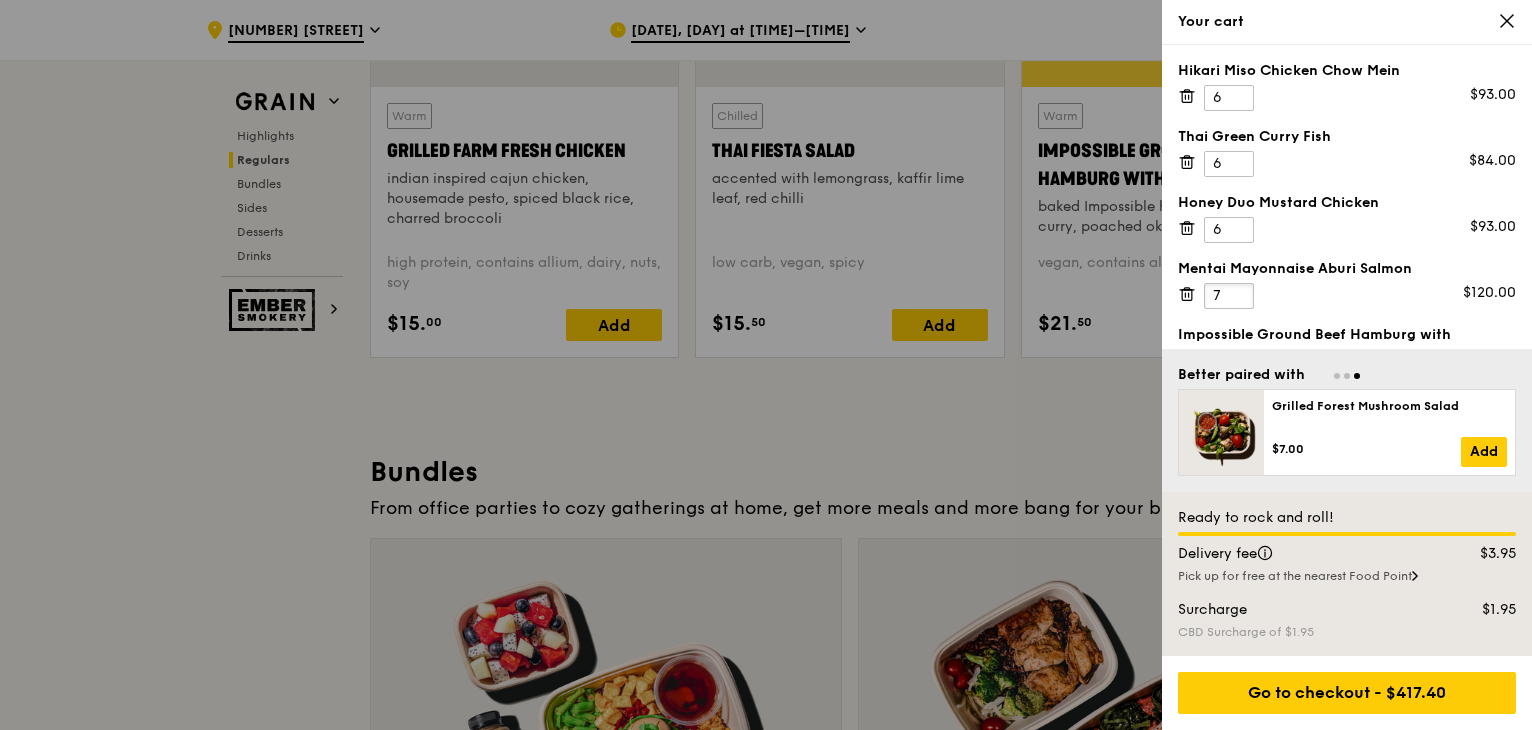 type on "7" 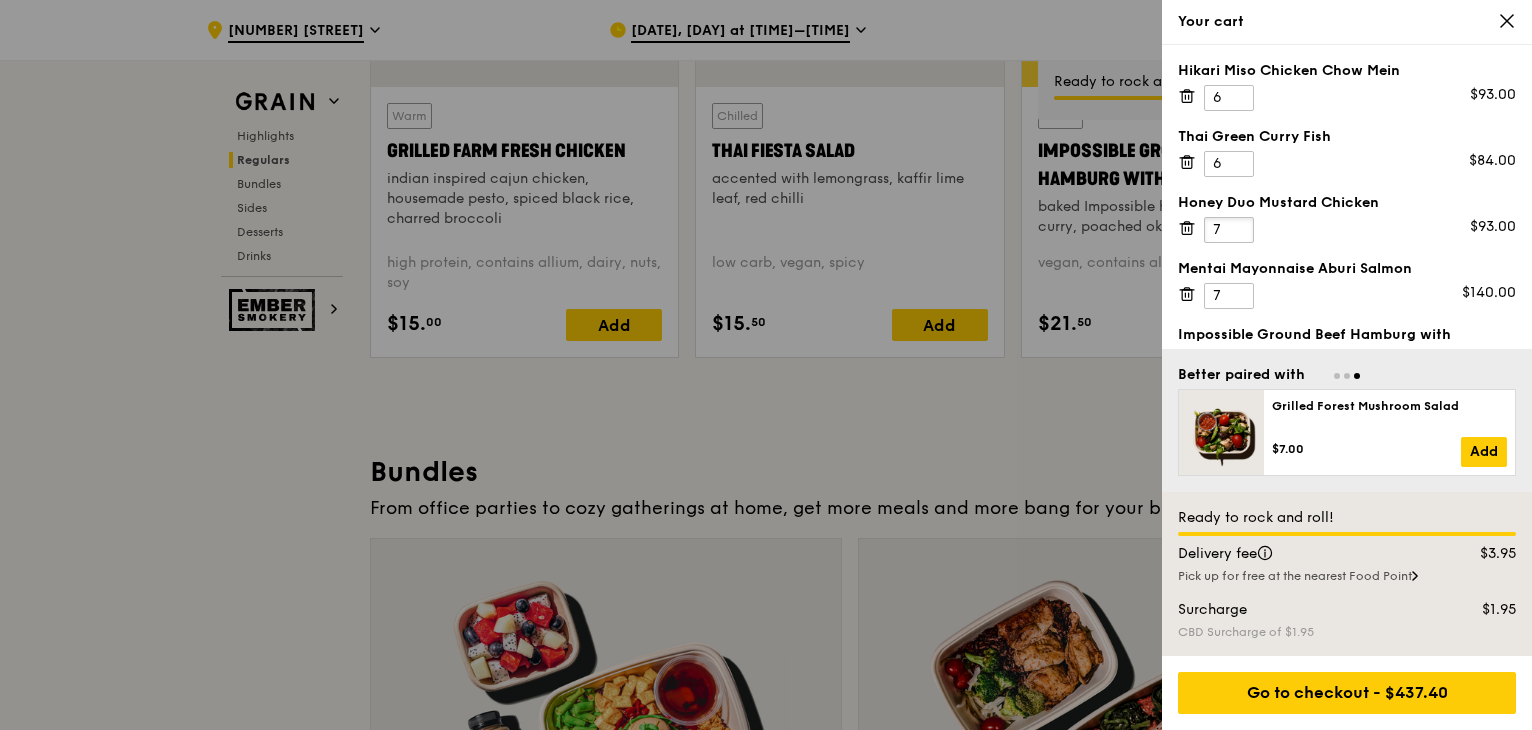 type on "7" 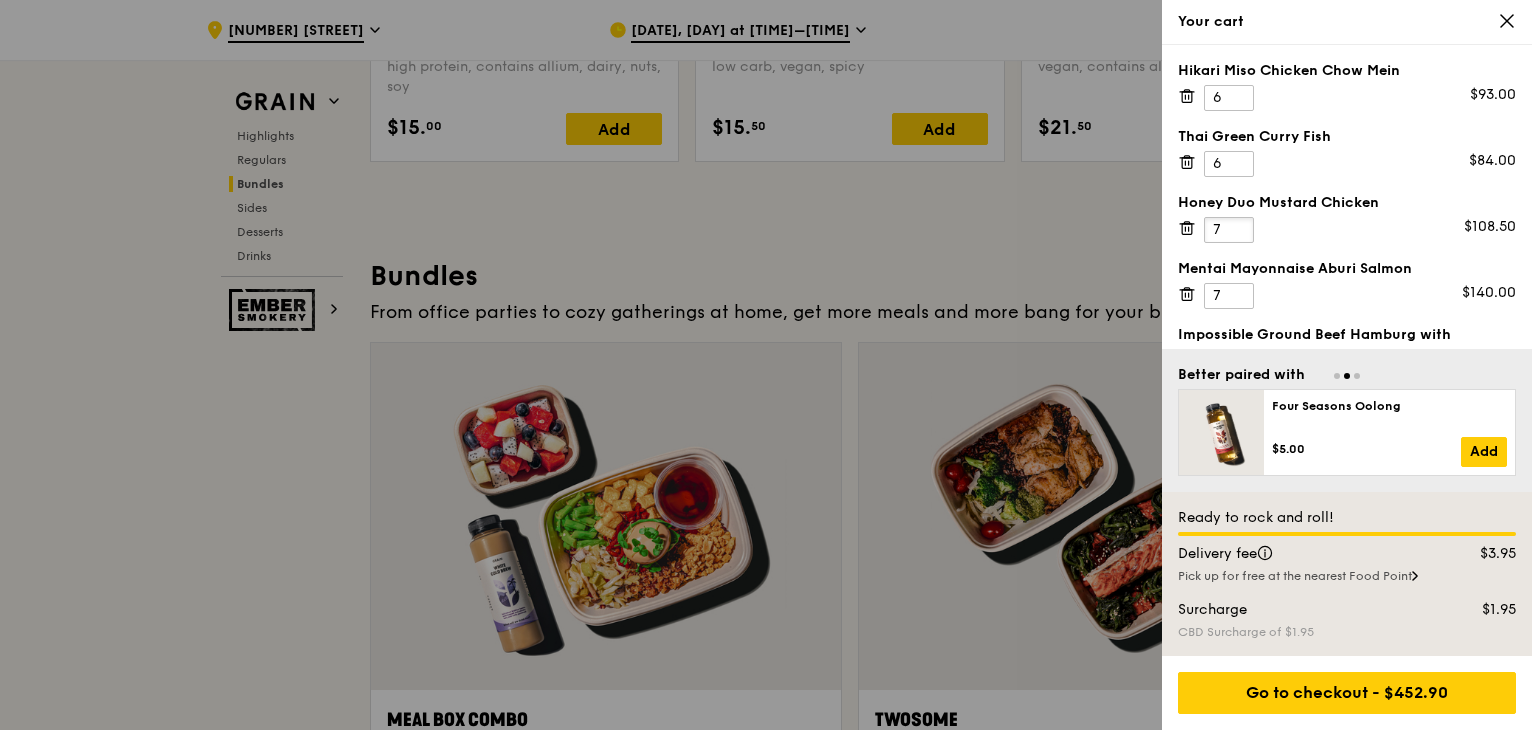 scroll, scrollTop: 2900, scrollLeft: 0, axis: vertical 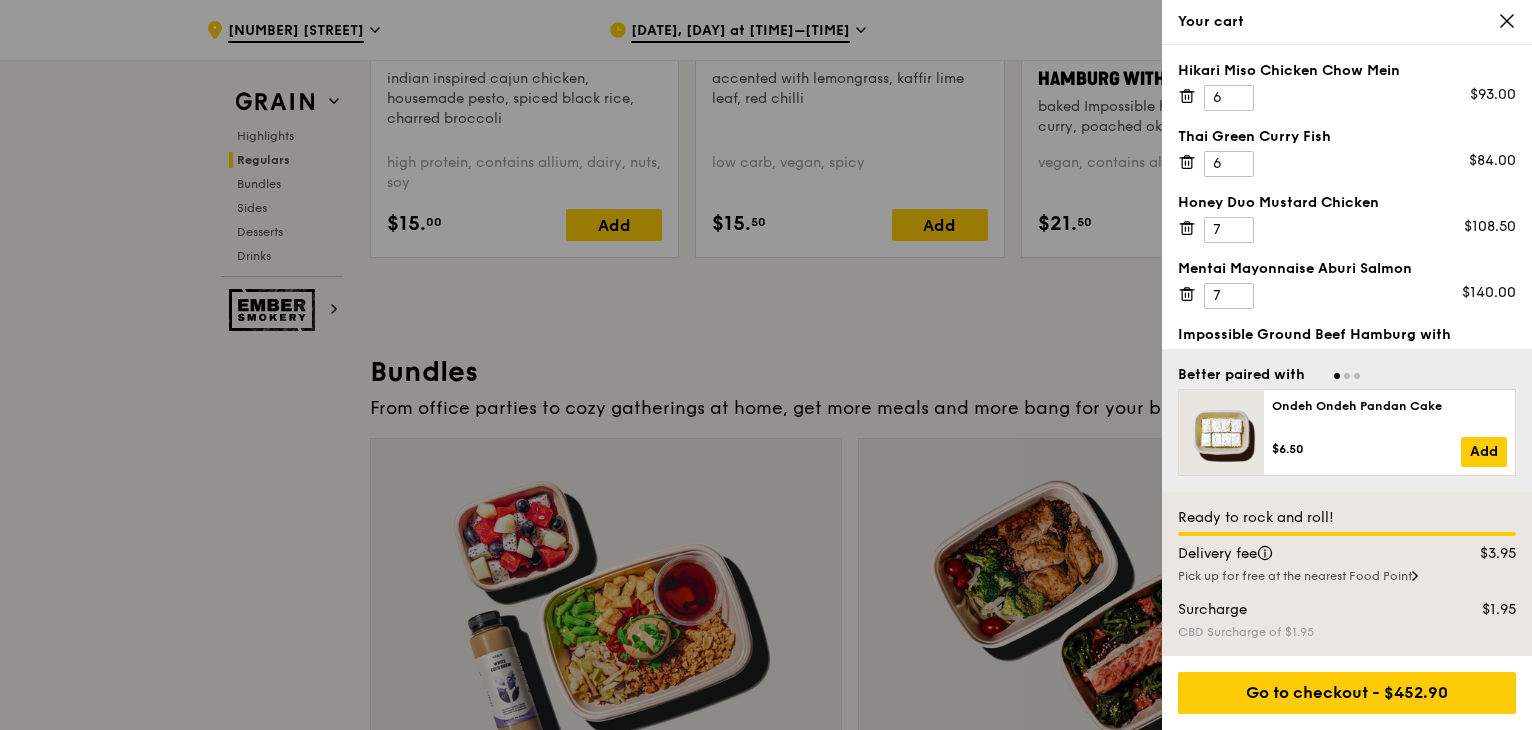 click at bounding box center [766, 365] 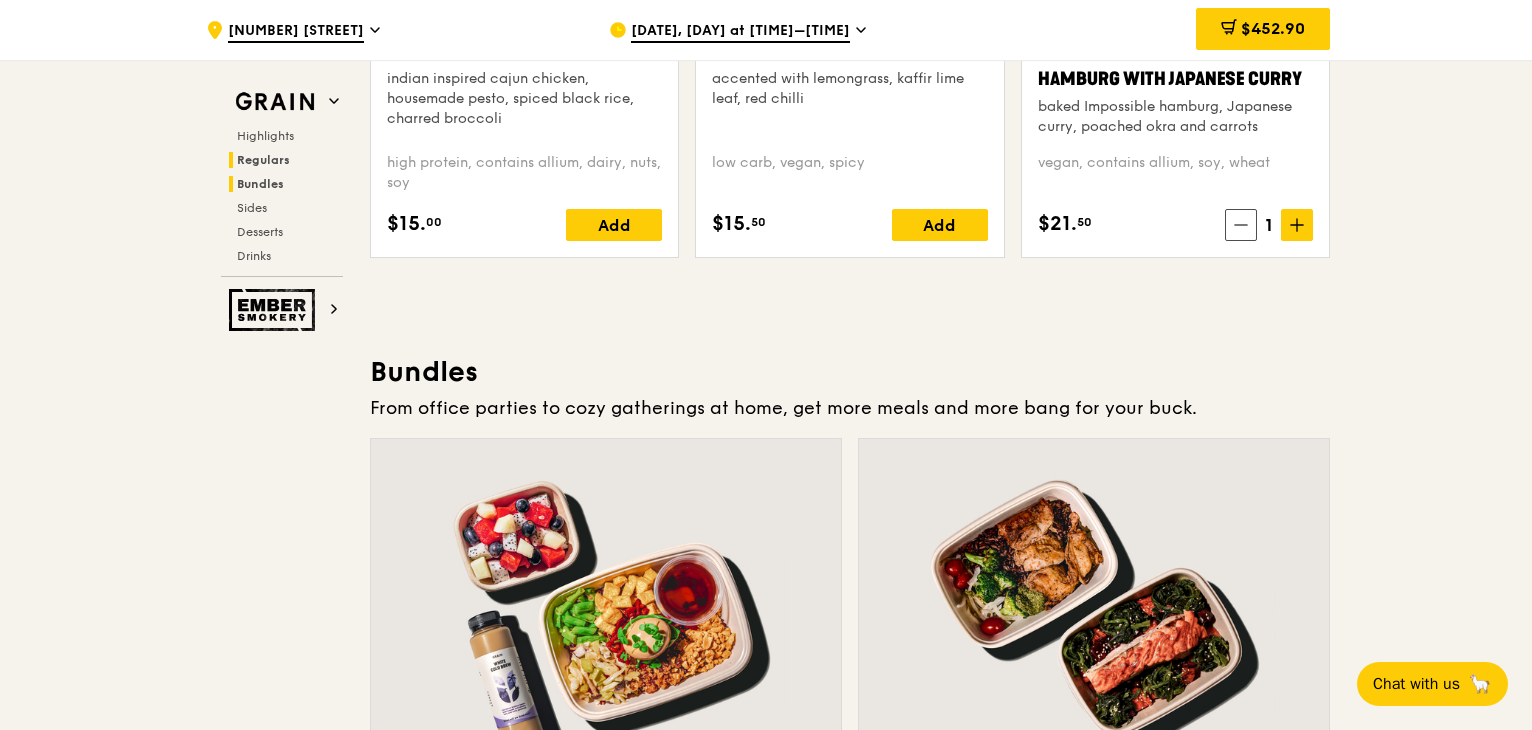 click on "Bundles" at bounding box center (260, 184) 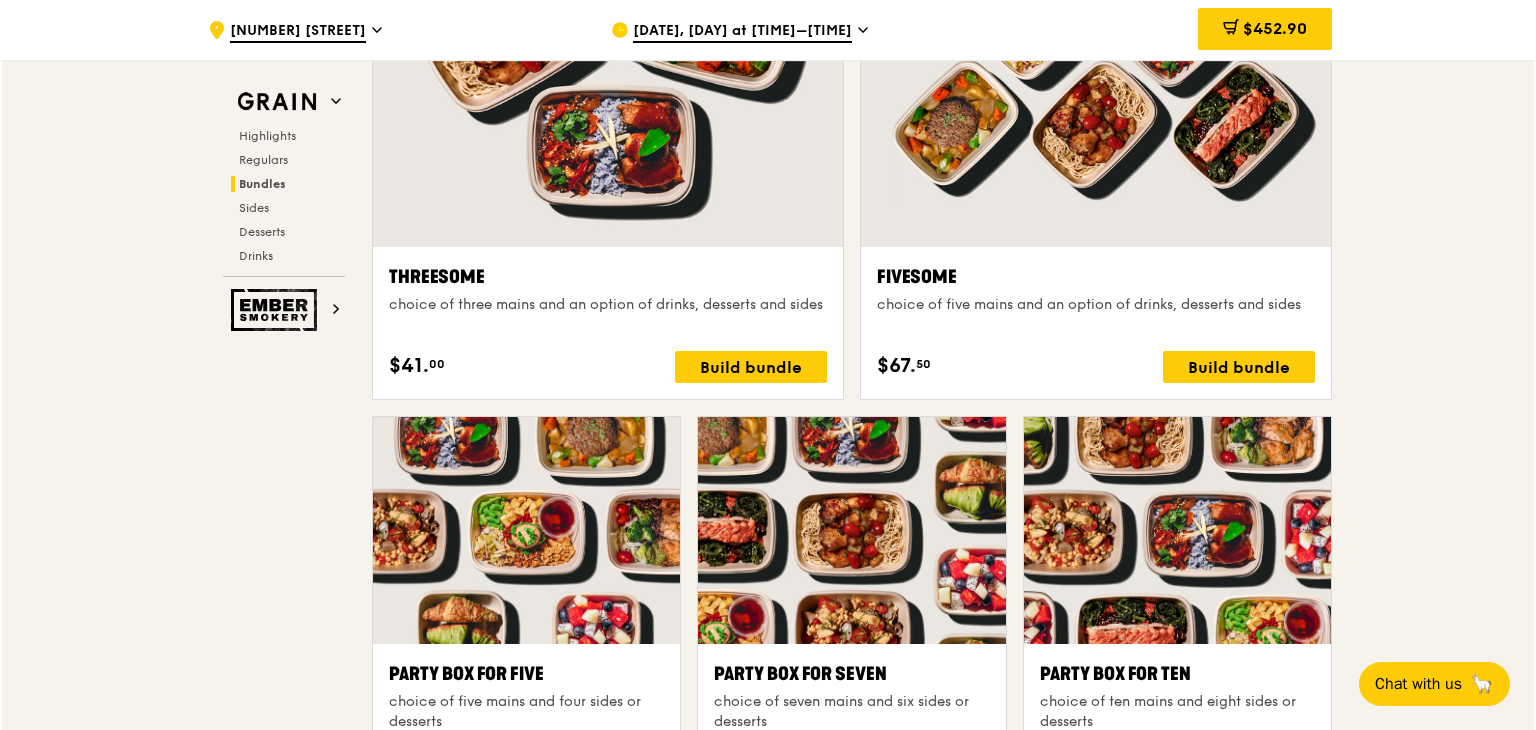 scroll, scrollTop: 3959, scrollLeft: 0, axis: vertical 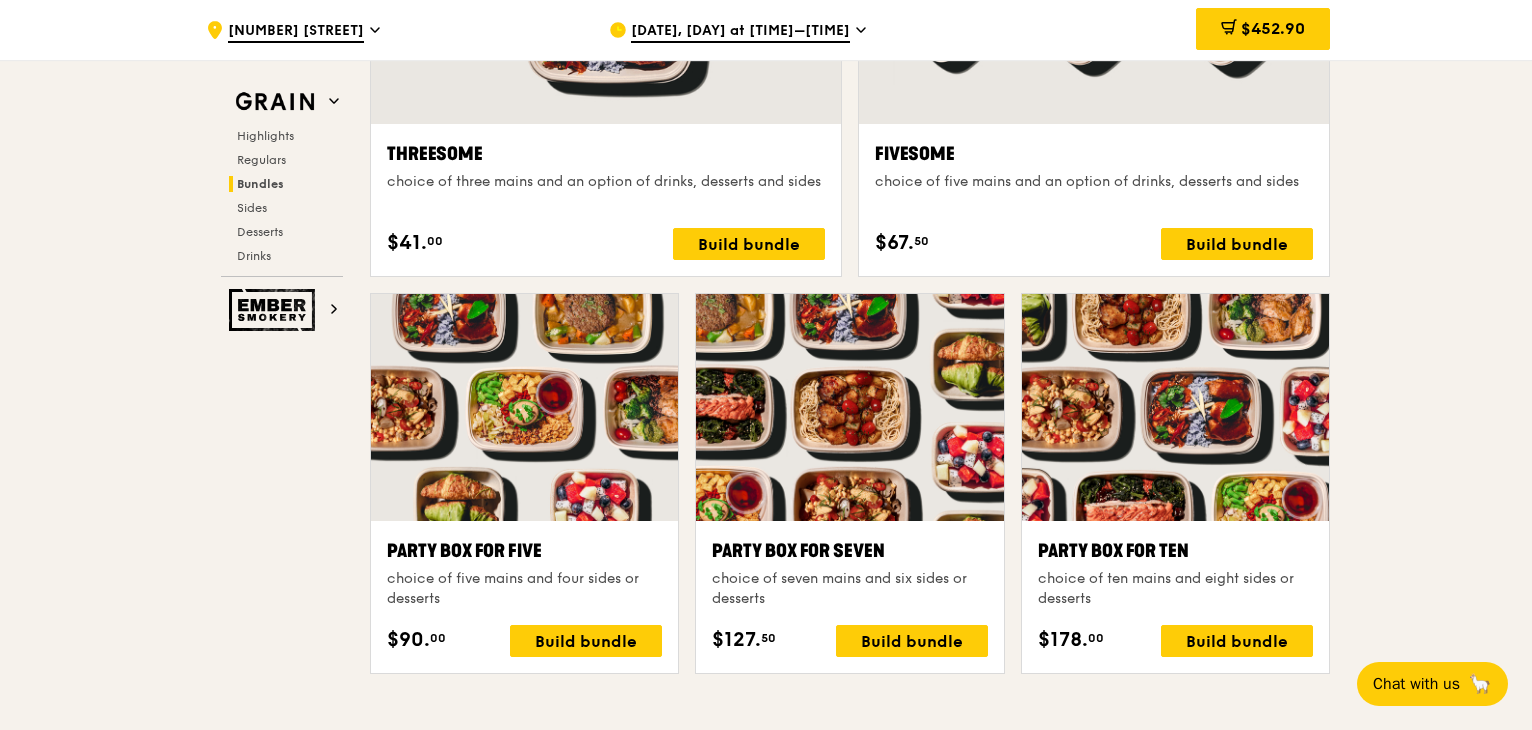 click at bounding box center (1175, 407) 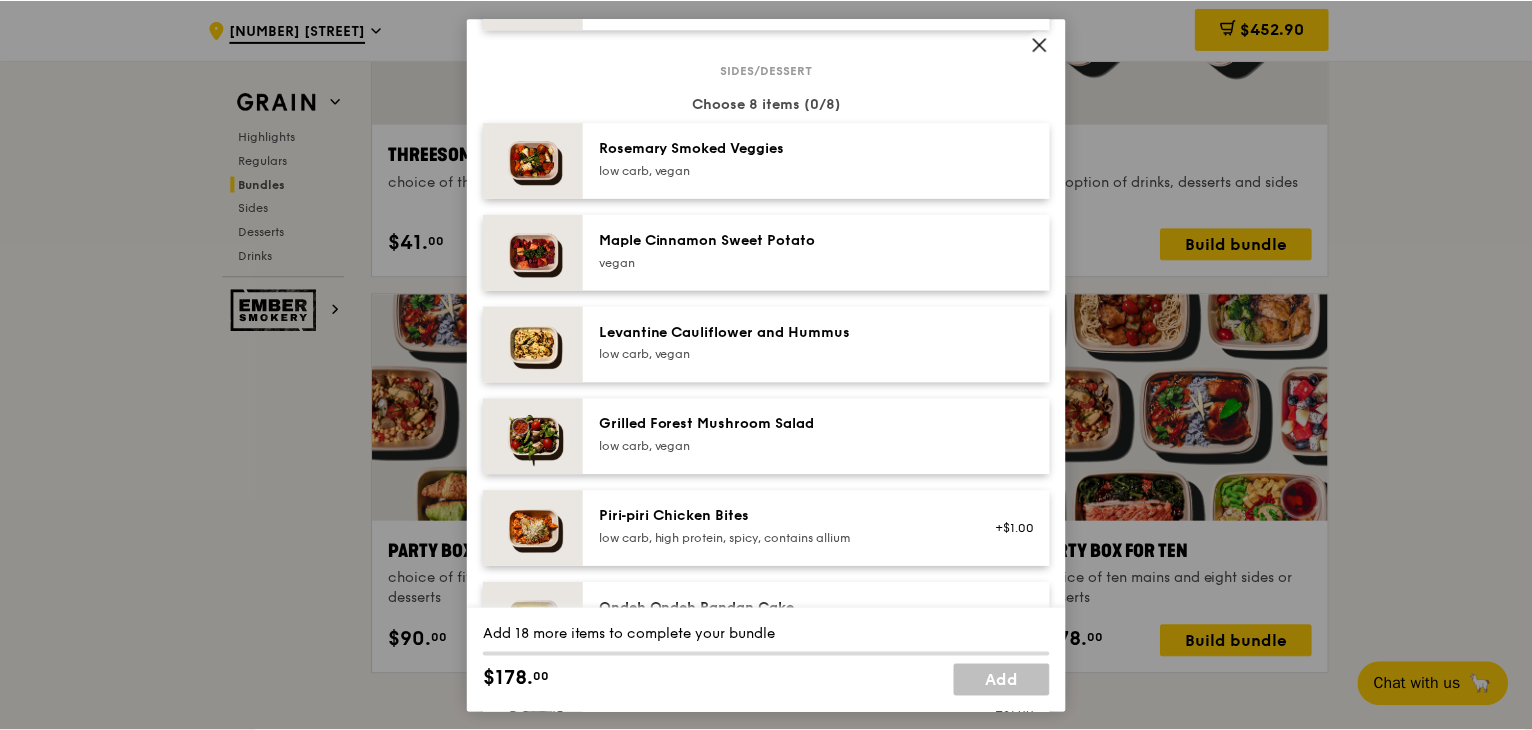 scroll, scrollTop: 1200, scrollLeft: 0, axis: vertical 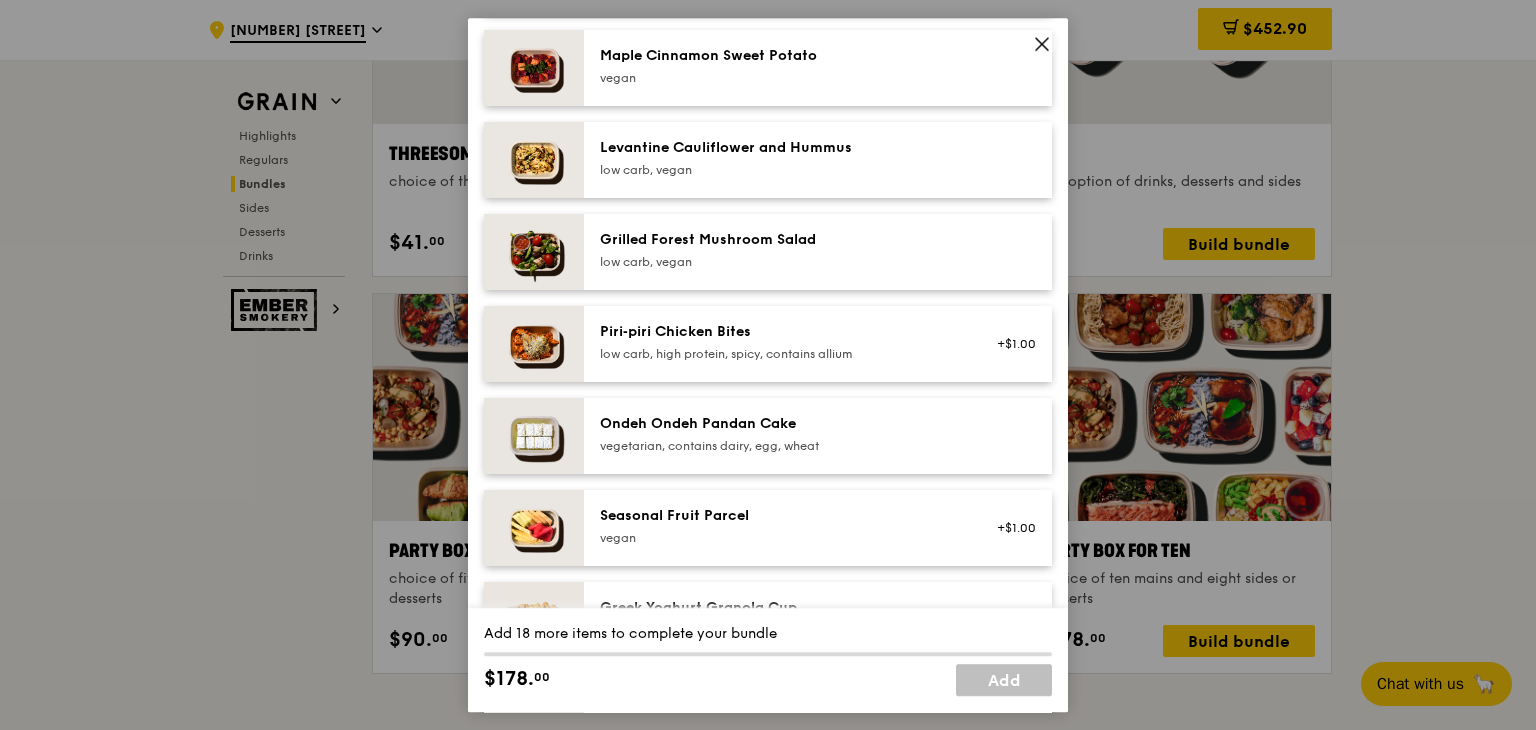 click 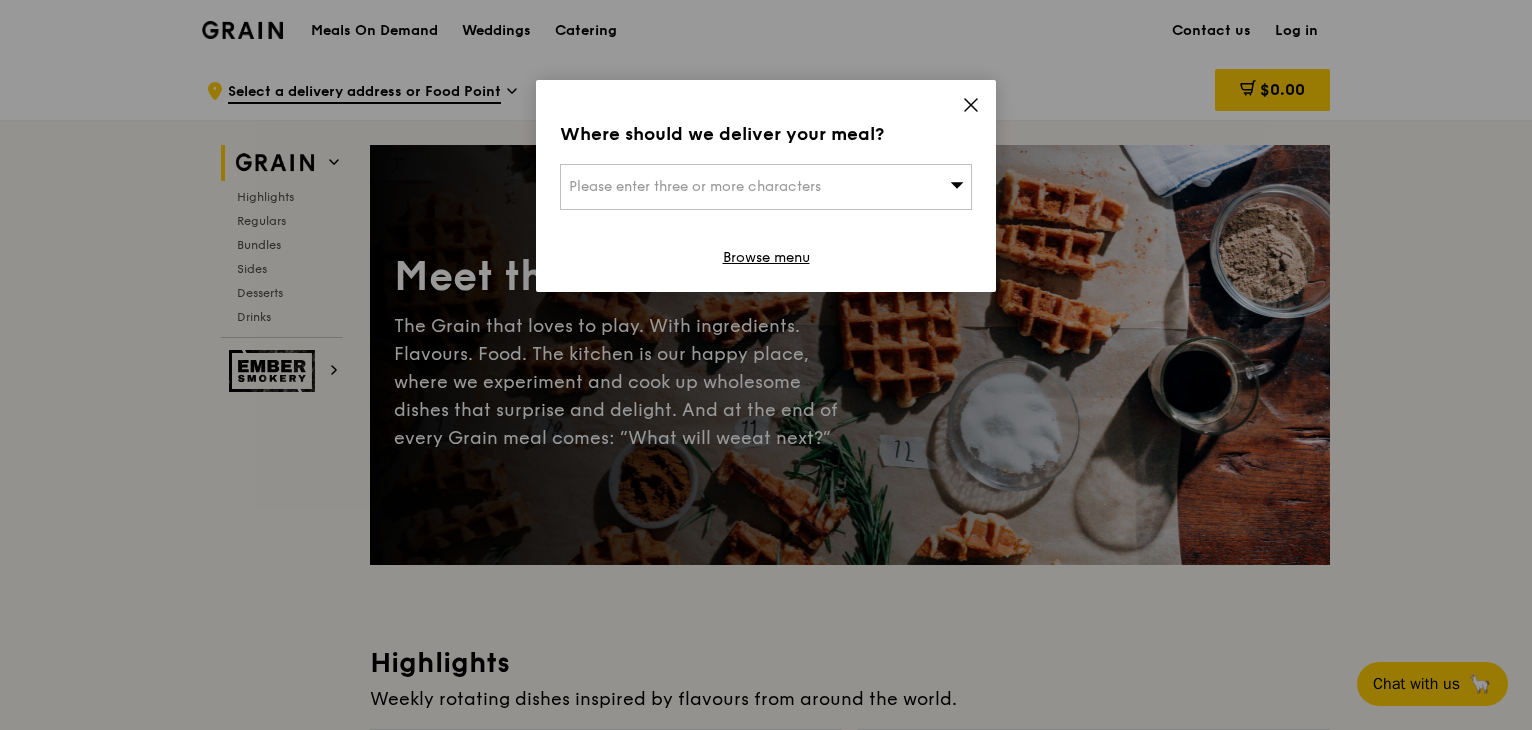 scroll, scrollTop: 0, scrollLeft: 0, axis: both 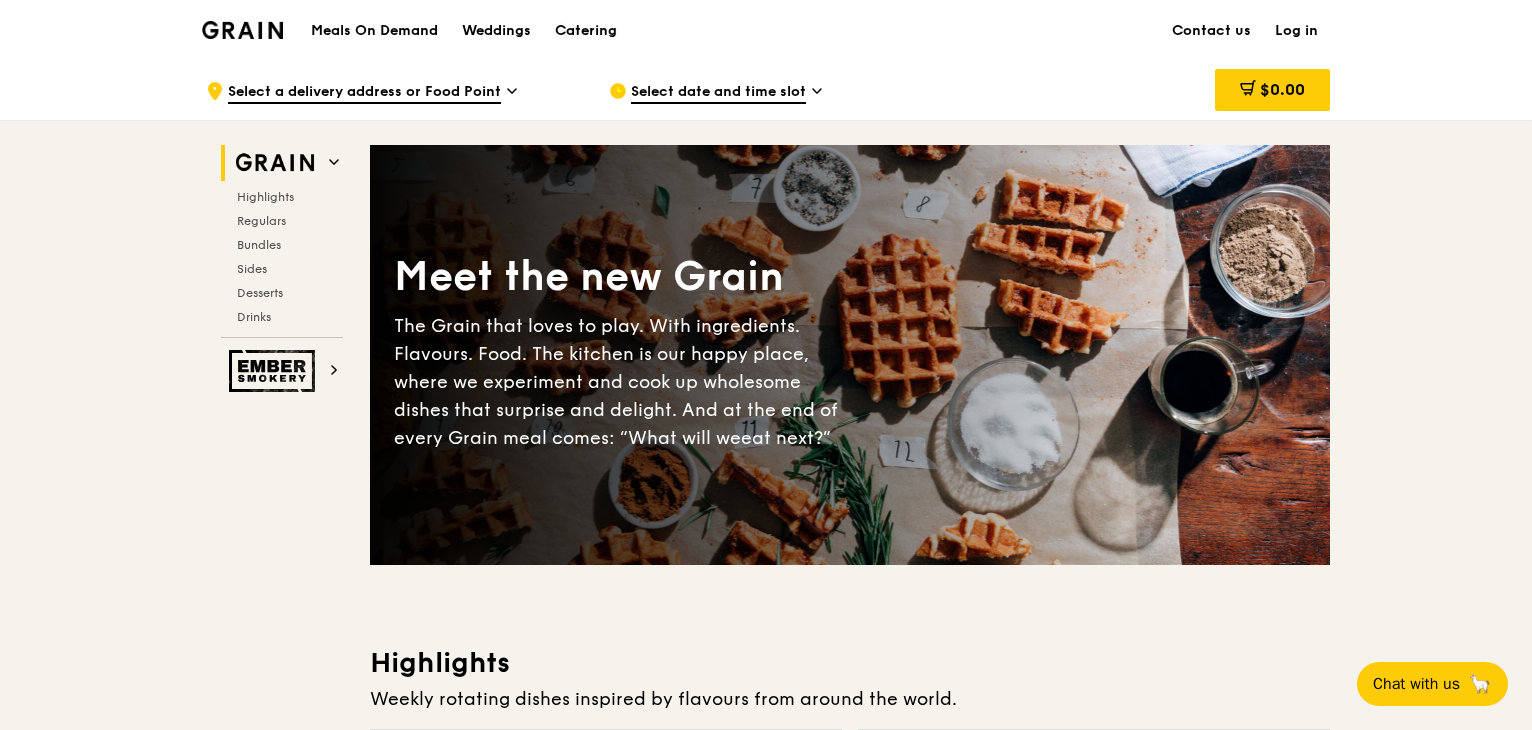click on "Catering" at bounding box center (586, 31) 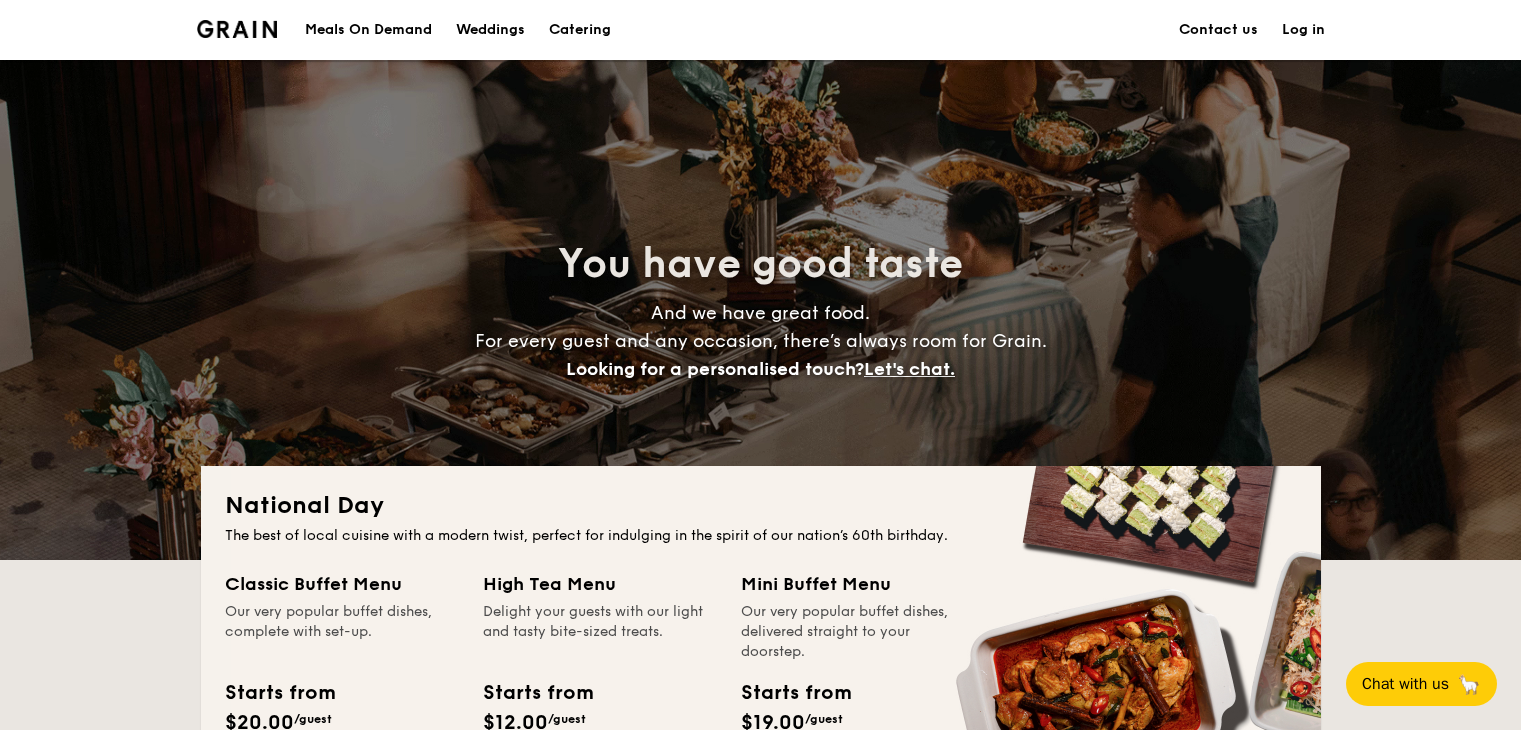 scroll, scrollTop: 0, scrollLeft: 0, axis: both 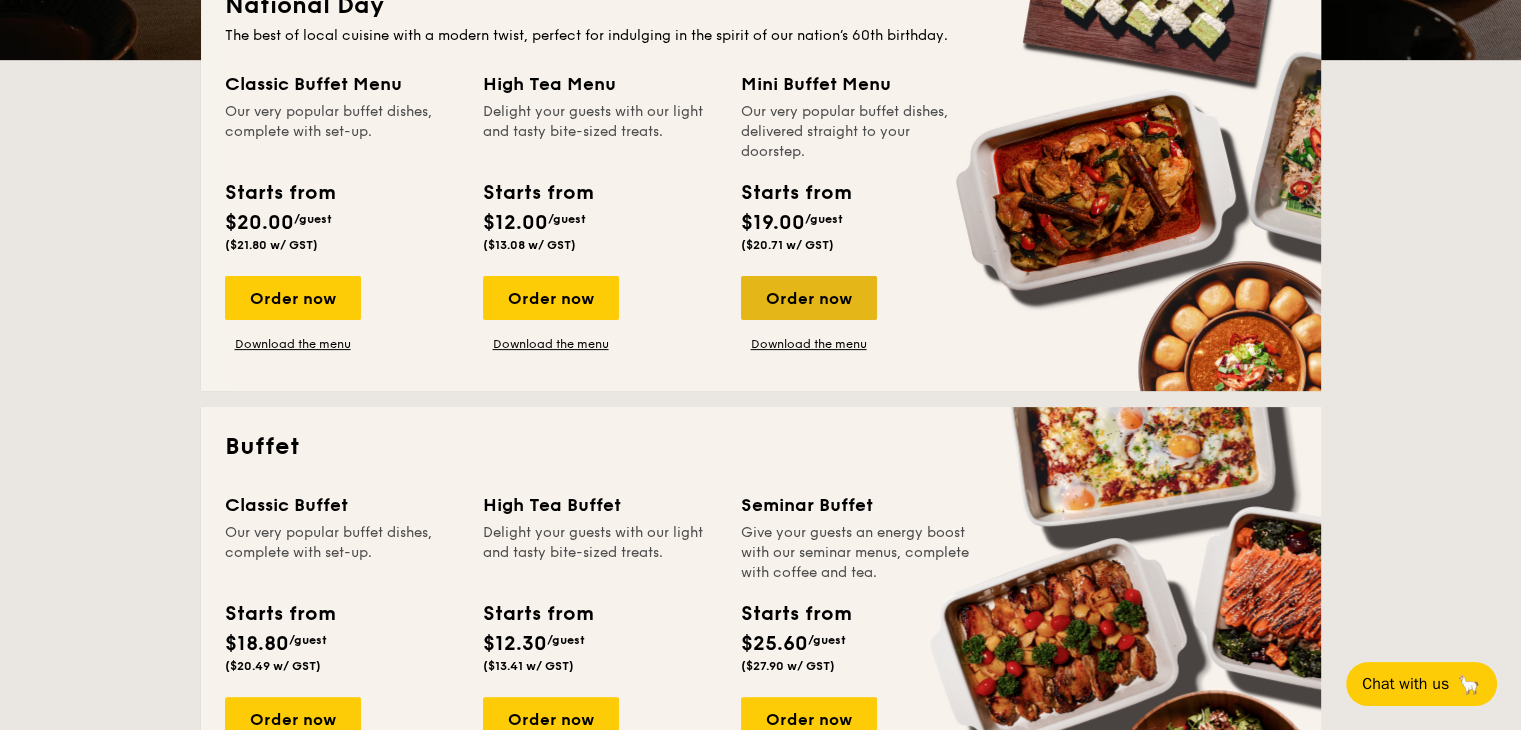click on "Order now" at bounding box center [809, 298] 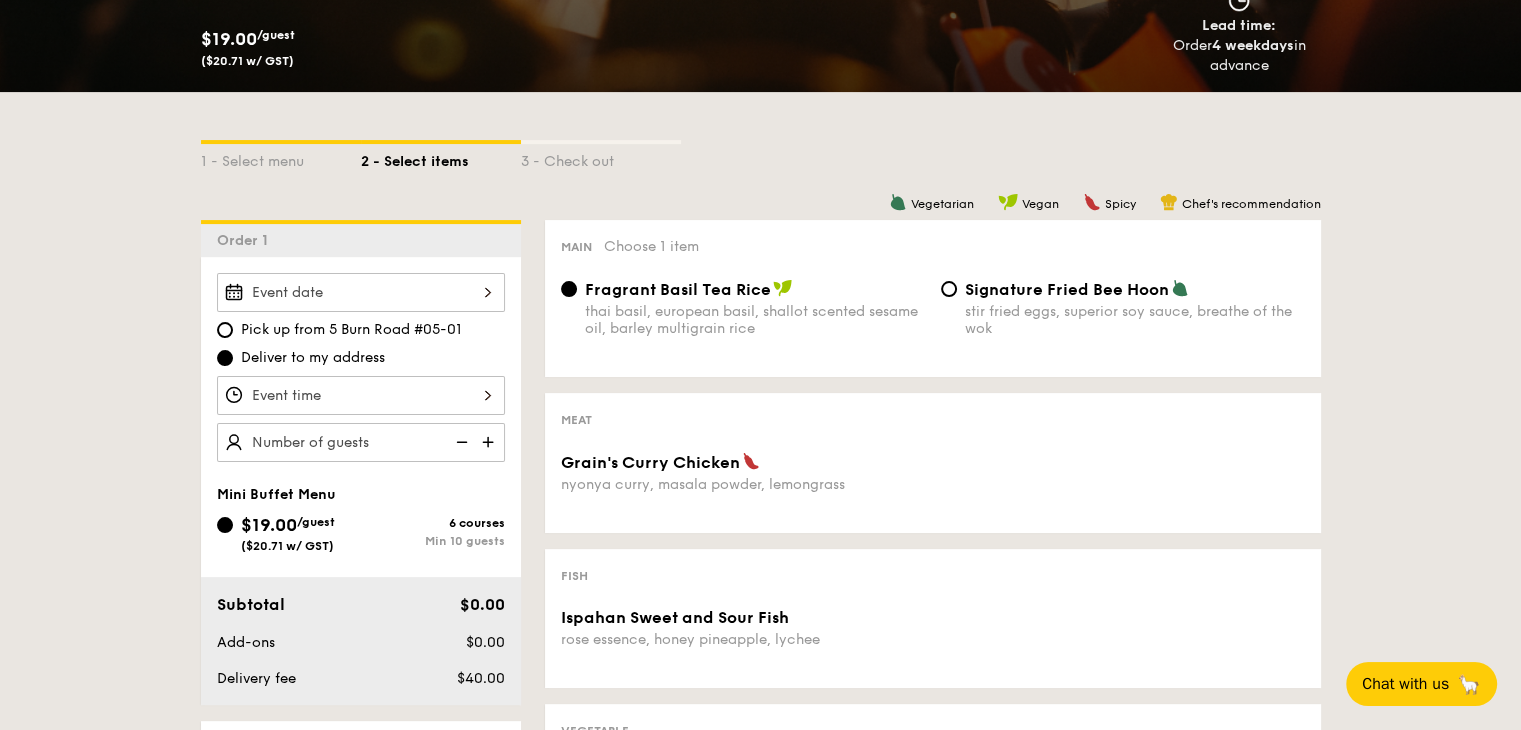 scroll, scrollTop: 400, scrollLeft: 0, axis: vertical 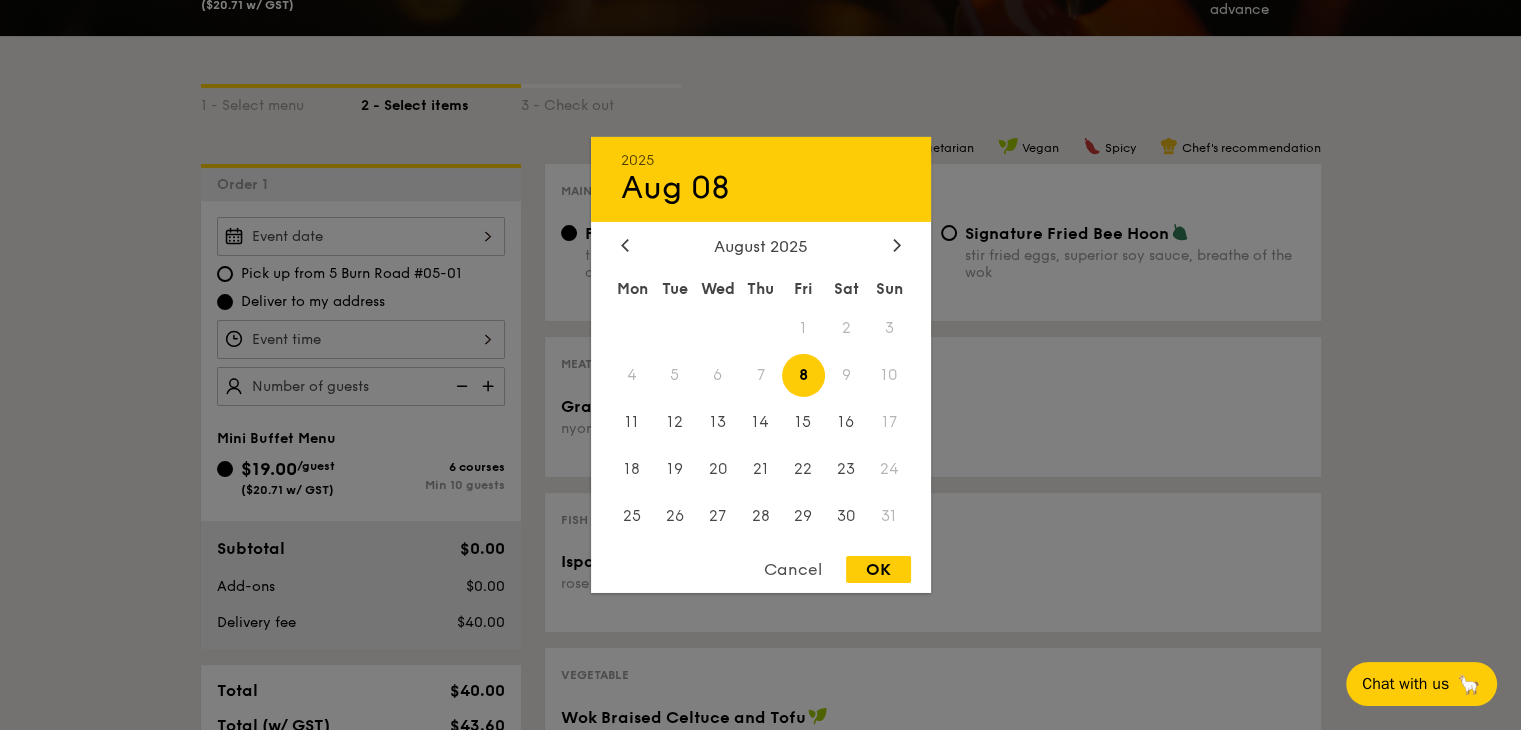click on "YYYY MON DD     MMMM YYYY     Mon Tue Wed Thu Fri Sat Sun   DD DD DD DD DD DD DD DD DD DD DD DD DD DD DD DD DD DD DD DD DD DD DD DD DD DD DD DD DD     Cancel   OK" at bounding box center [361, 236] 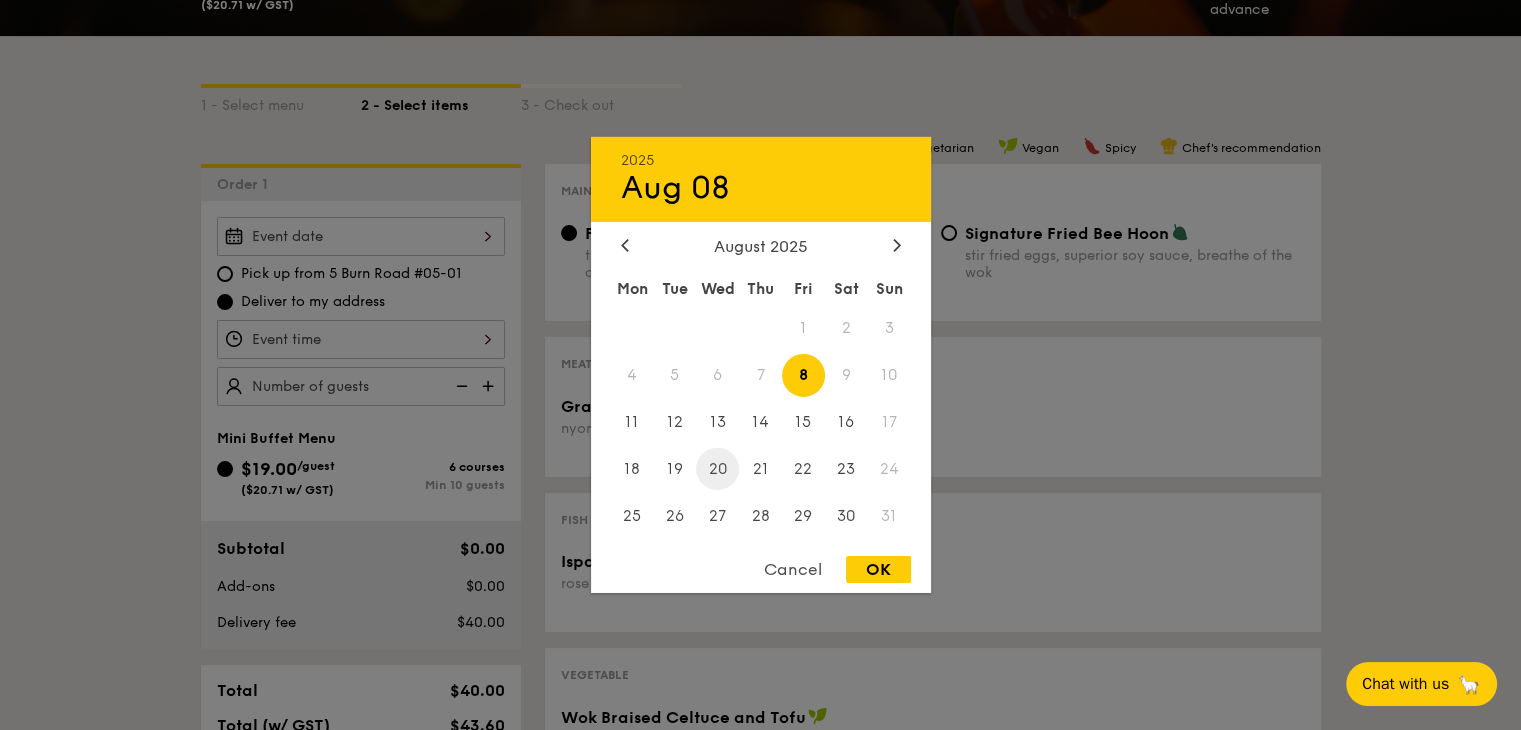 click on "20" at bounding box center (717, 468) 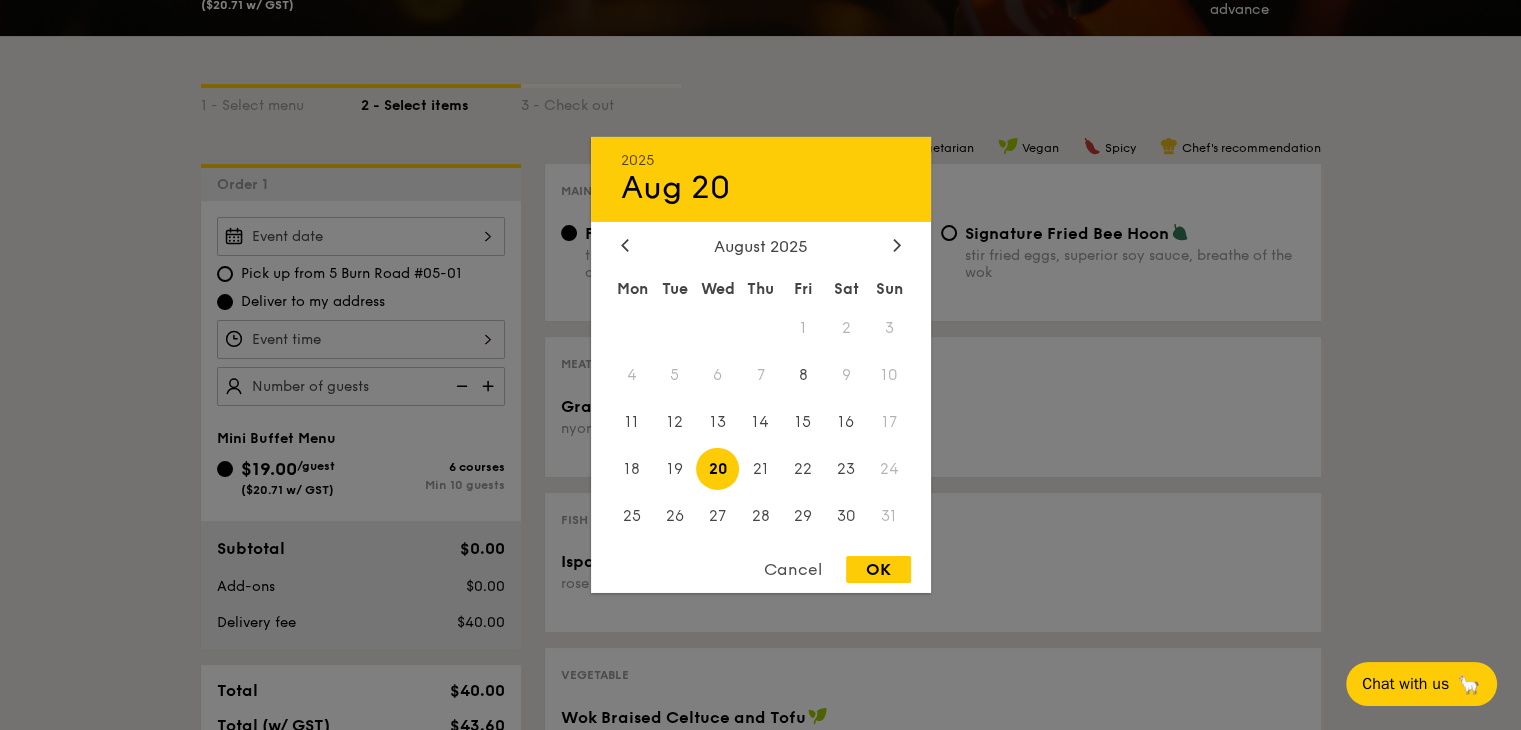 click on "OK" at bounding box center [878, 569] 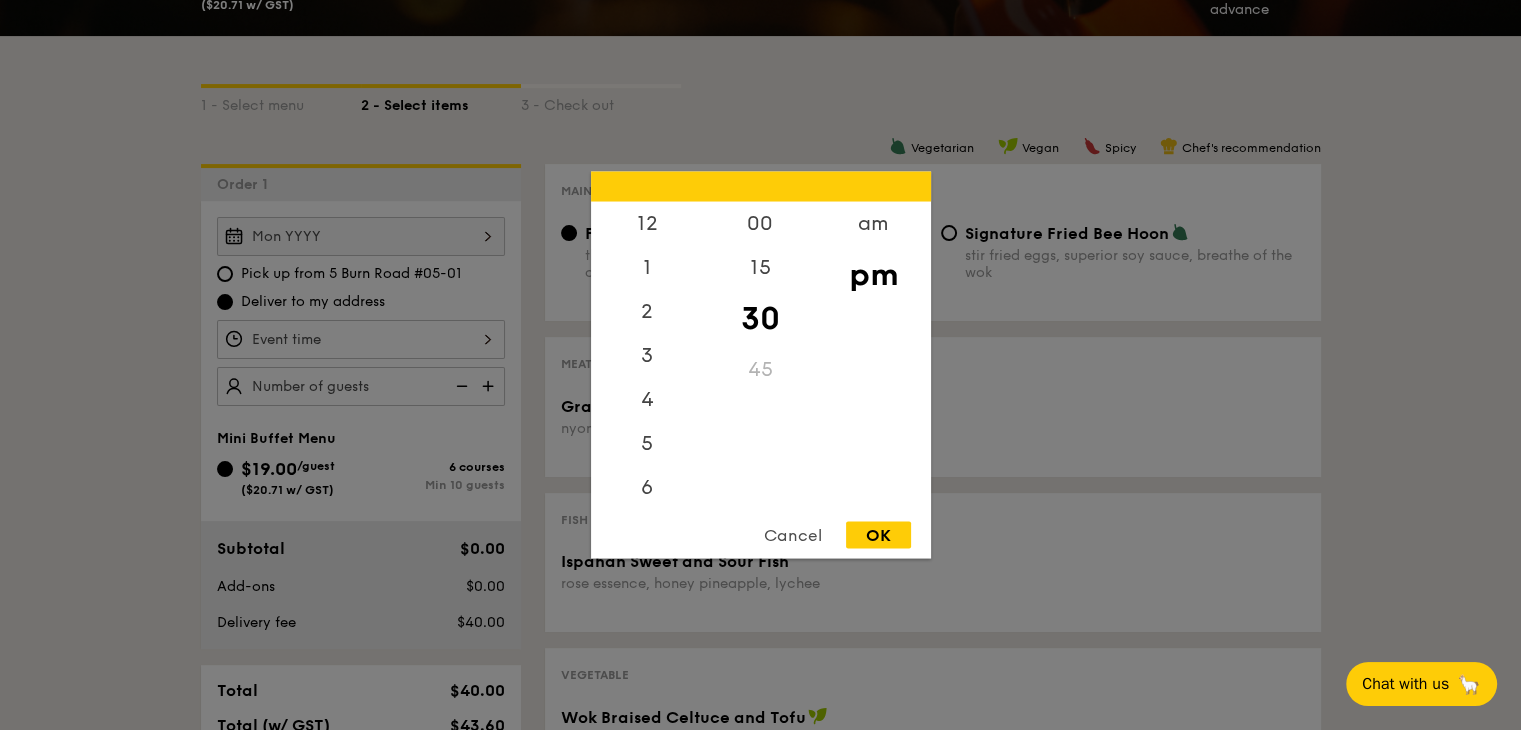click on "12 1 2 3 4 5 6 7 8 9 10 11   00 15 30 45   am   pm   Cancel   OK" at bounding box center (361, 339) 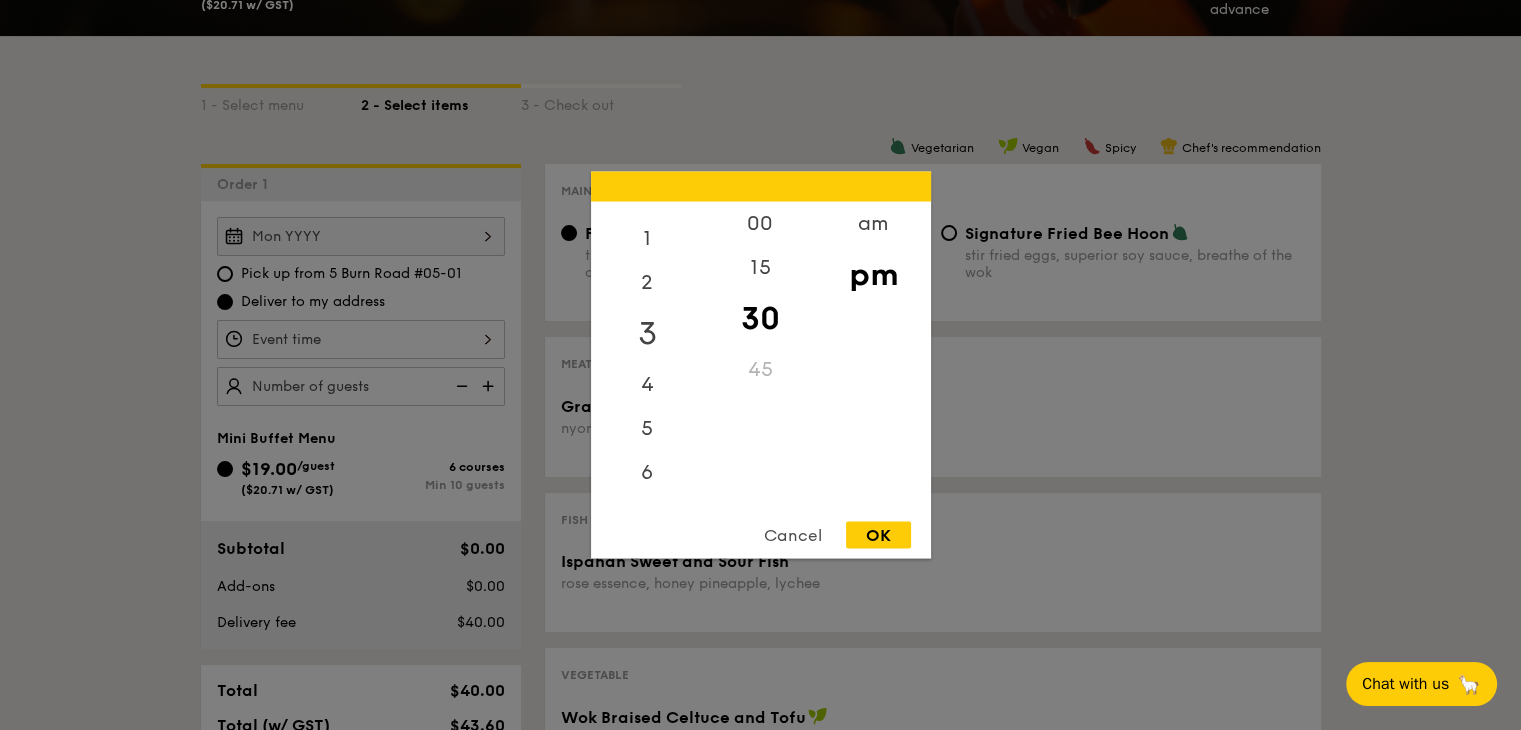 scroll, scrollTop: 0, scrollLeft: 0, axis: both 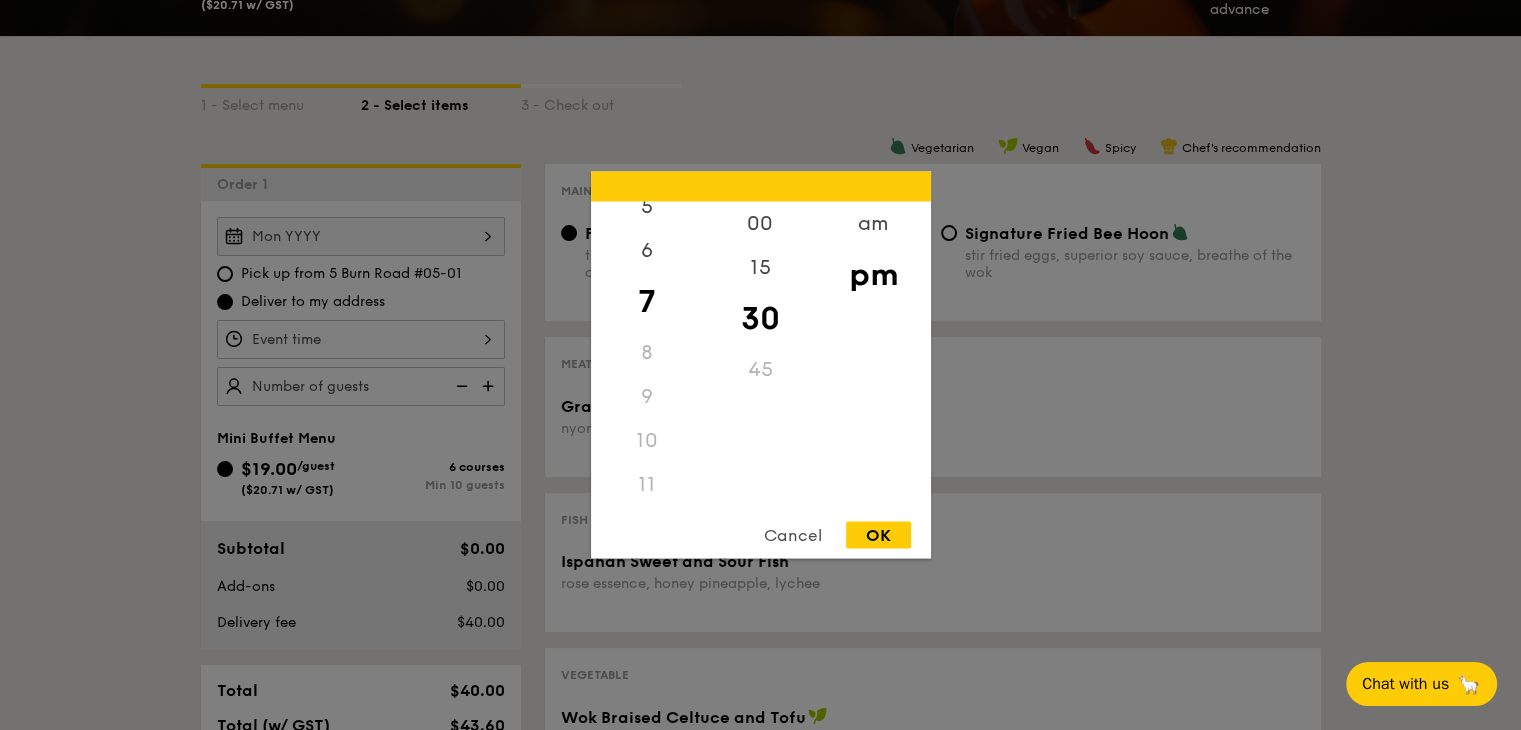 click on "11" at bounding box center [647, 485] 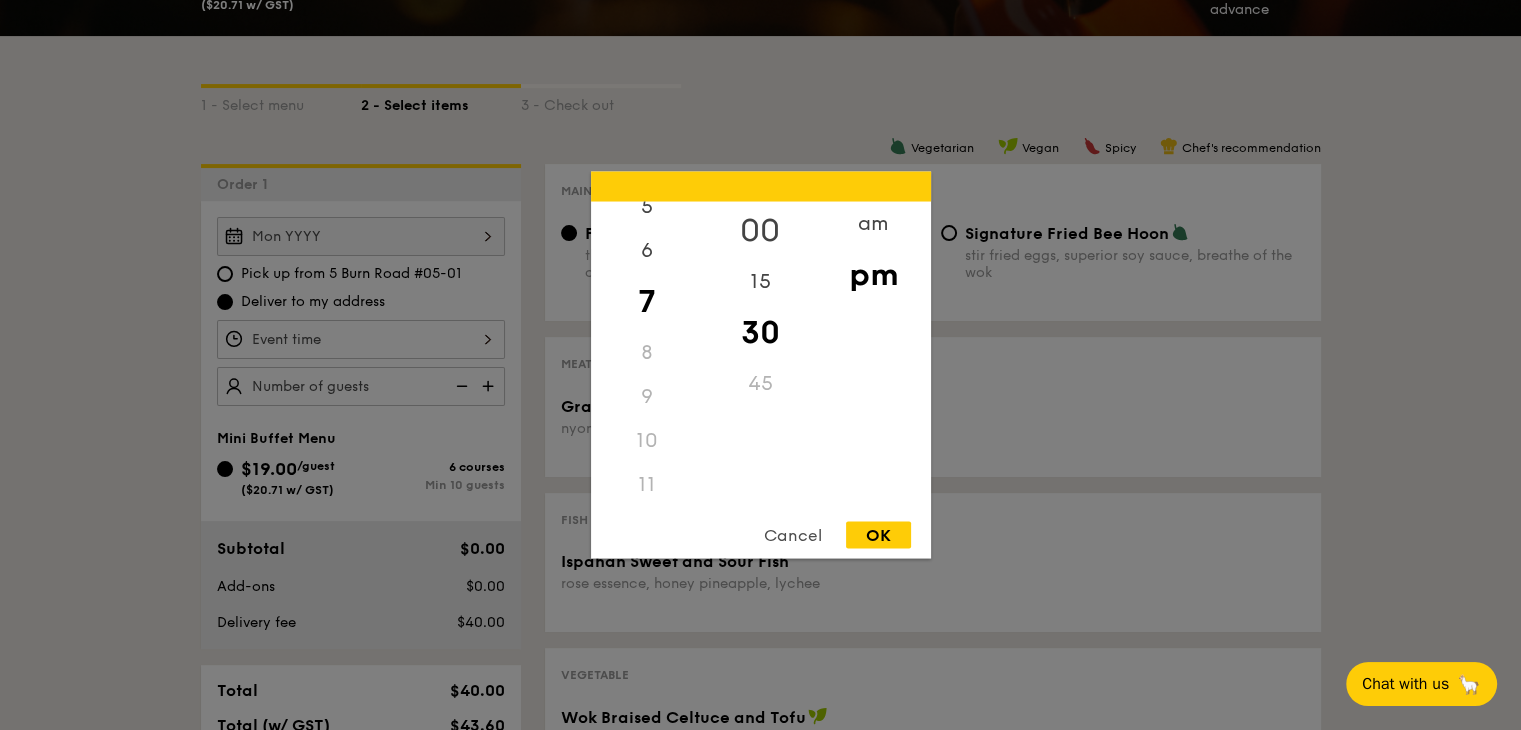 click on "00" at bounding box center (760, 231) 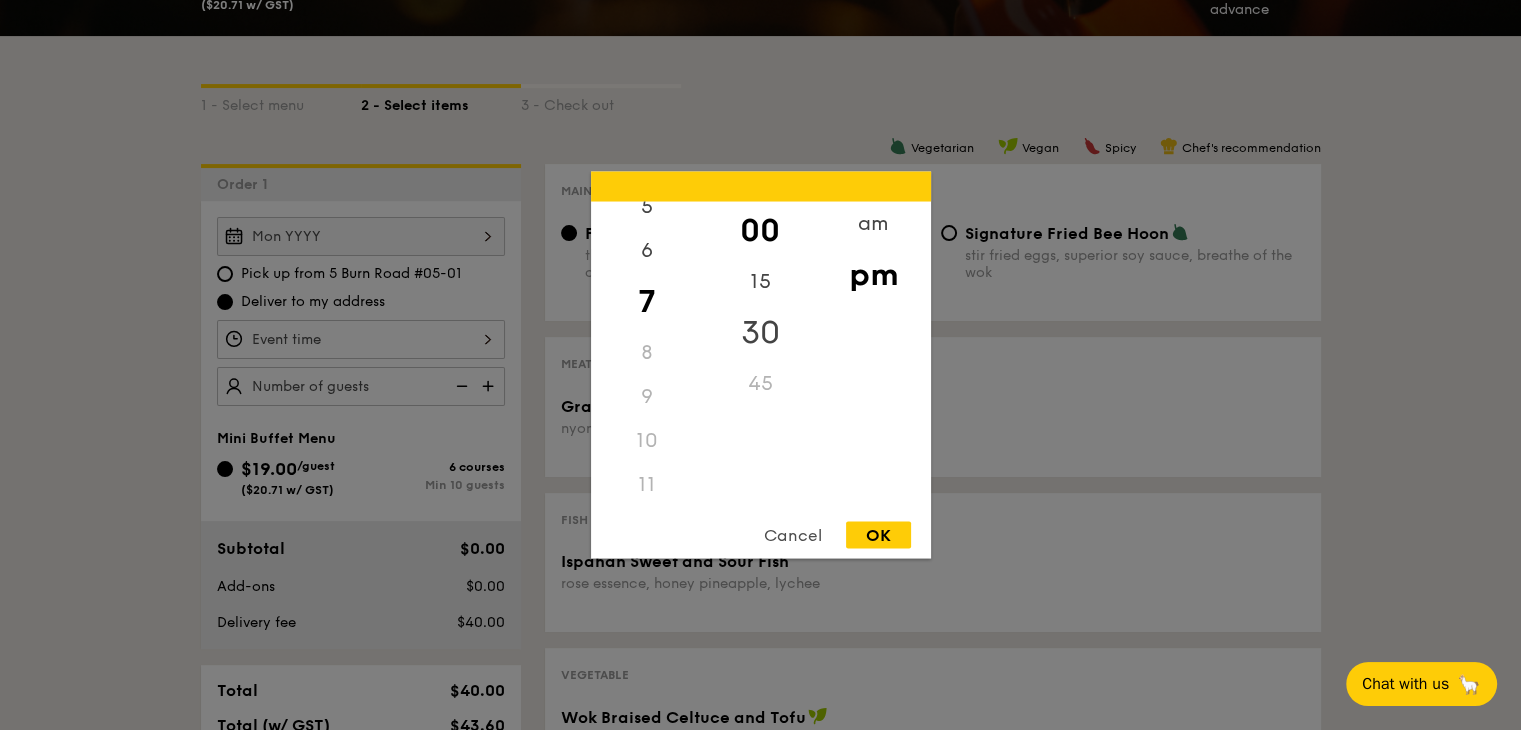 click on "30" at bounding box center [760, 333] 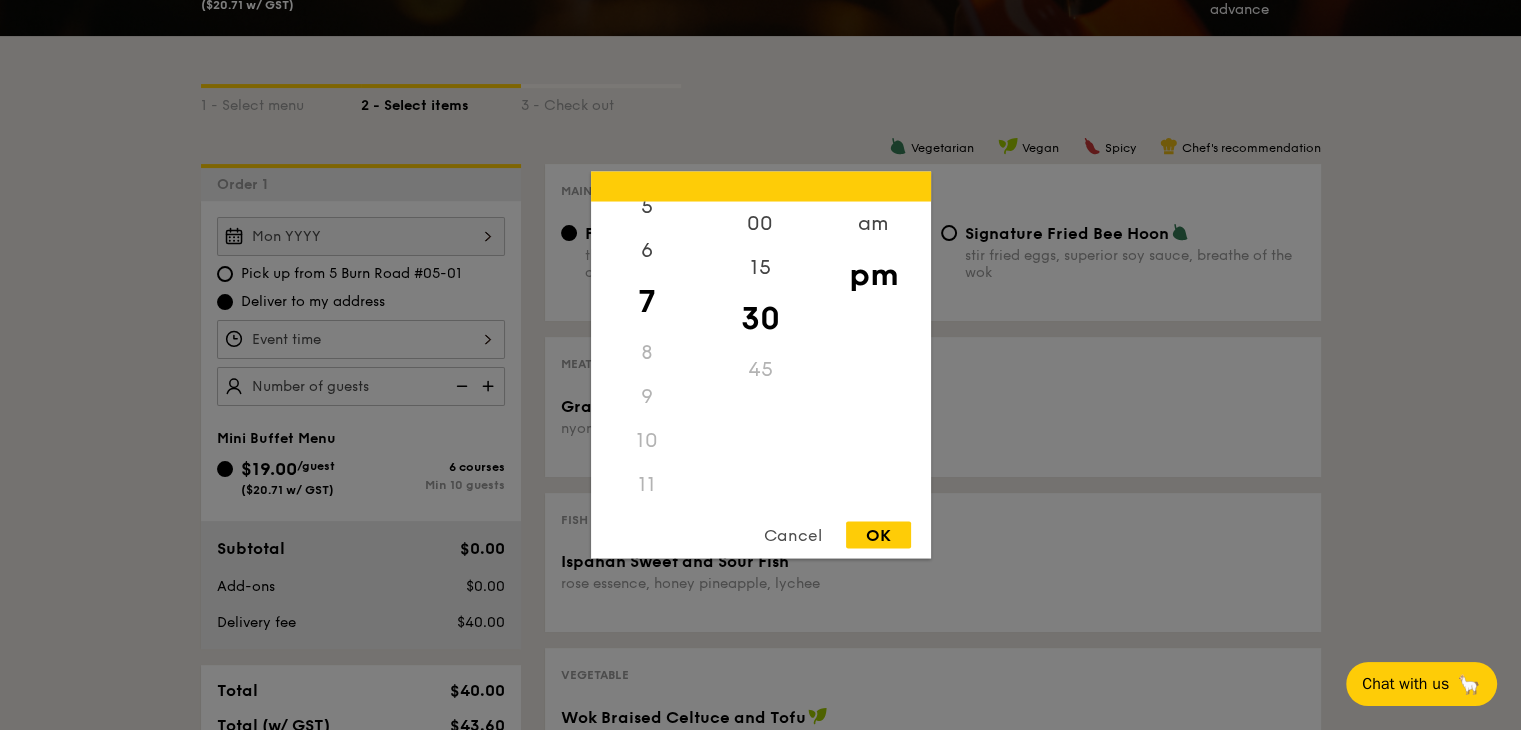 click on "11" at bounding box center [647, 485] 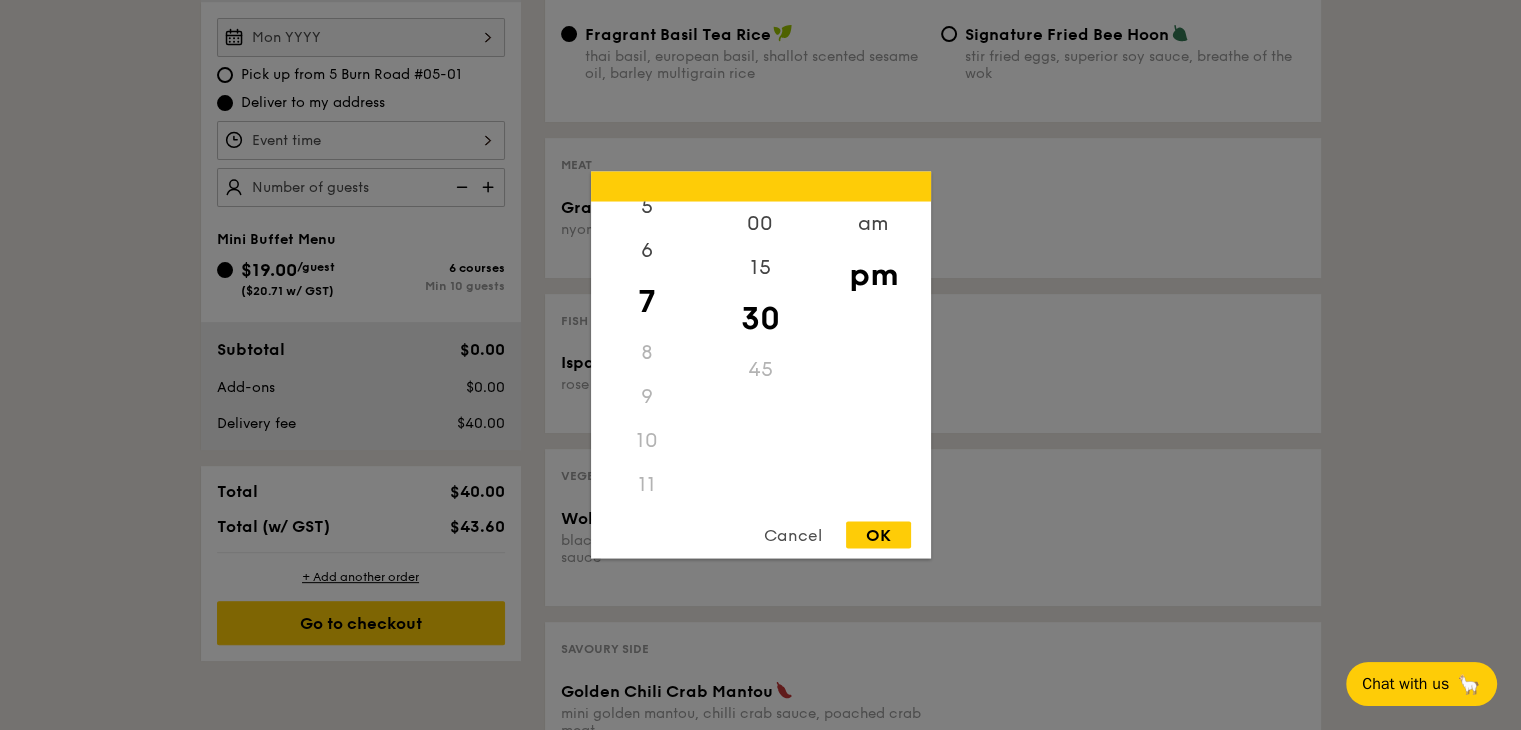 scroll, scrollTop: 600, scrollLeft: 0, axis: vertical 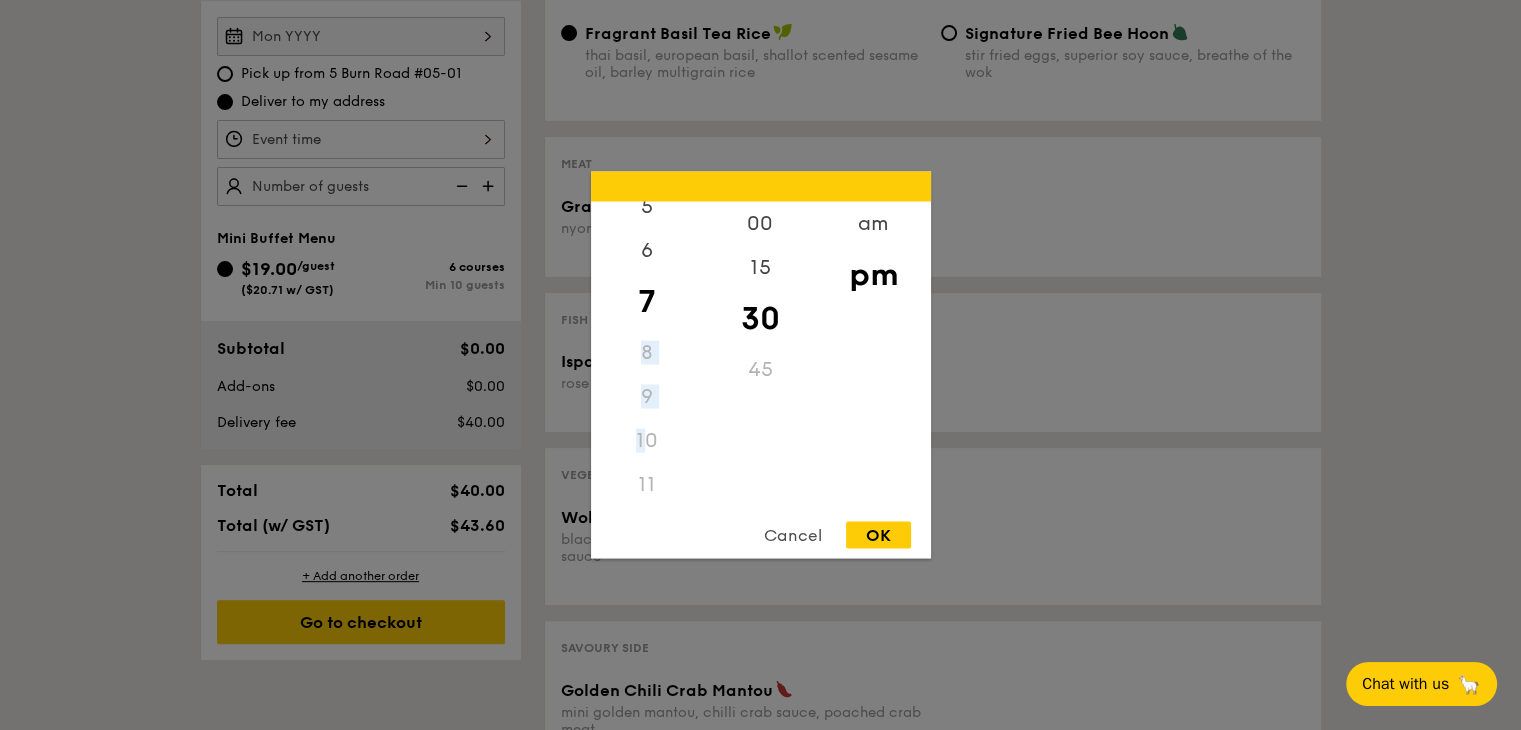 drag, startPoint x: 645, startPoint y: 345, endPoint x: 644, endPoint y: 437, distance: 92.00543 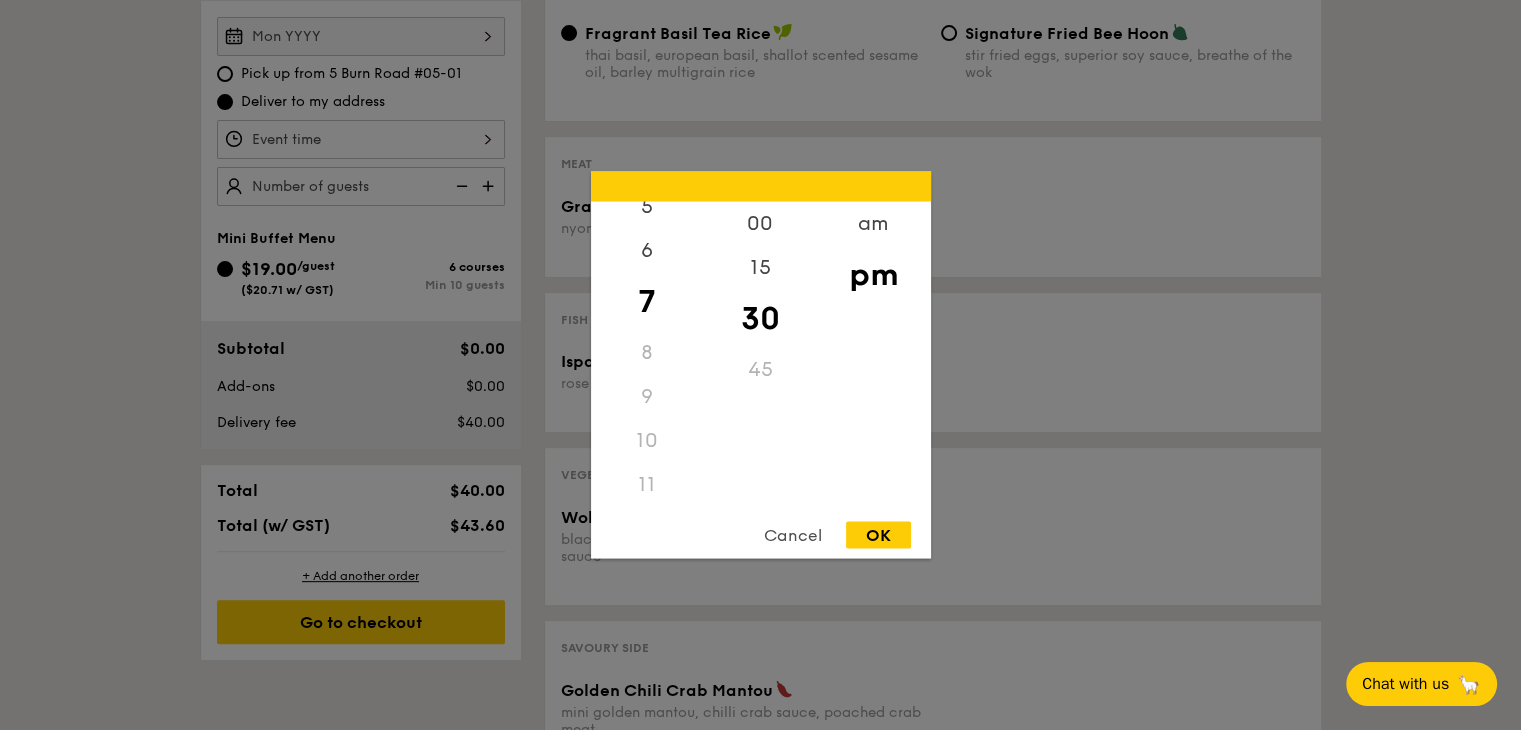click on "11" at bounding box center [647, 485] 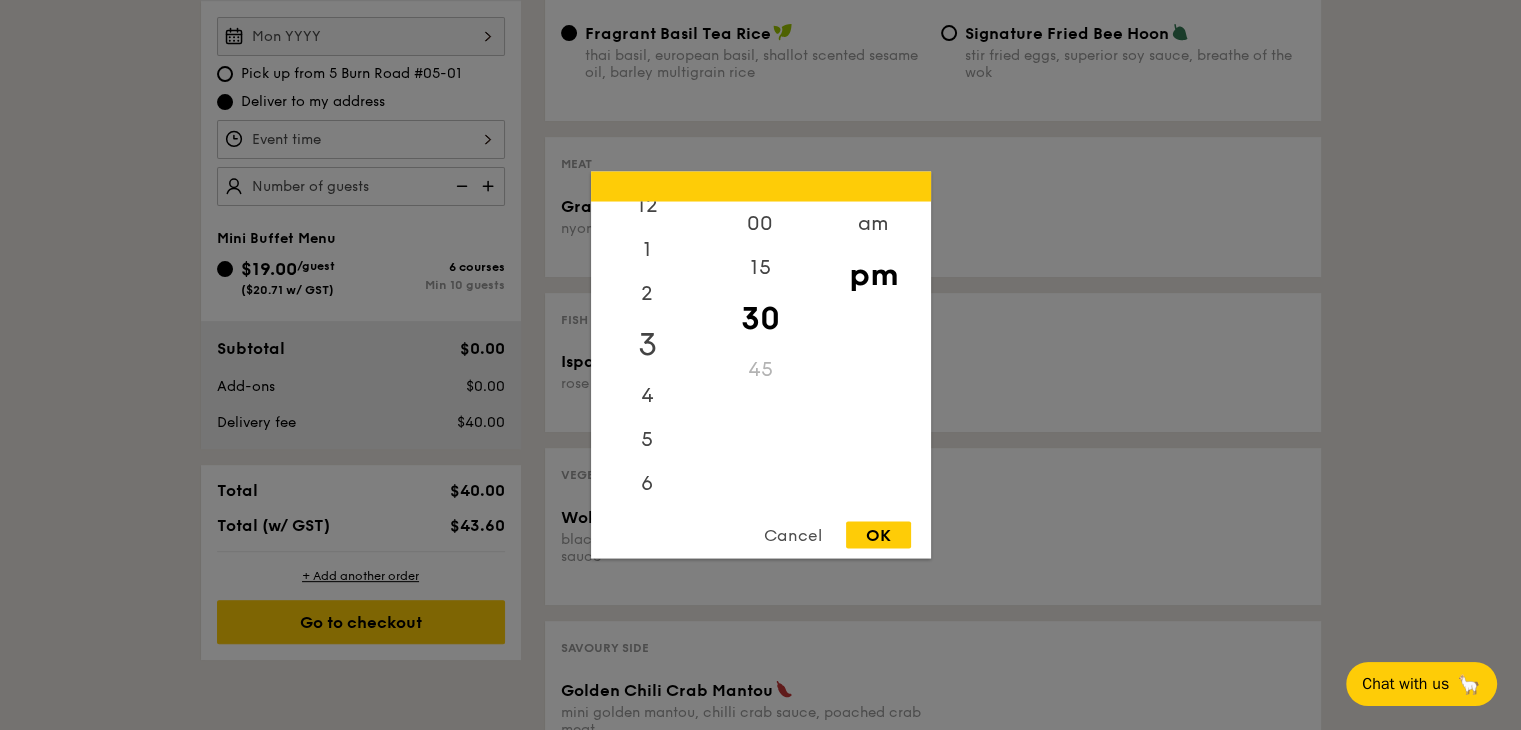 scroll, scrollTop: 0, scrollLeft: 0, axis: both 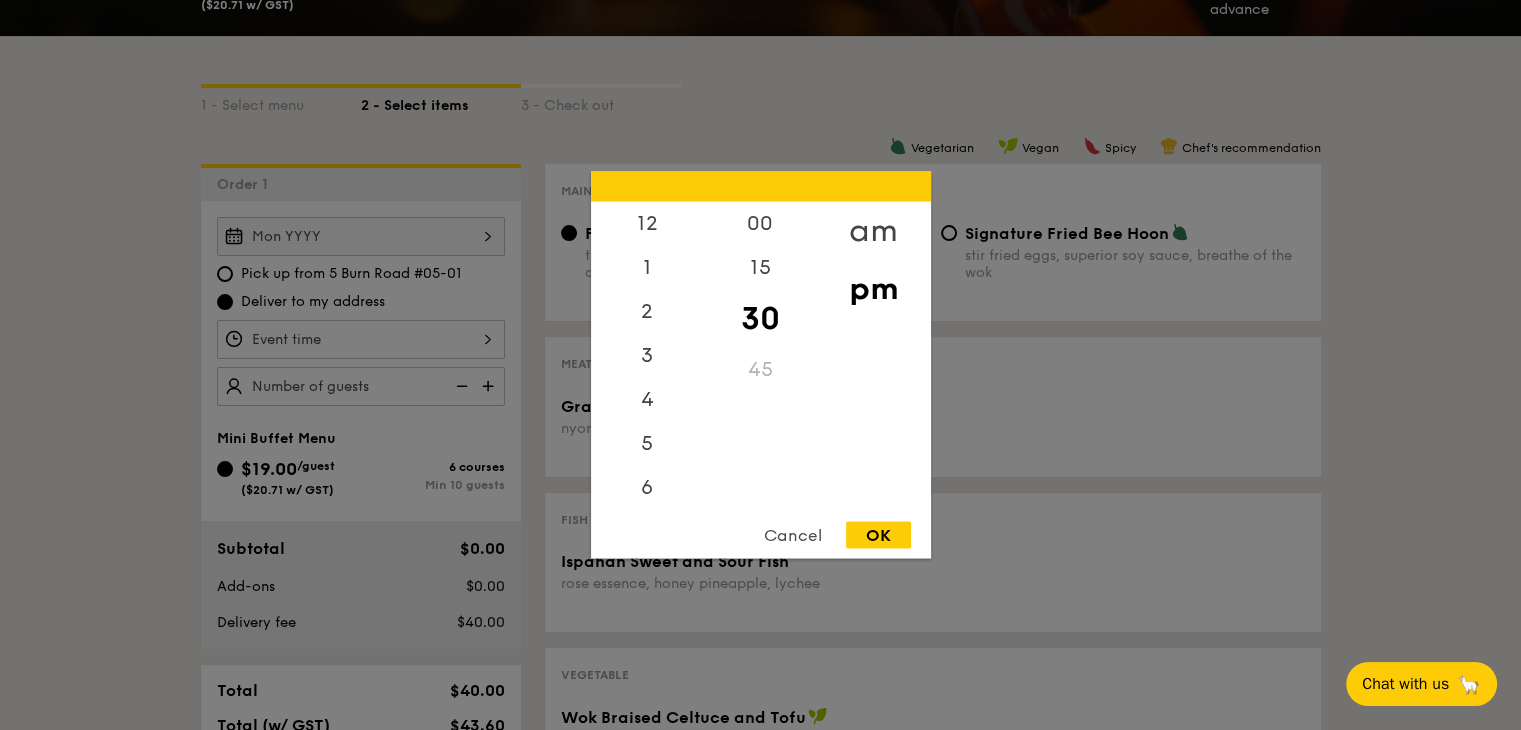 click on "am" at bounding box center (873, 231) 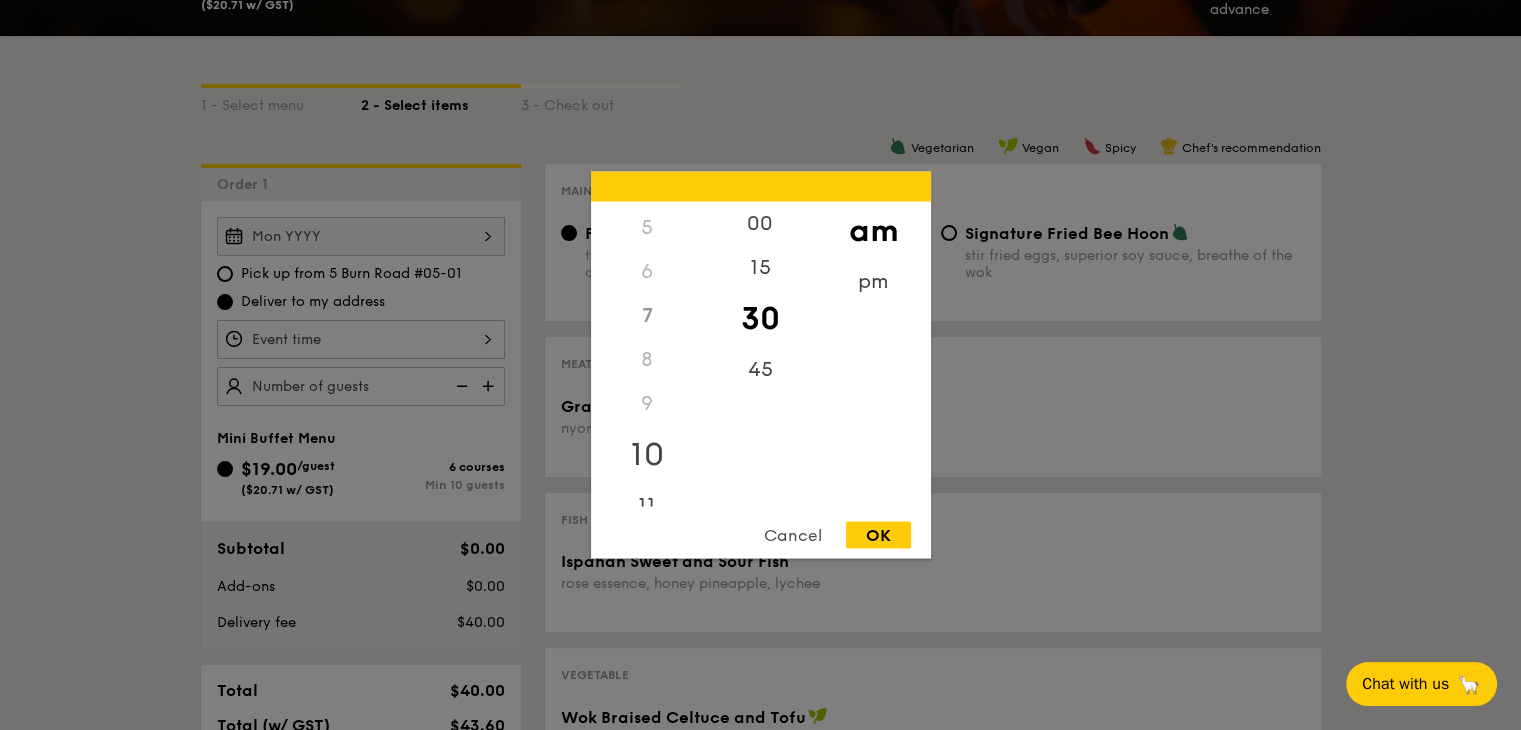 scroll, scrollTop: 223, scrollLeft: 0, axis: vertical 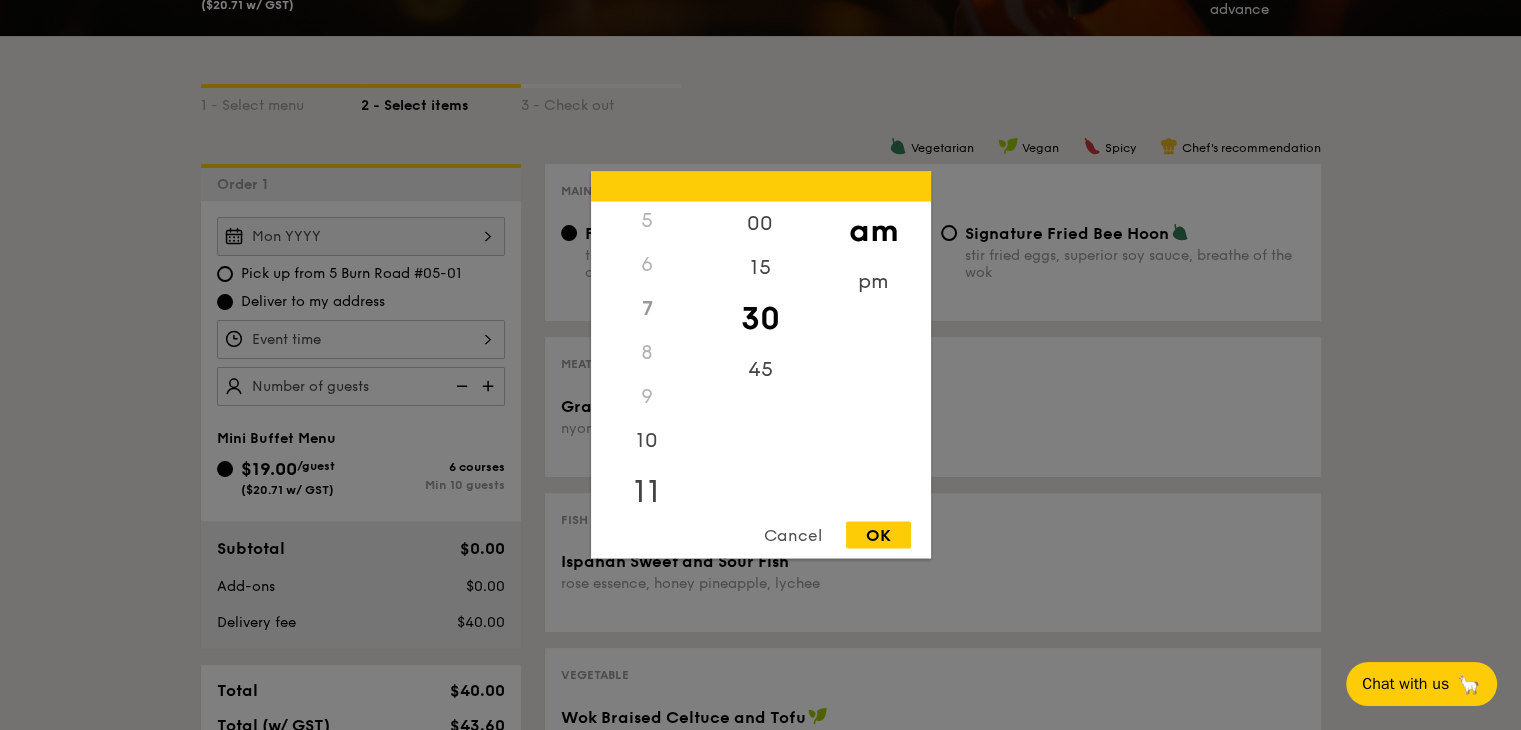 click on "11" at bounding box center [647, 492] 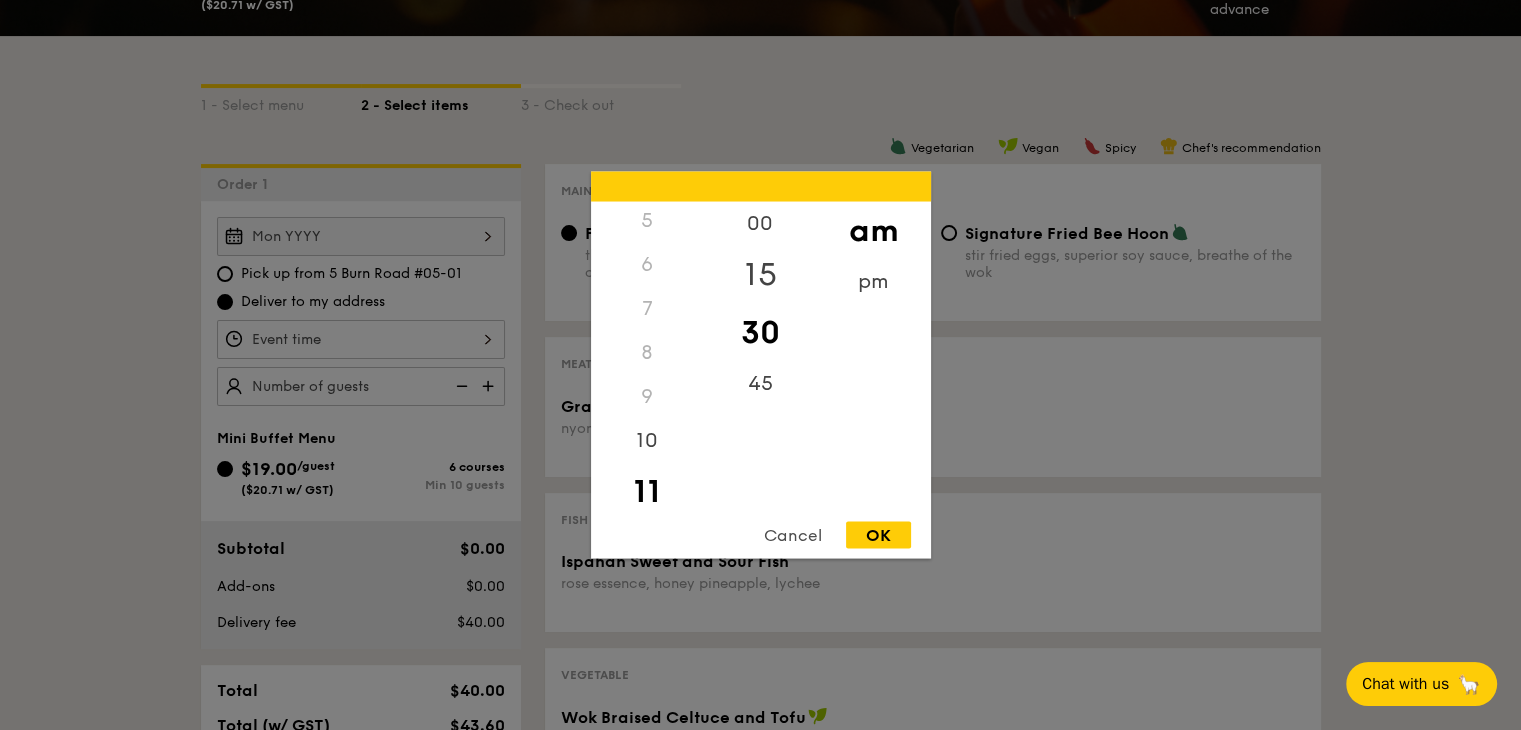 click on "15" at bounding box center (760, 275) 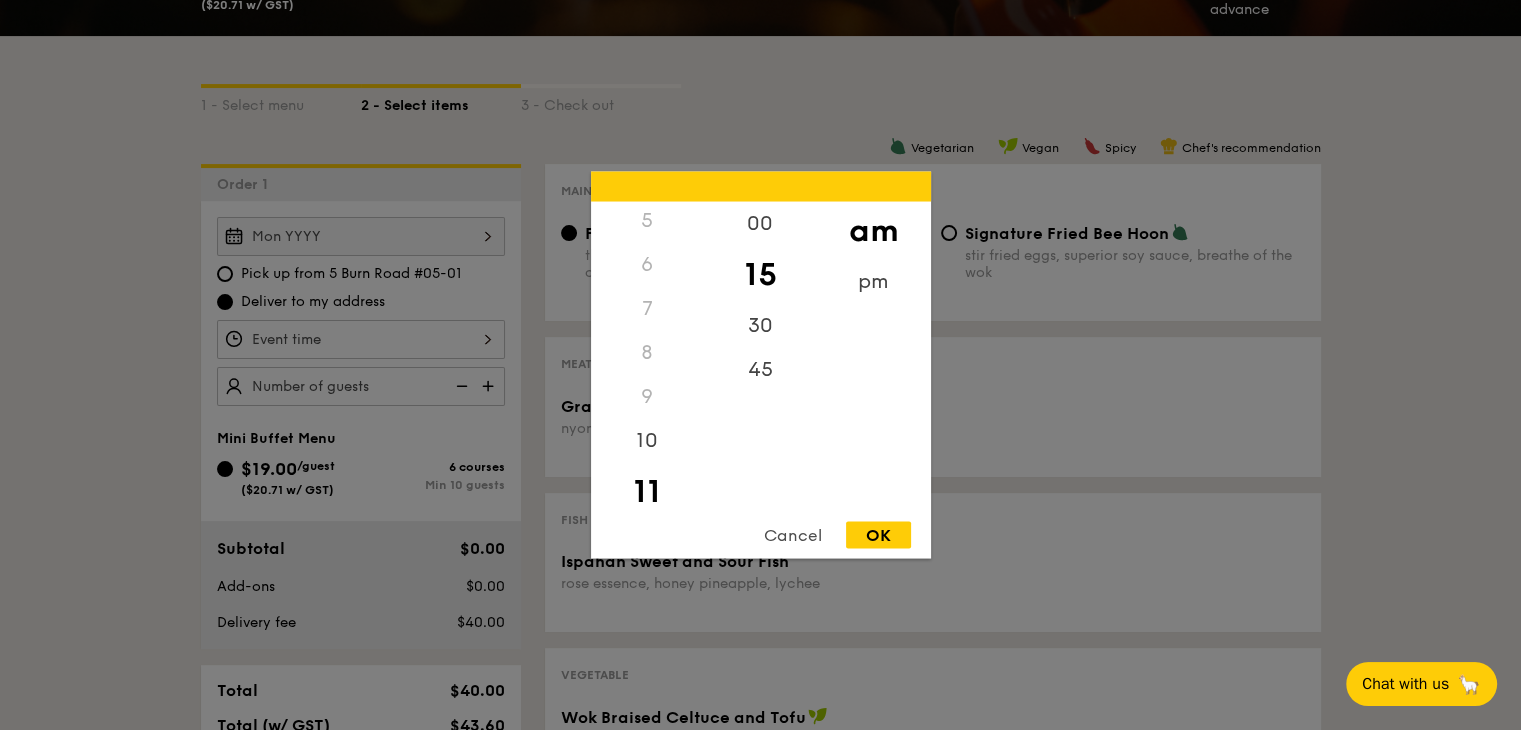 click on "OK" at bounding box center [878, 535] 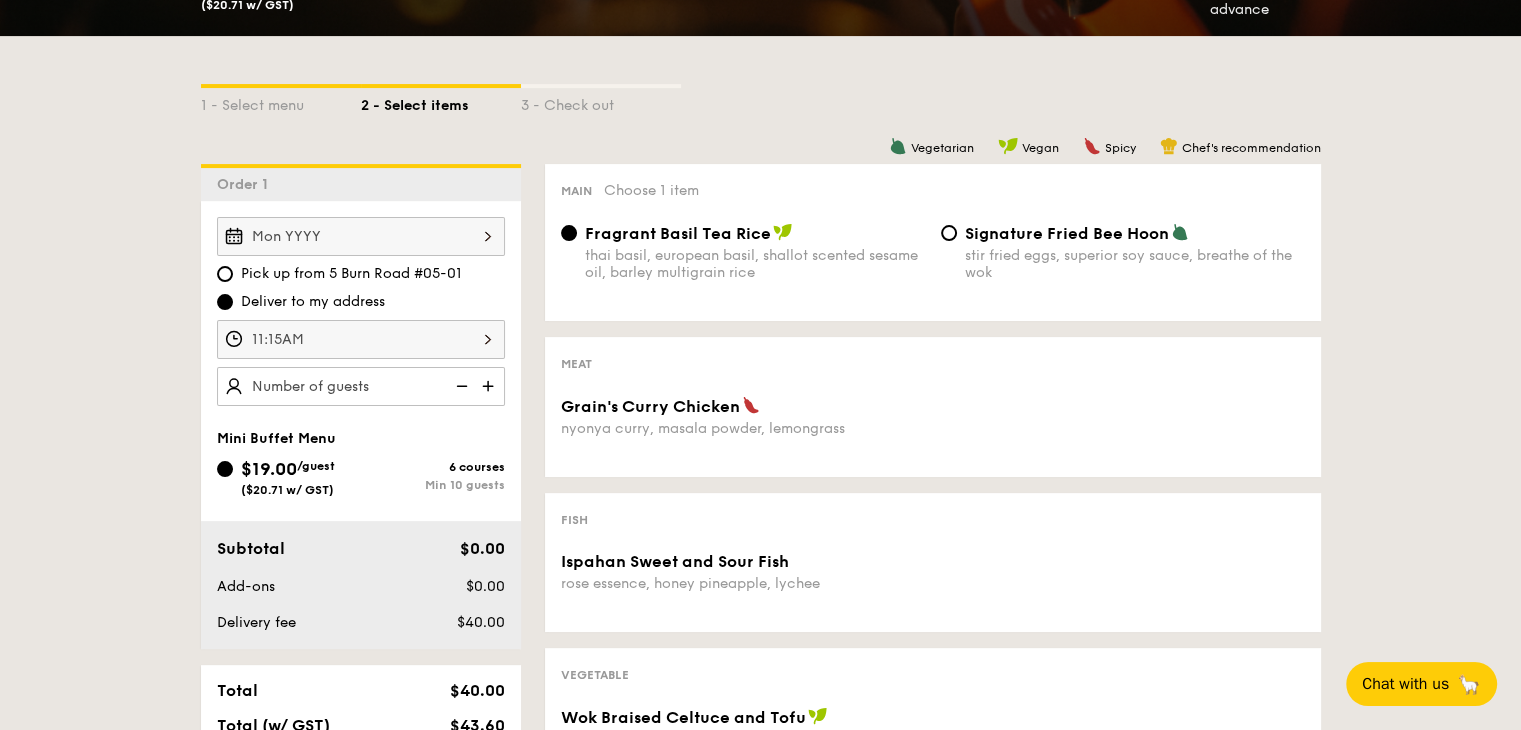 click at bounding box center (490, 386) 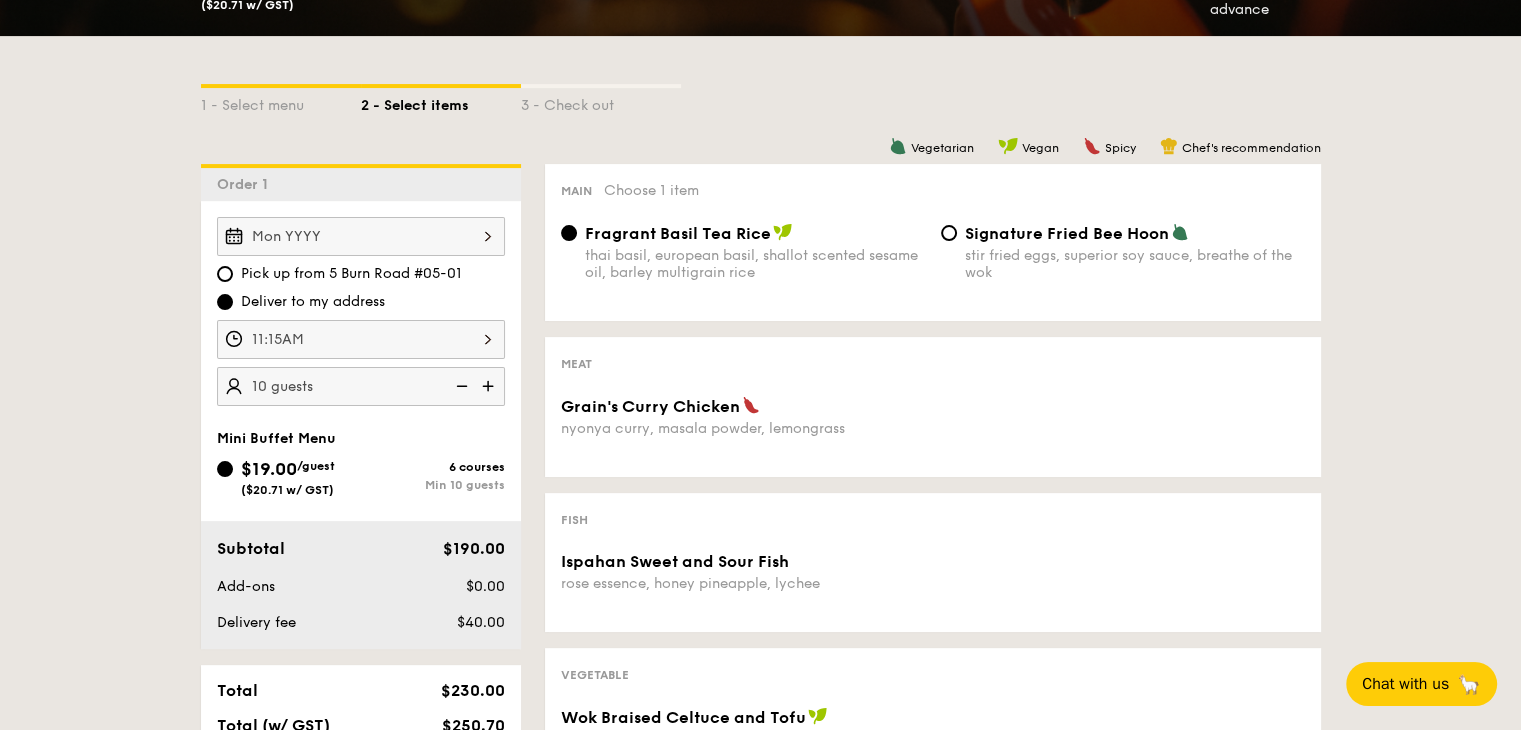 click at bounding box center [490, 386] 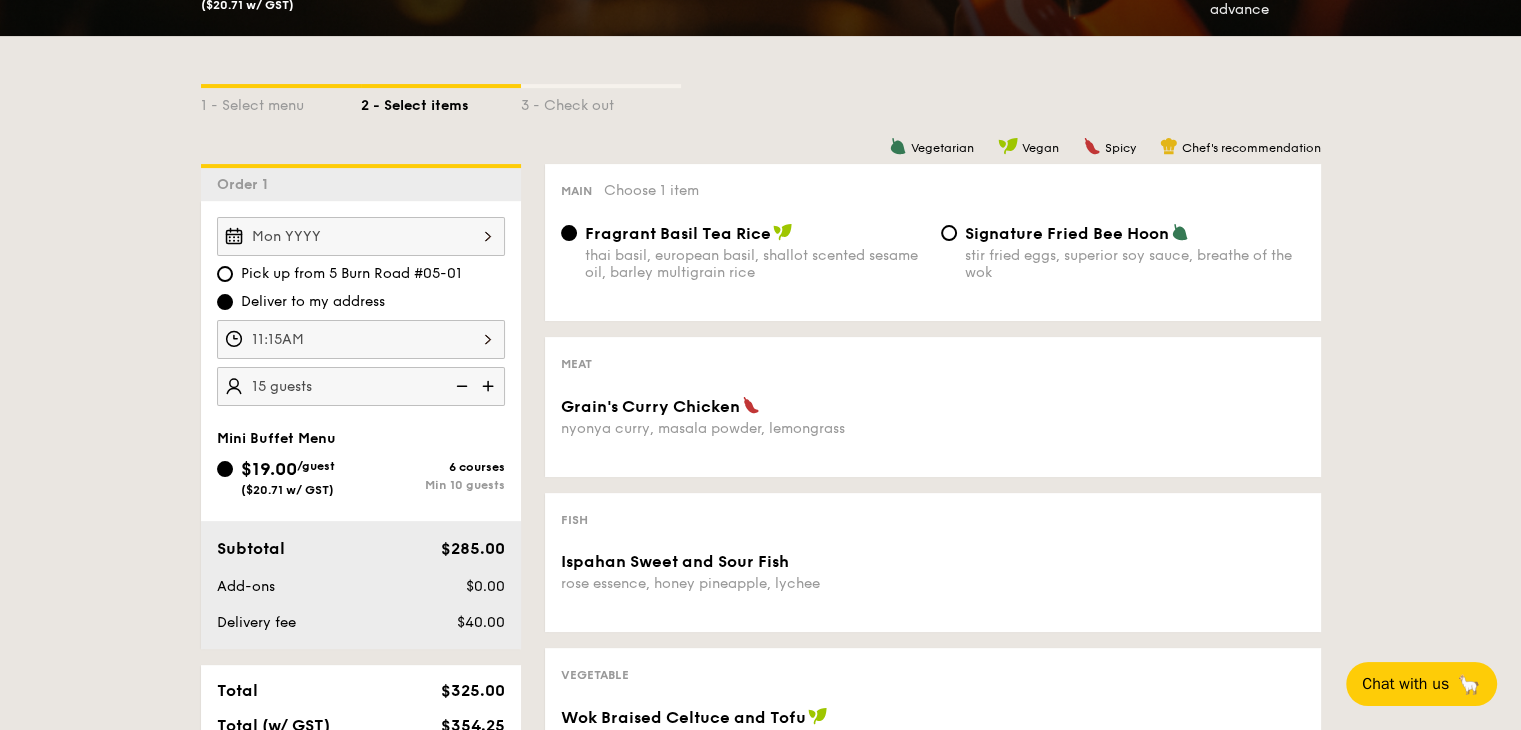 click at bounding box center [490, 386] 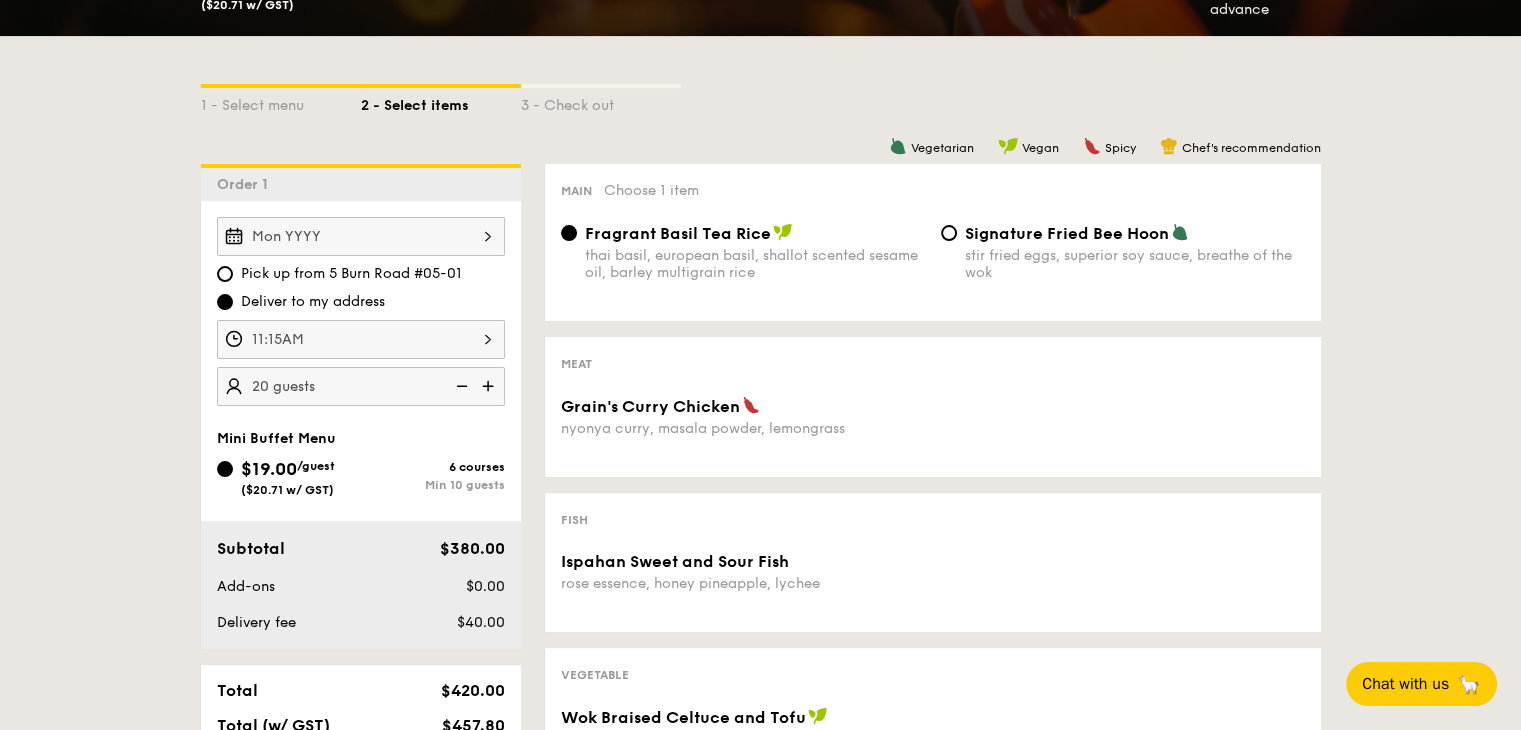 click at bounding box center [490, 386] 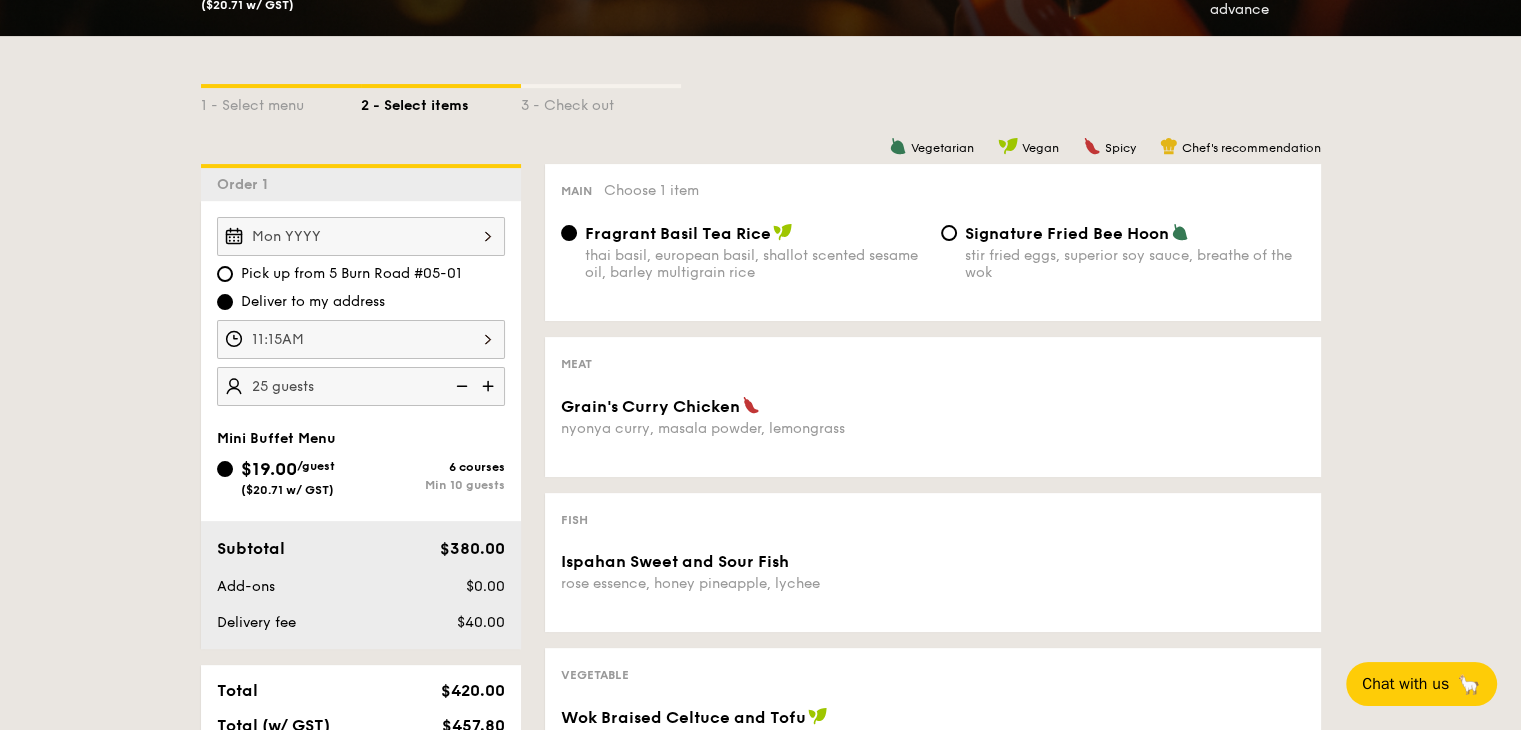 click at bounding box center (490, 386) 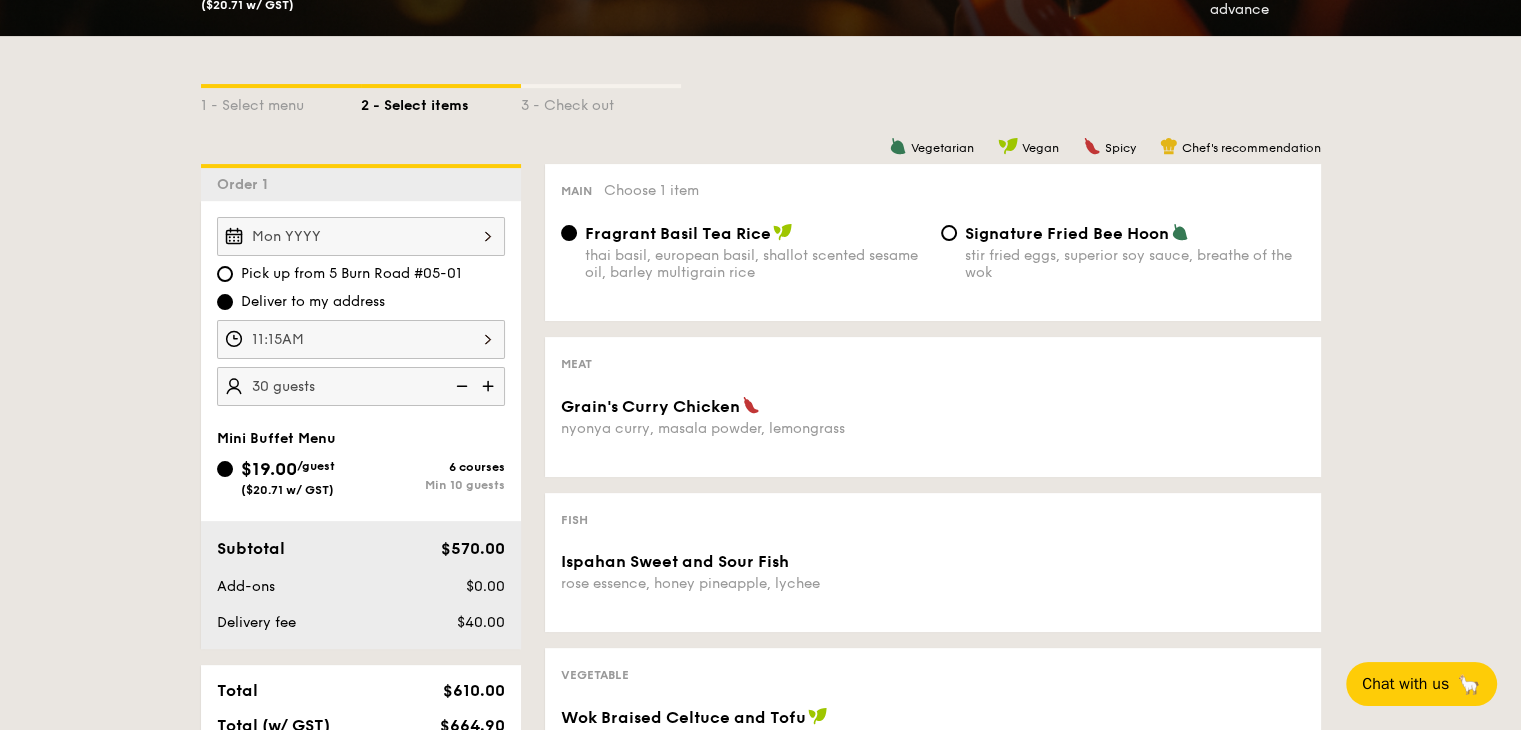click at bounding box center (490, 386) 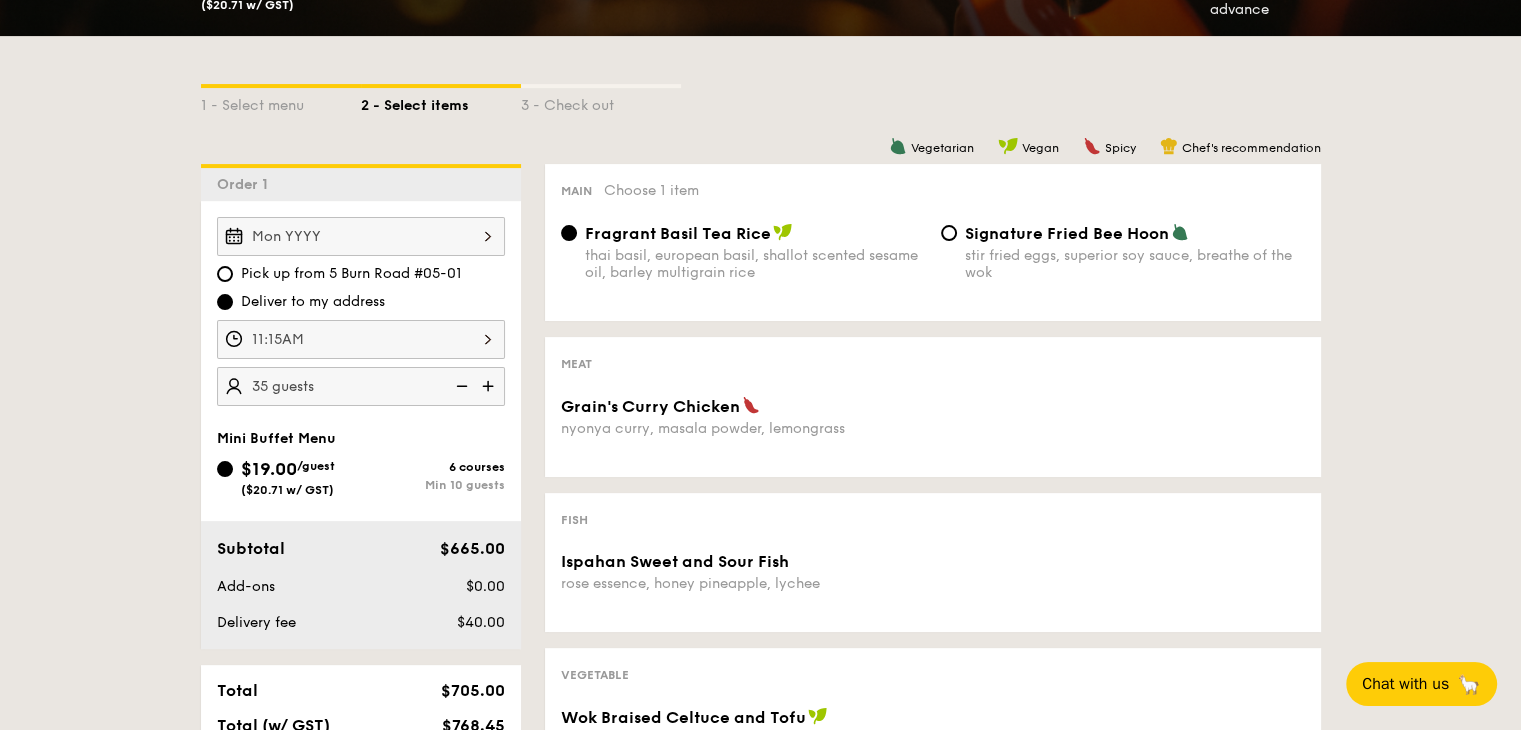click at bounding box center (460, 386) 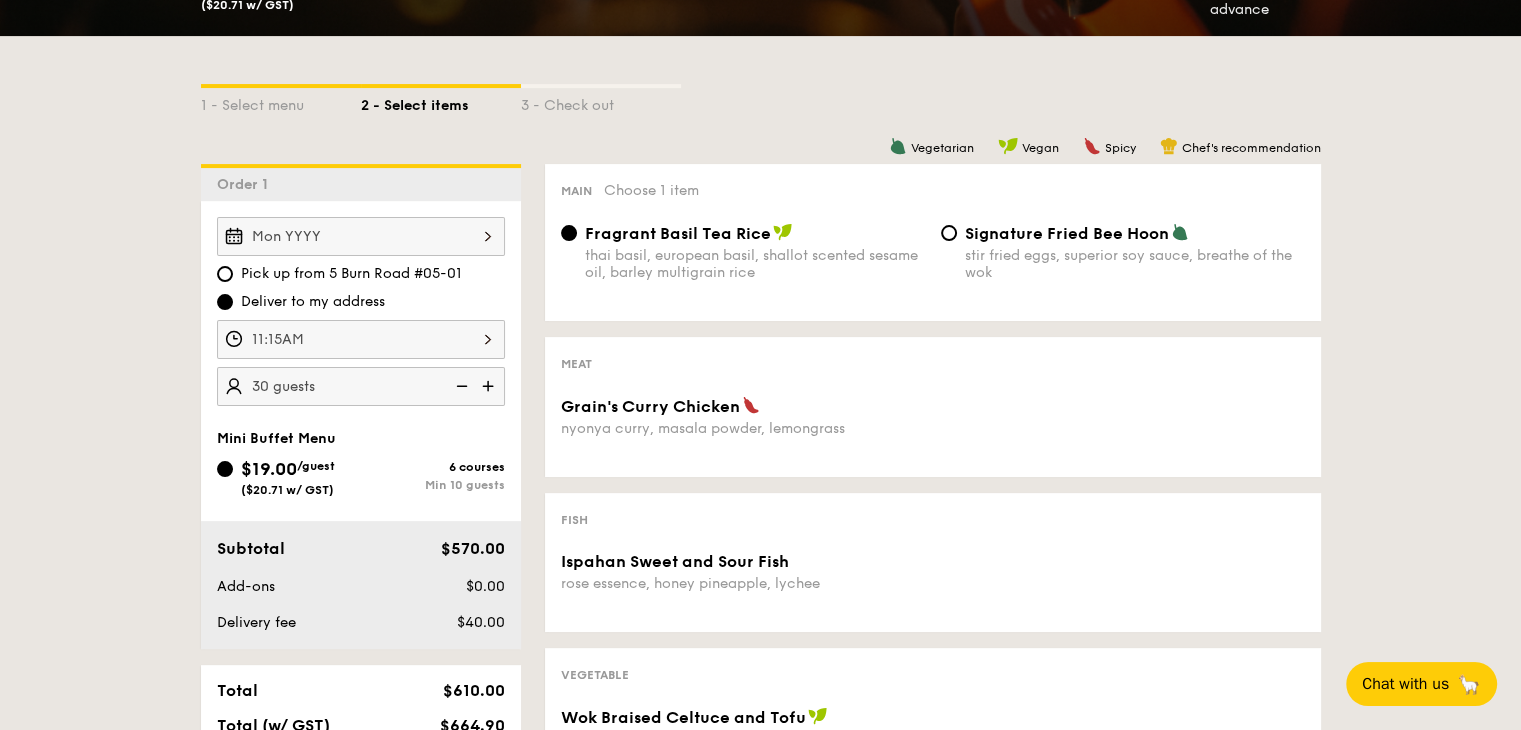 click at bounding box center [460, 386] 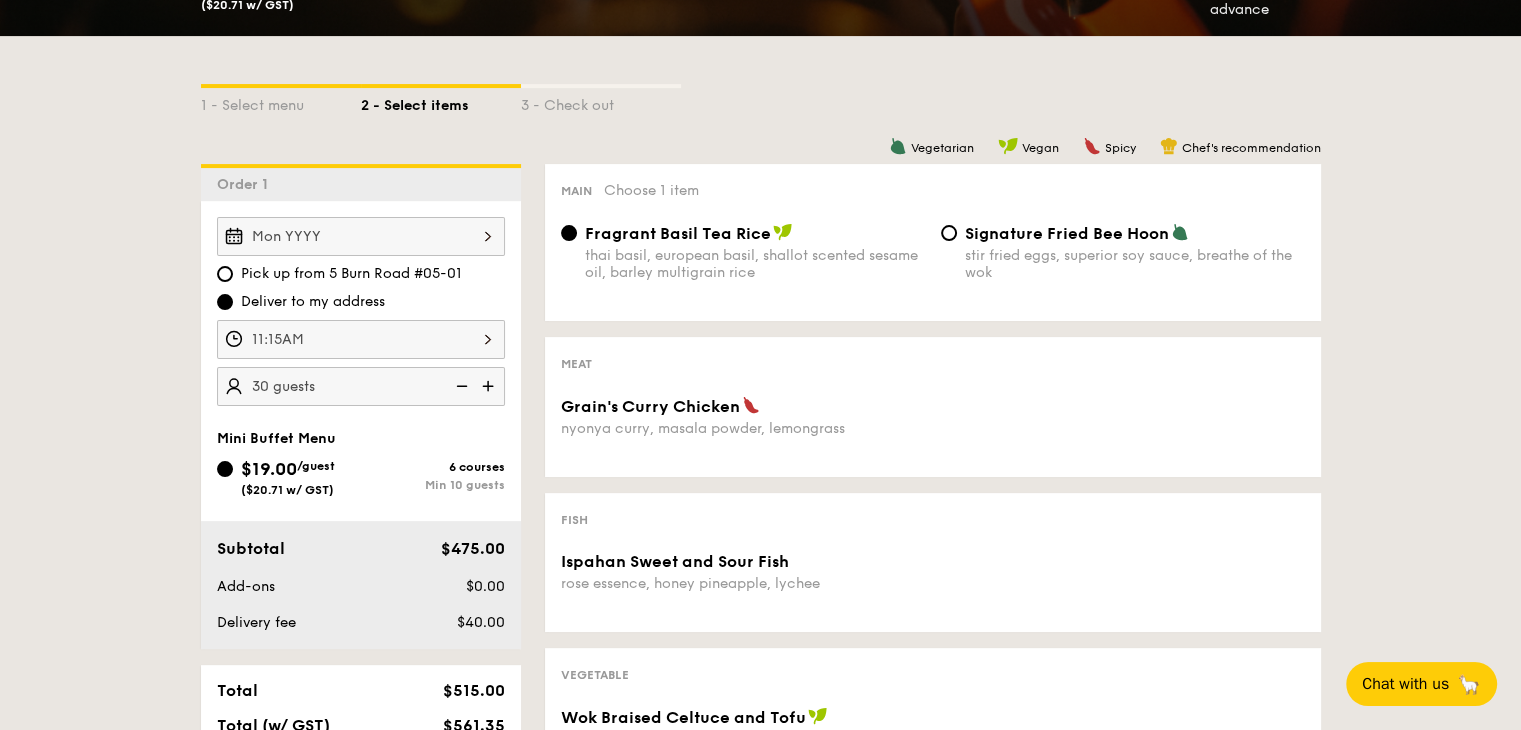 type on "25 guests" 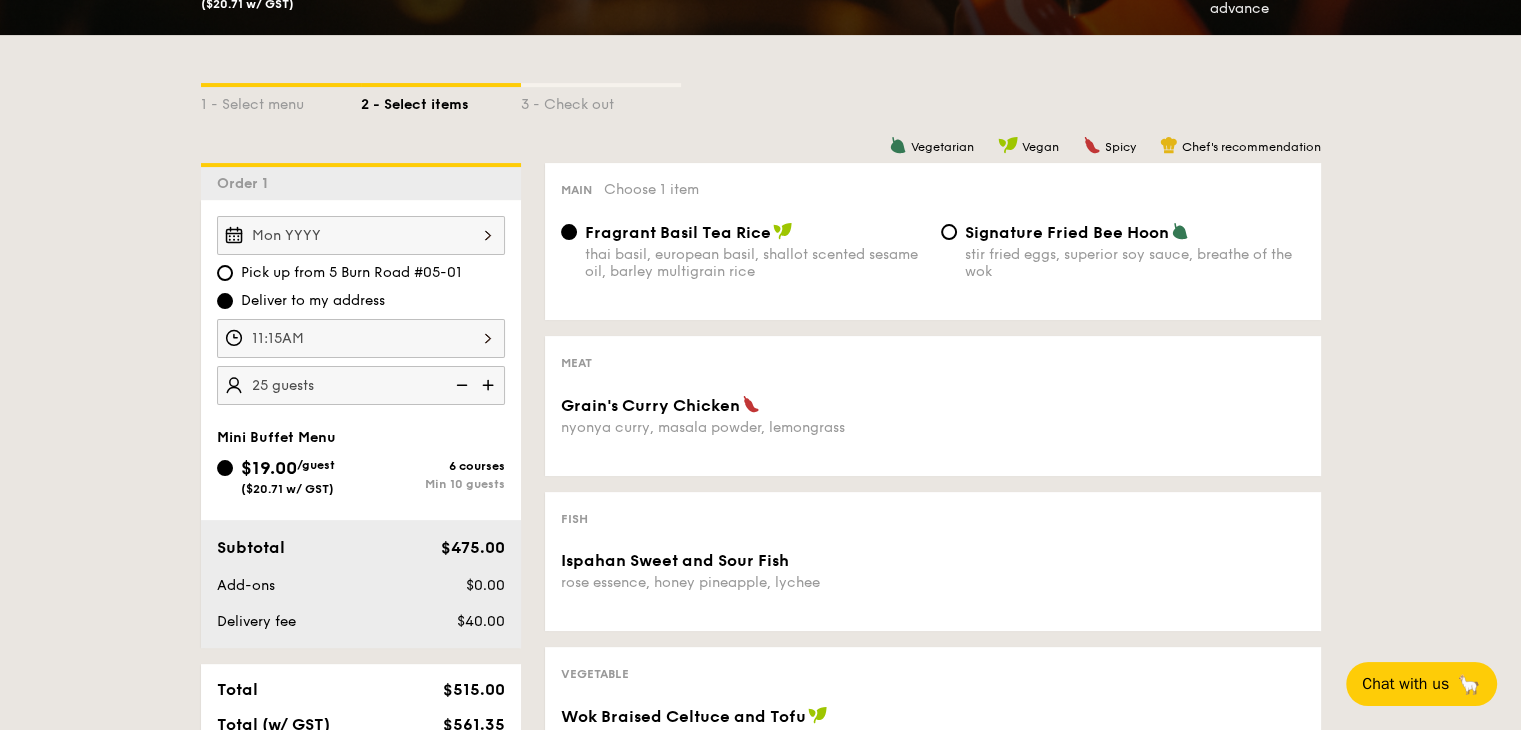 scroll, scrollTop: 400, scrollLeft: 0, axis: vertical 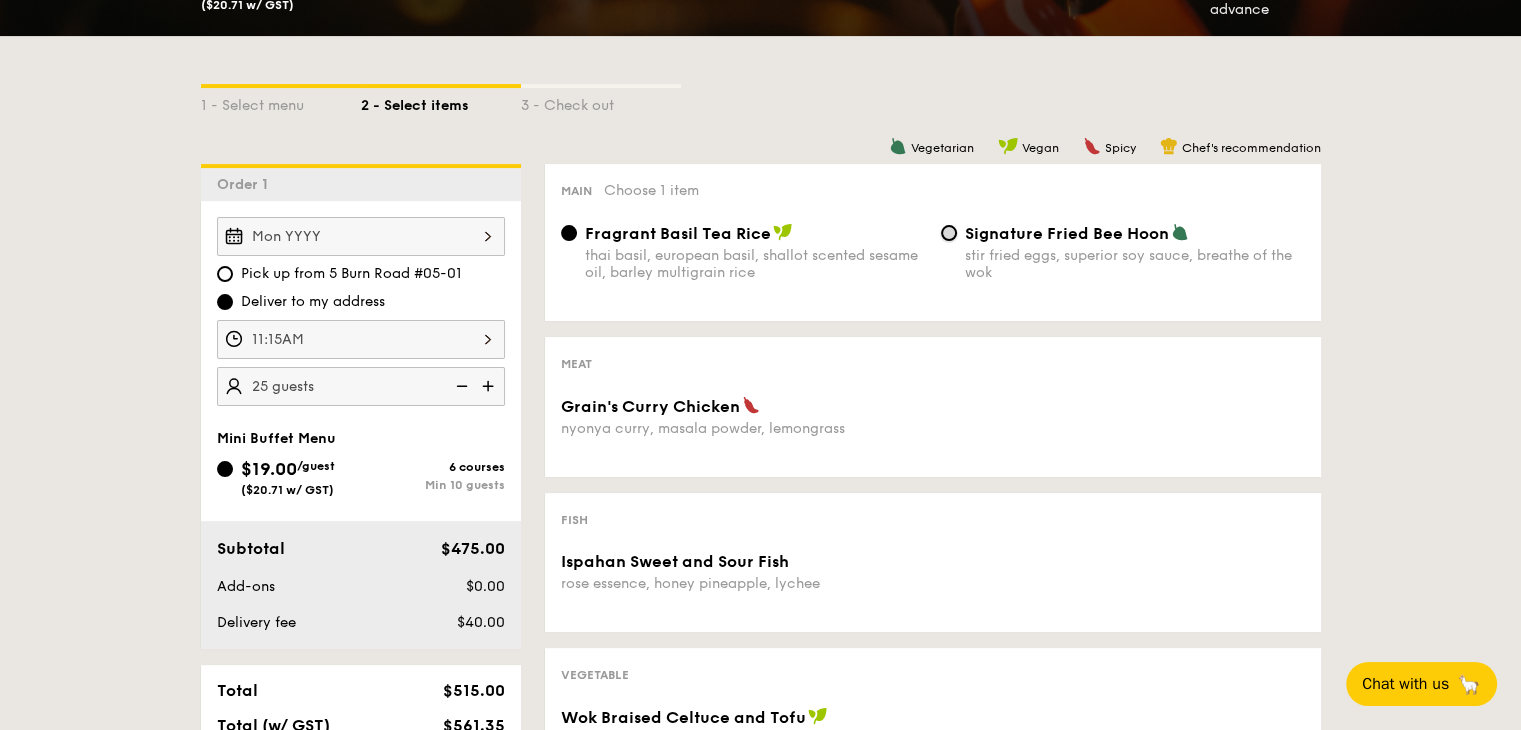 click on "Signature Fried Bee Hoon stir fried eggs, superior soy sauce, breathe of the wok" at bounding box center [949, 233] 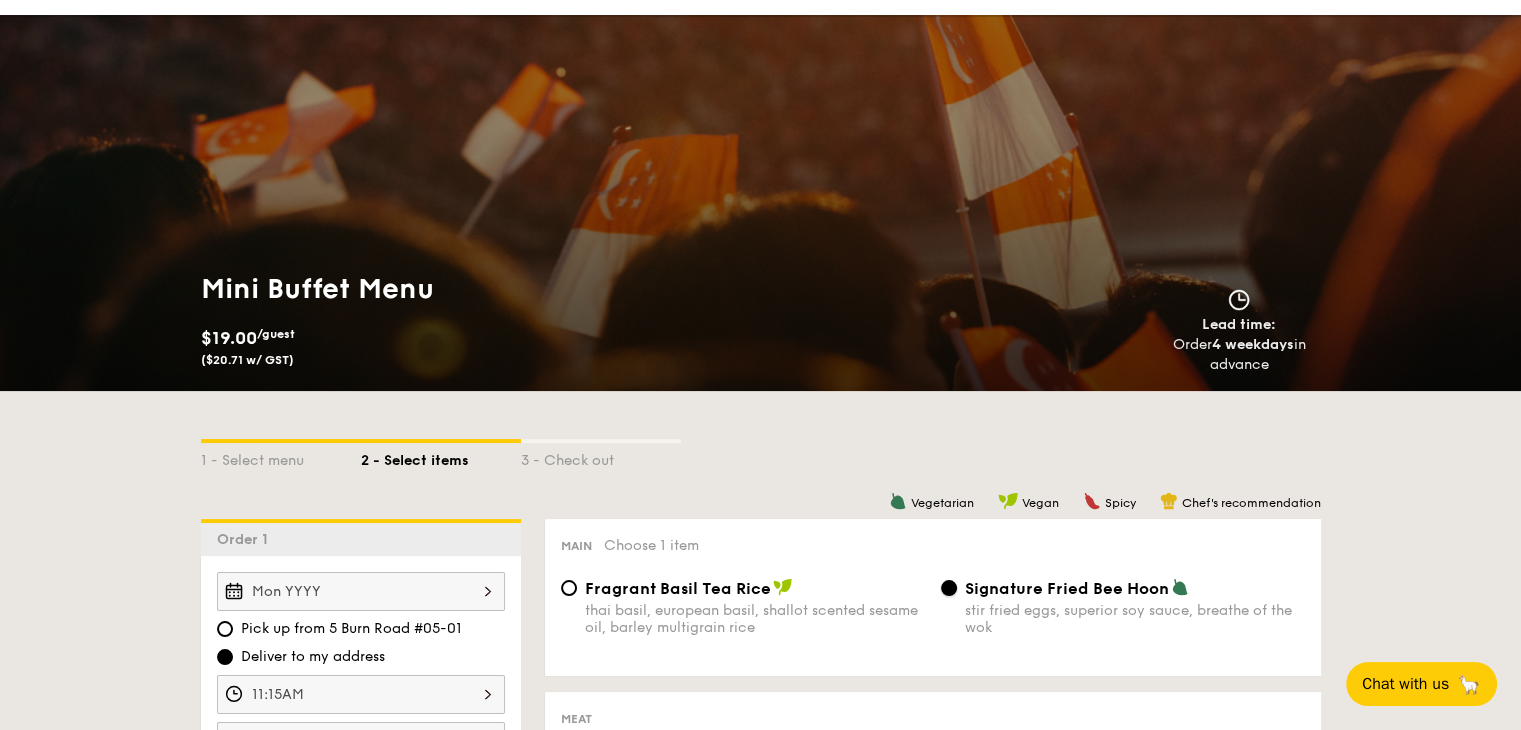 scroll, scrollTop: 0, scrollLeft: 0, axis: both 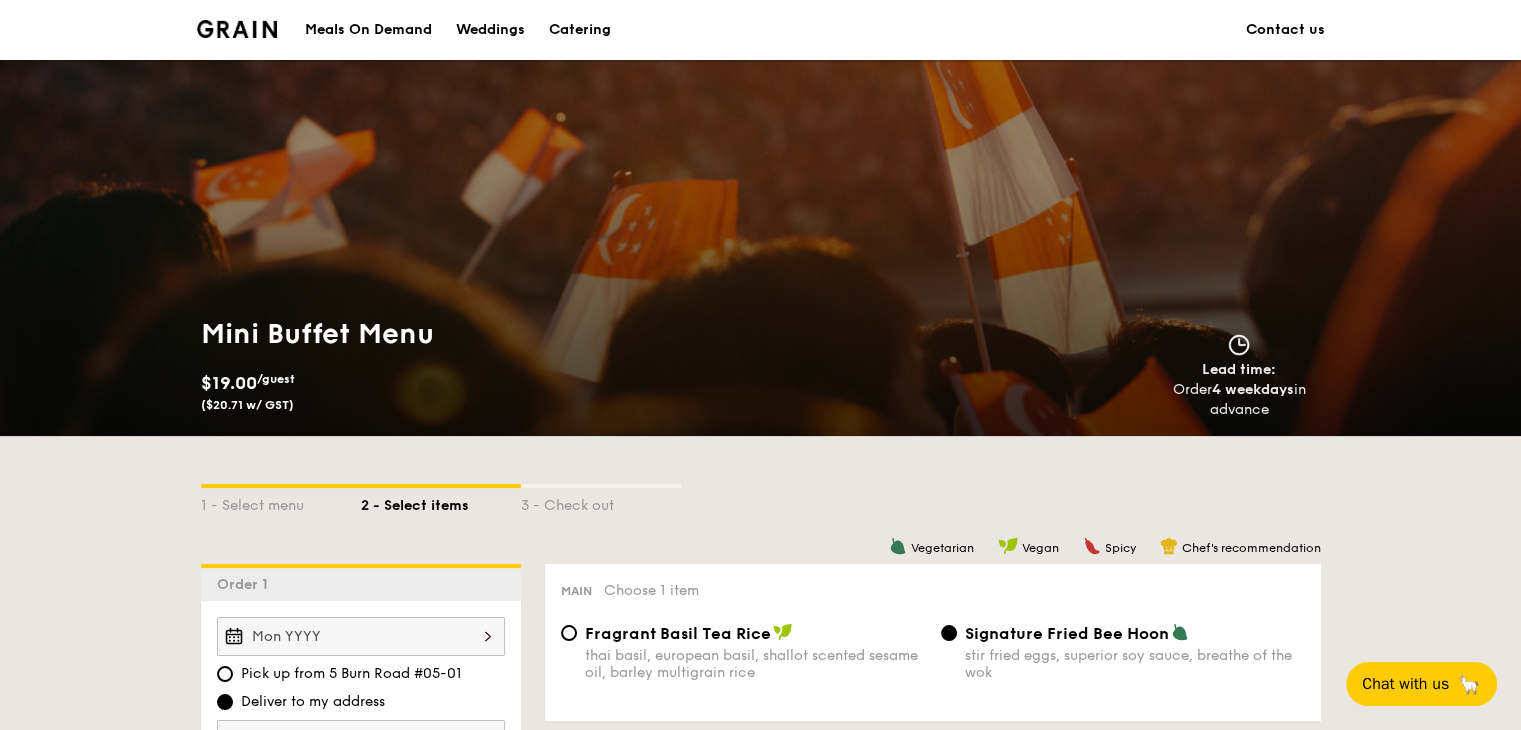 click on "Meals On Demand" at bounding box center (368, 30) 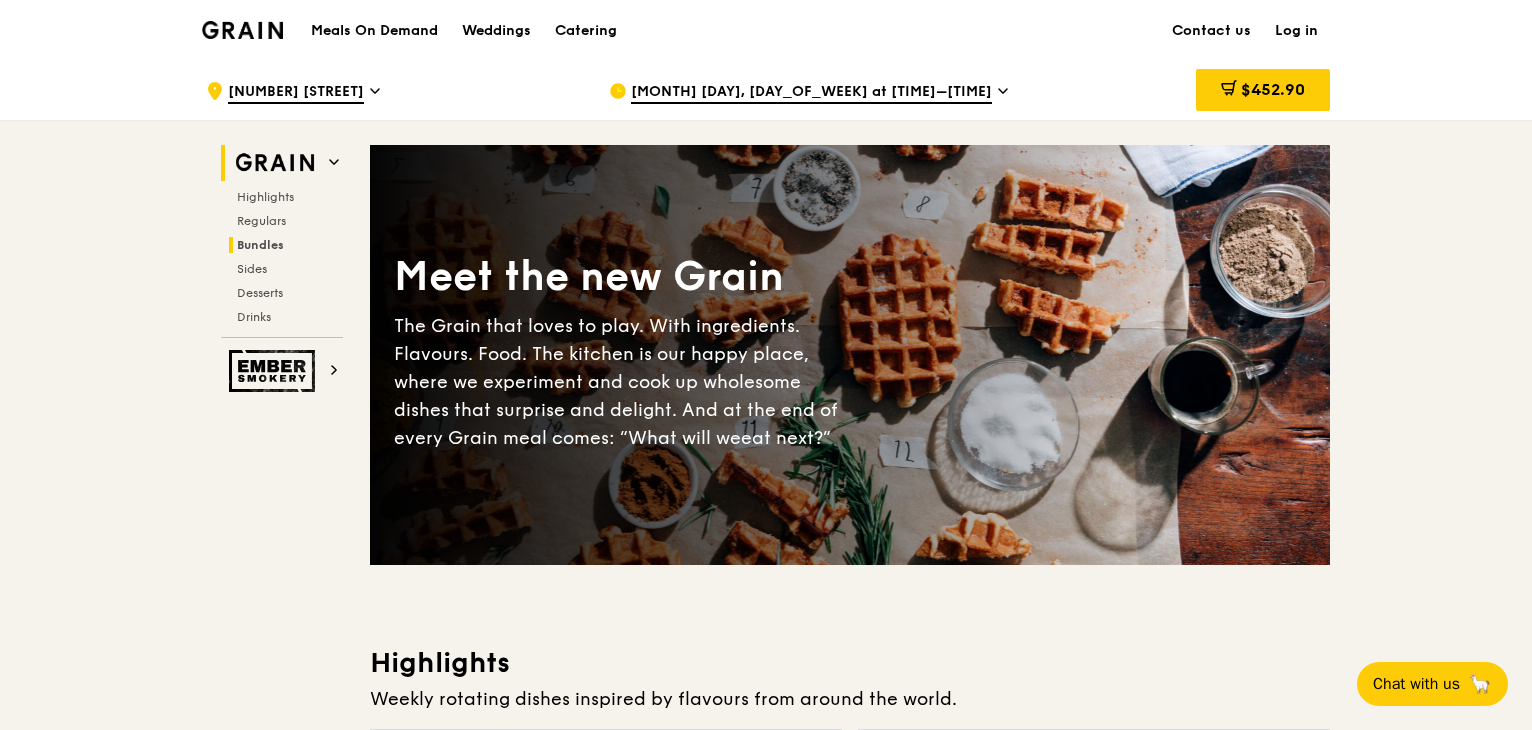 scroll, scrollTop: 0, scrollLeft: 0, axis: both 